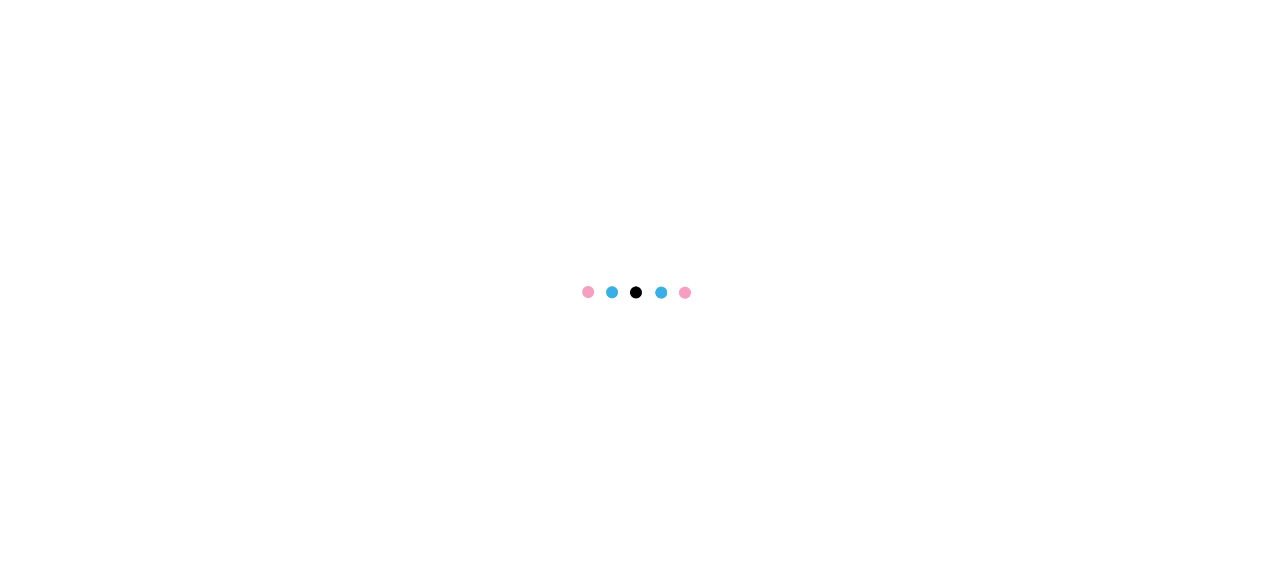 scroll, scrollTop: 0, scrollLeft: 0, axis: both 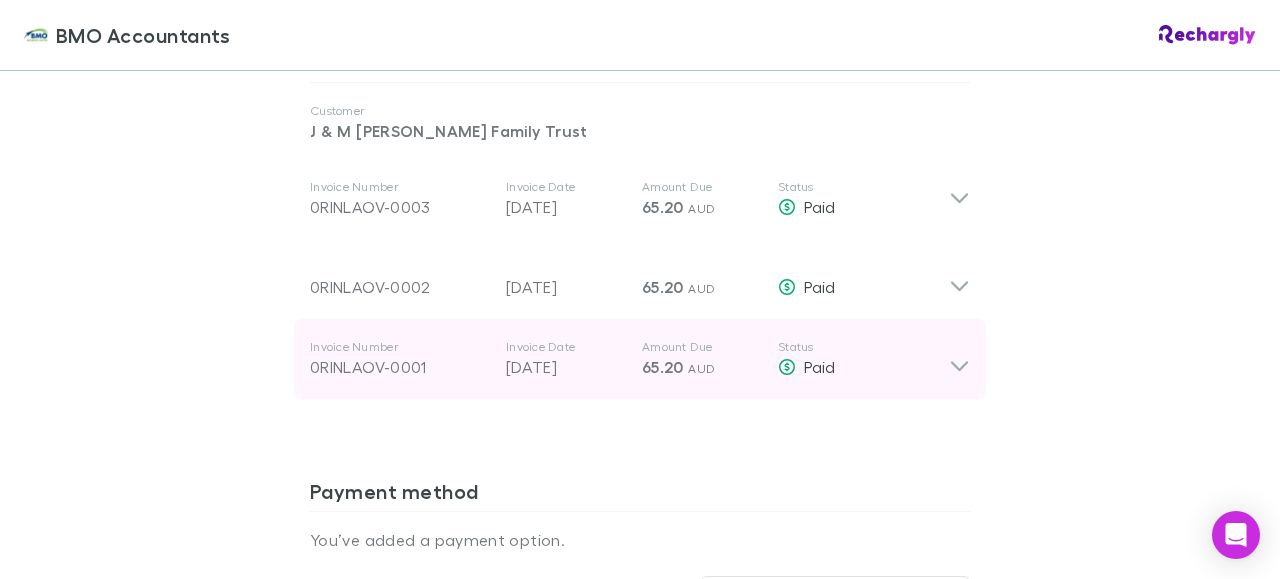 click 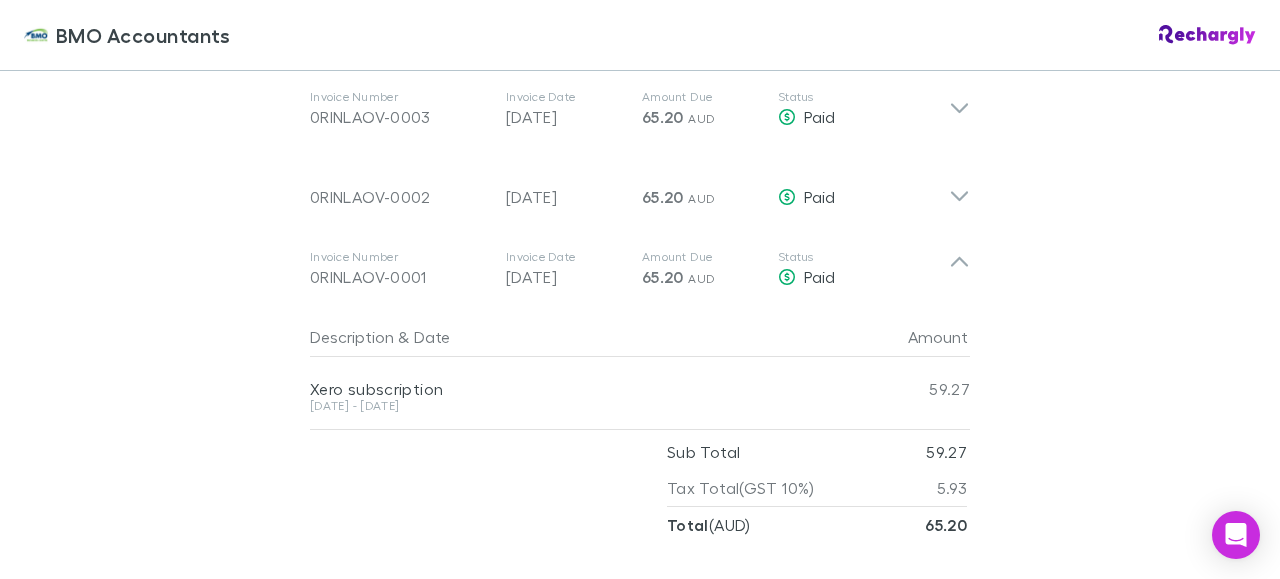 scroll, scrollTop: 1306, scrollLeft: 0, axis: vertical 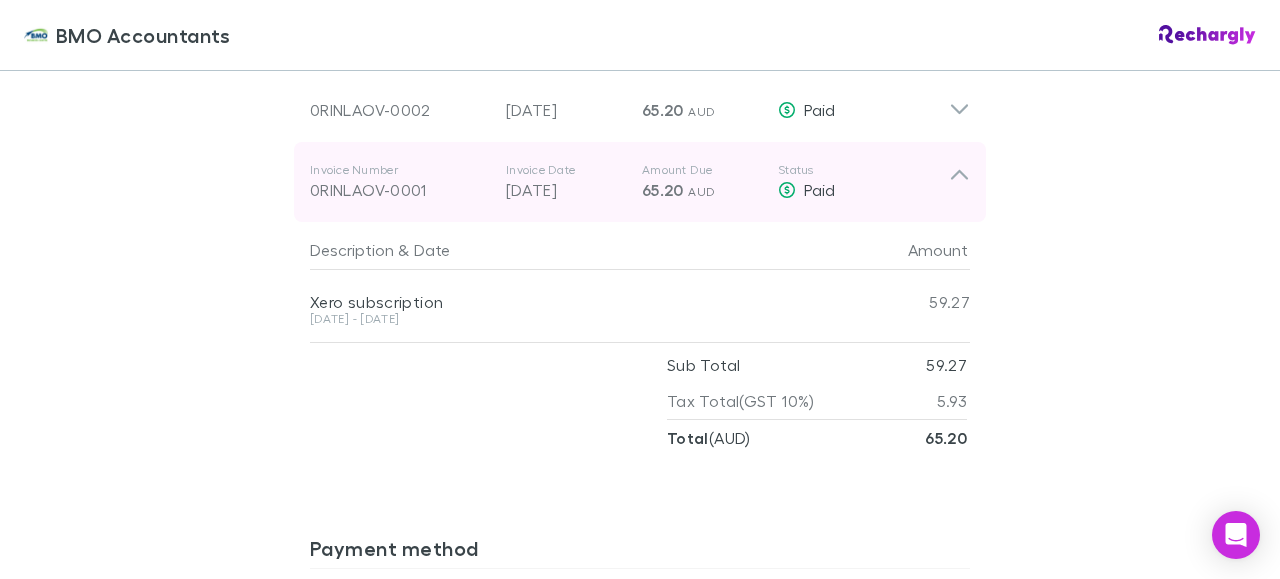 click on "0RINLAOV-0001" at bounding box center [400, 190] 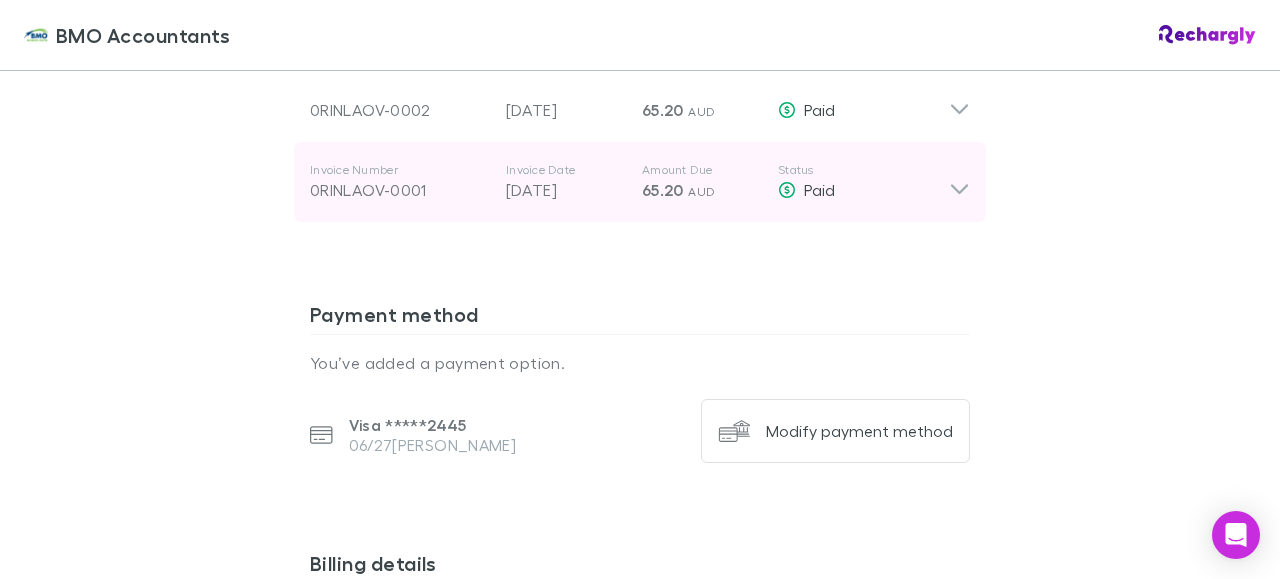 click on "0RINLAOV-0001" at bounding box center [400, 190] 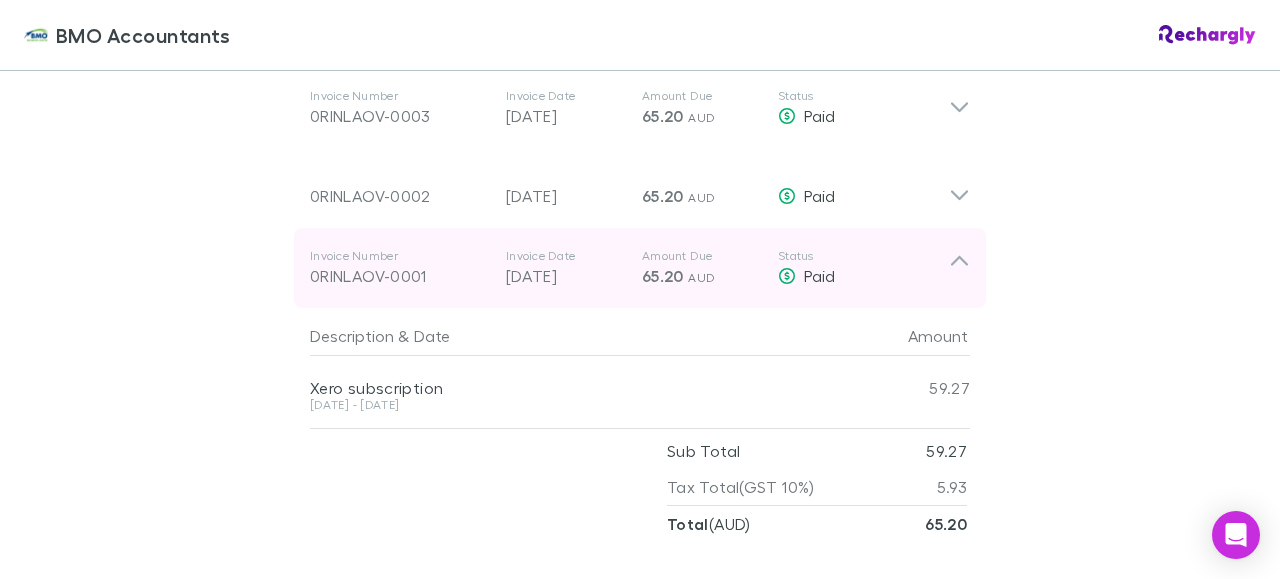 scroll, scrollTop: 1219, scrollLeft: 0, axis: vertical 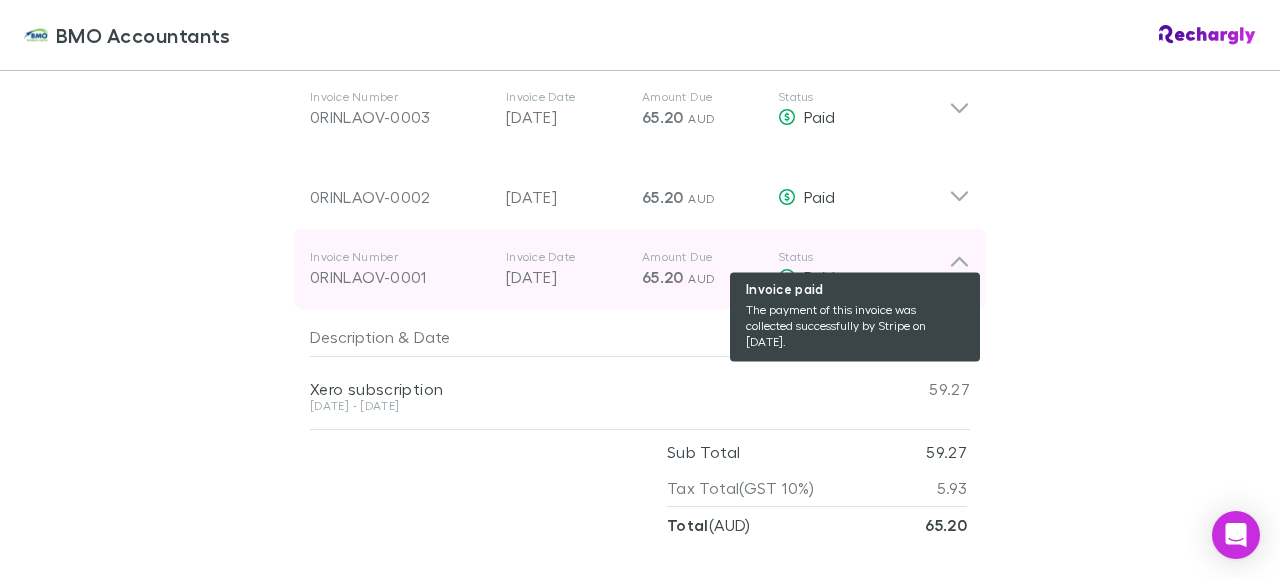 click 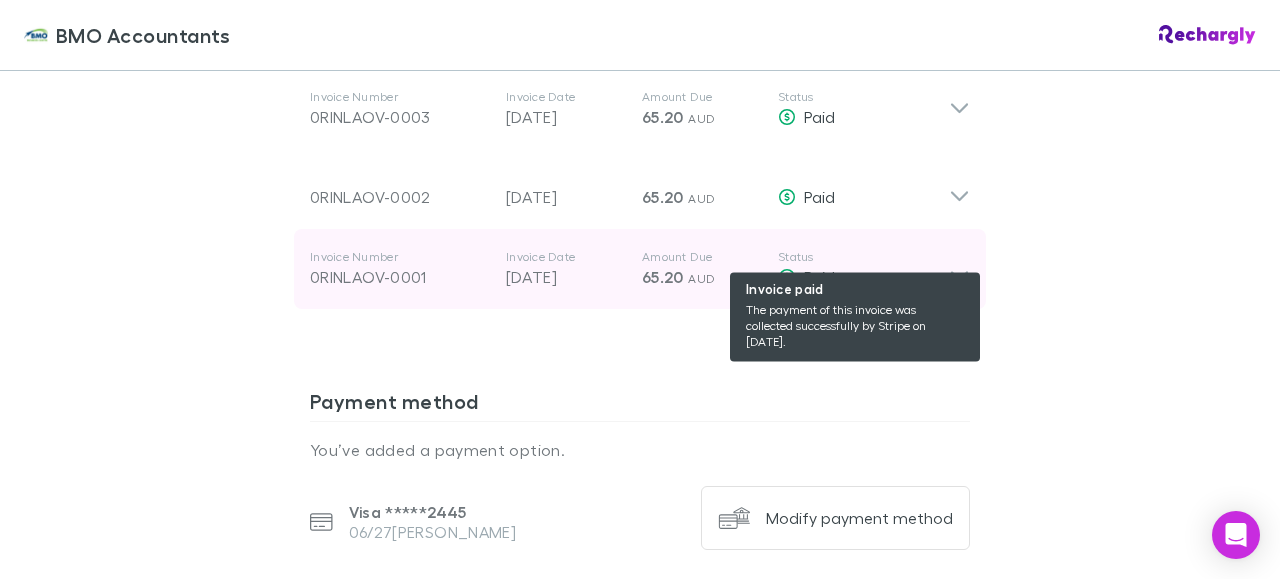 click 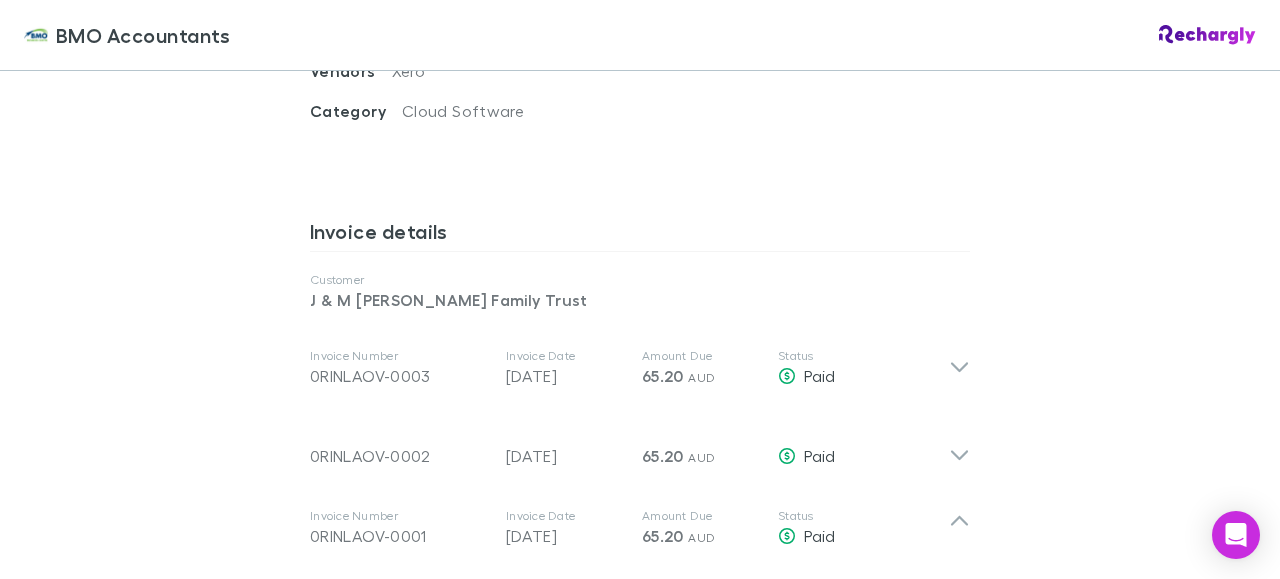 scroll, scrollTop: 958, scrollLeft: 0, axis: vertical 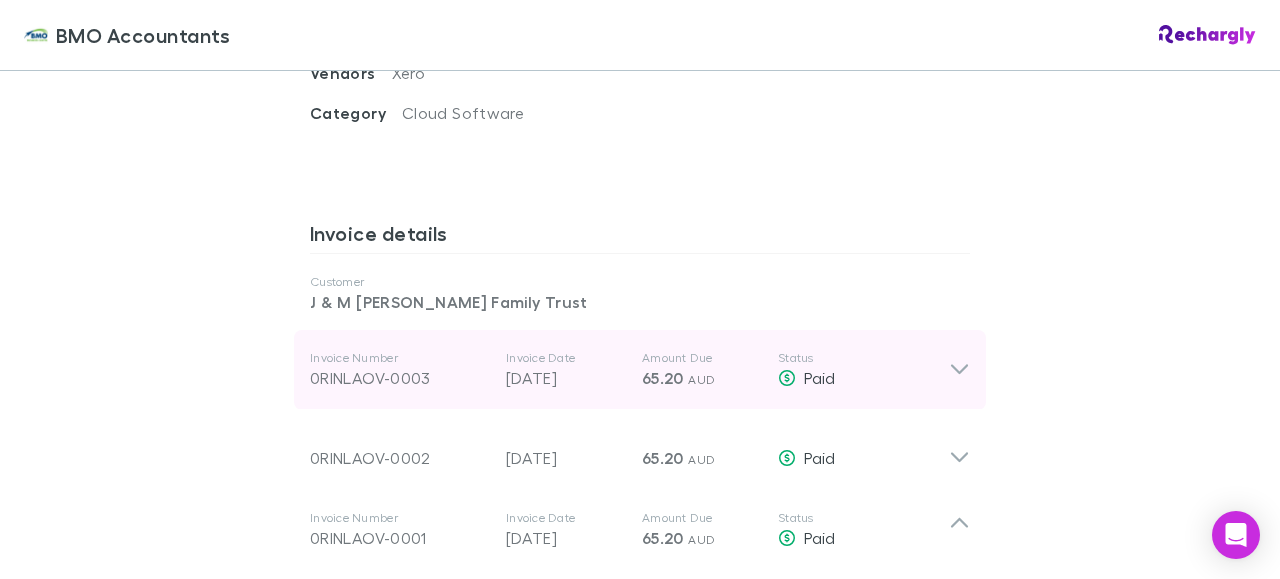 click 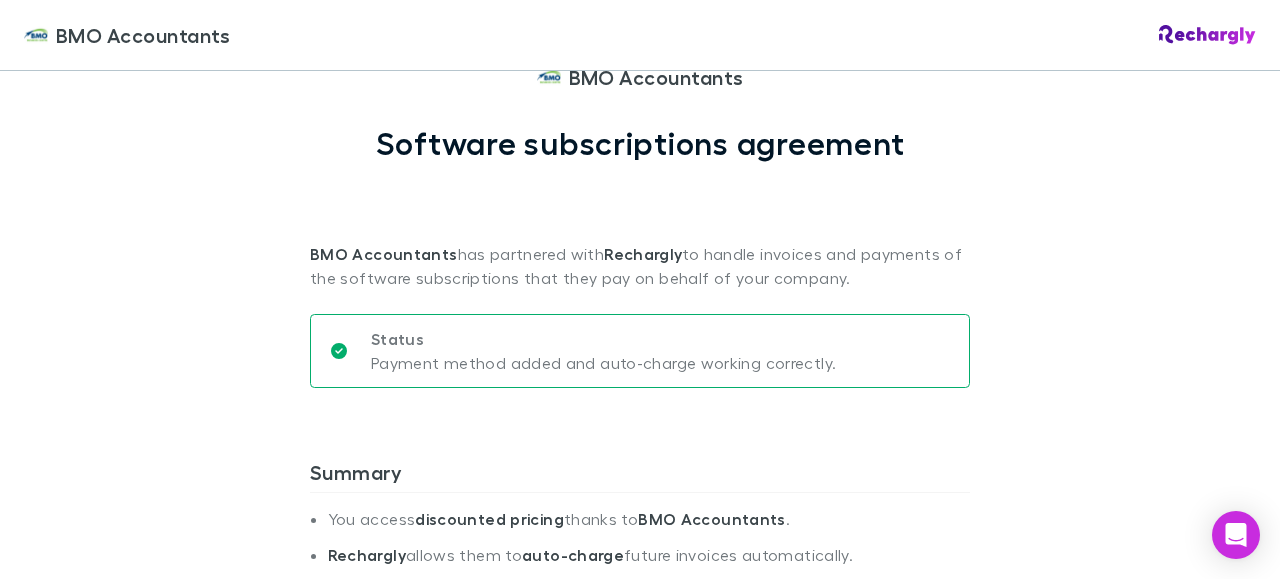 scroll, scrollTop: 86, scrollLeft: 0, axis: vertical 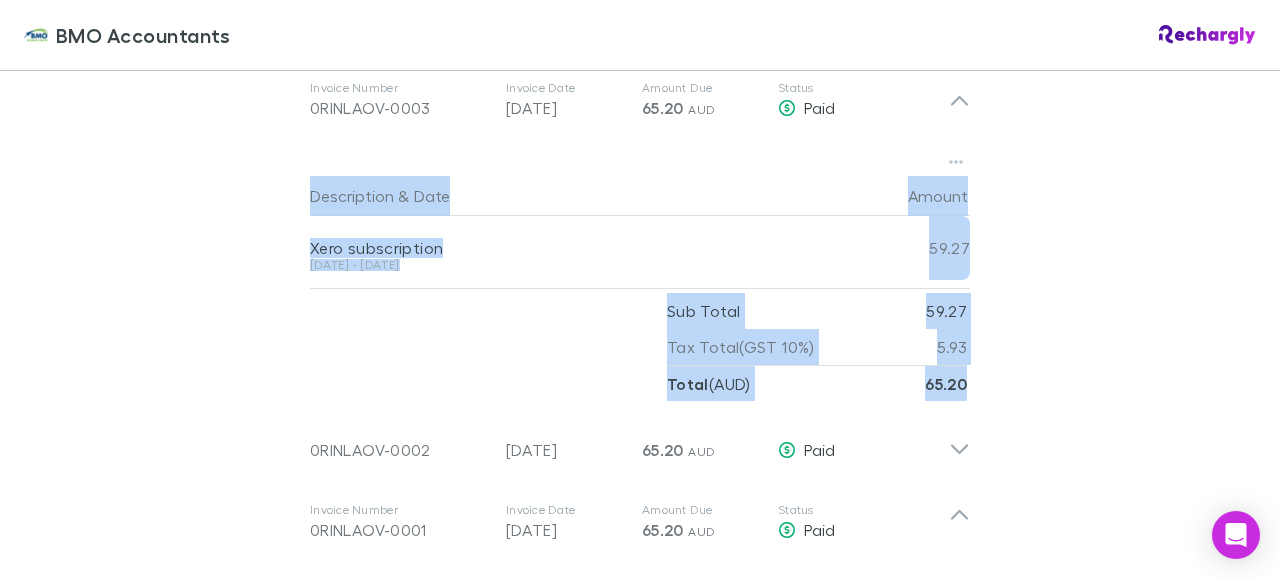 drag, startPoint x: 304, startPoint y: 123, endPoint x: 979, endPoint y: 366, distance: 717.40784 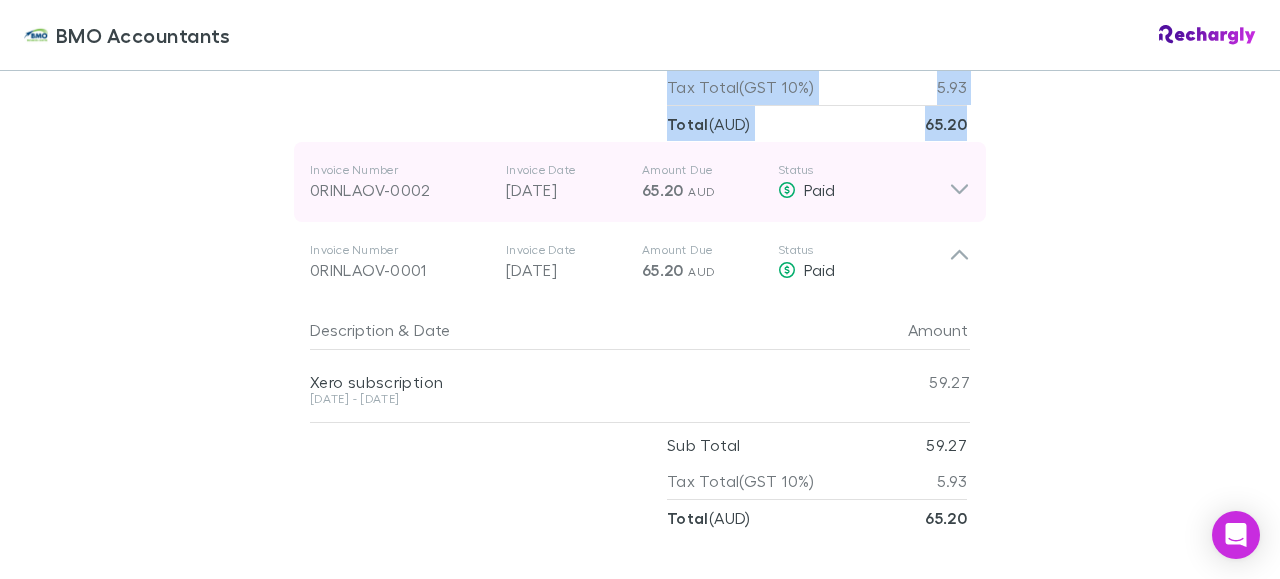 scroll, scrollTop: 1488, scrollLeft: 0, axis: vertical 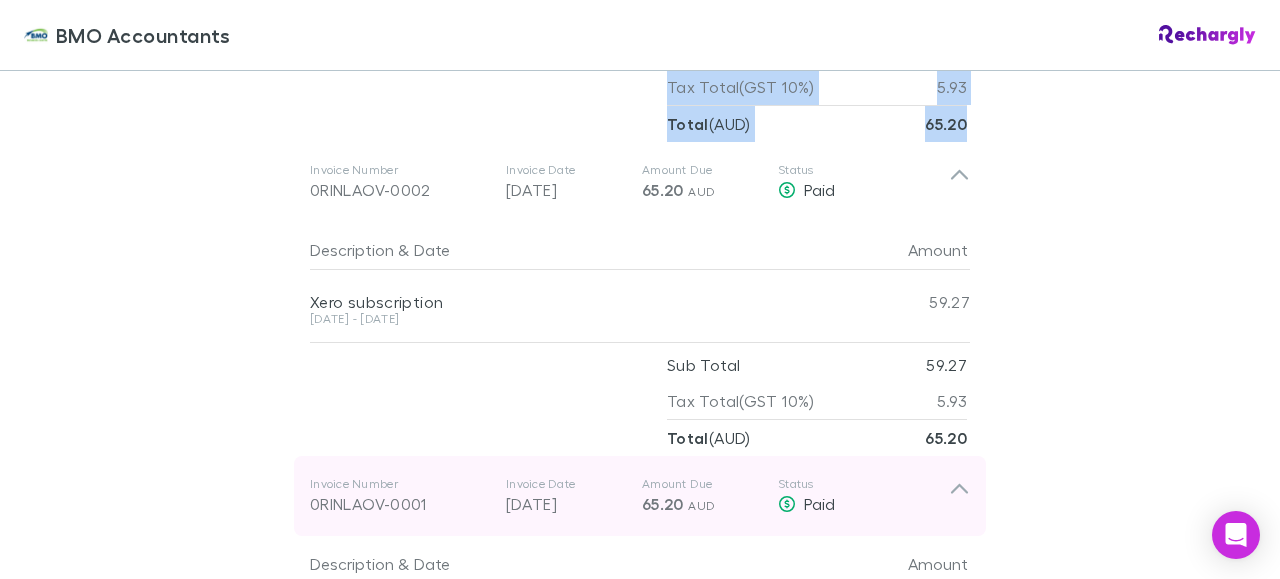 click 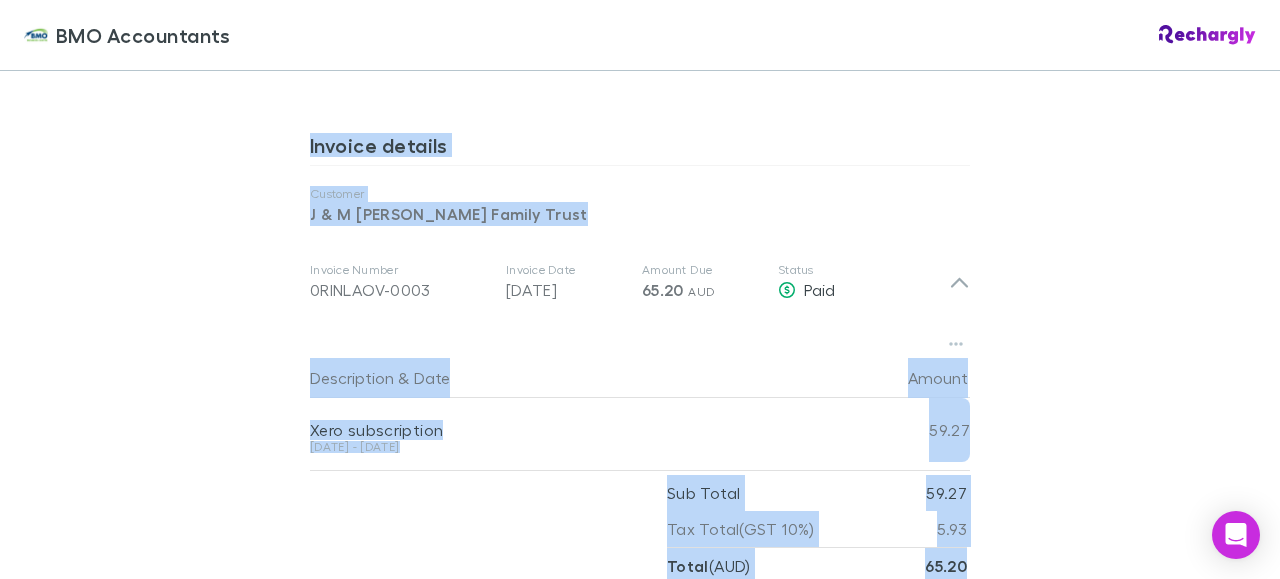 scroll, scrollTop: 1046, scrollLeft: 0, axis: vertical 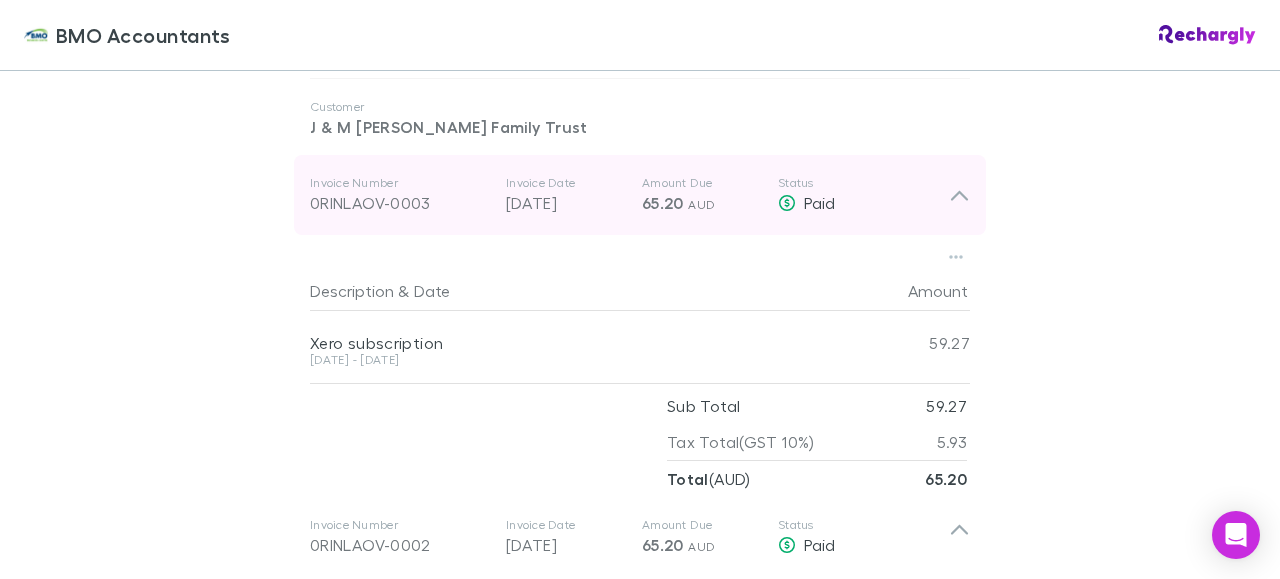 click 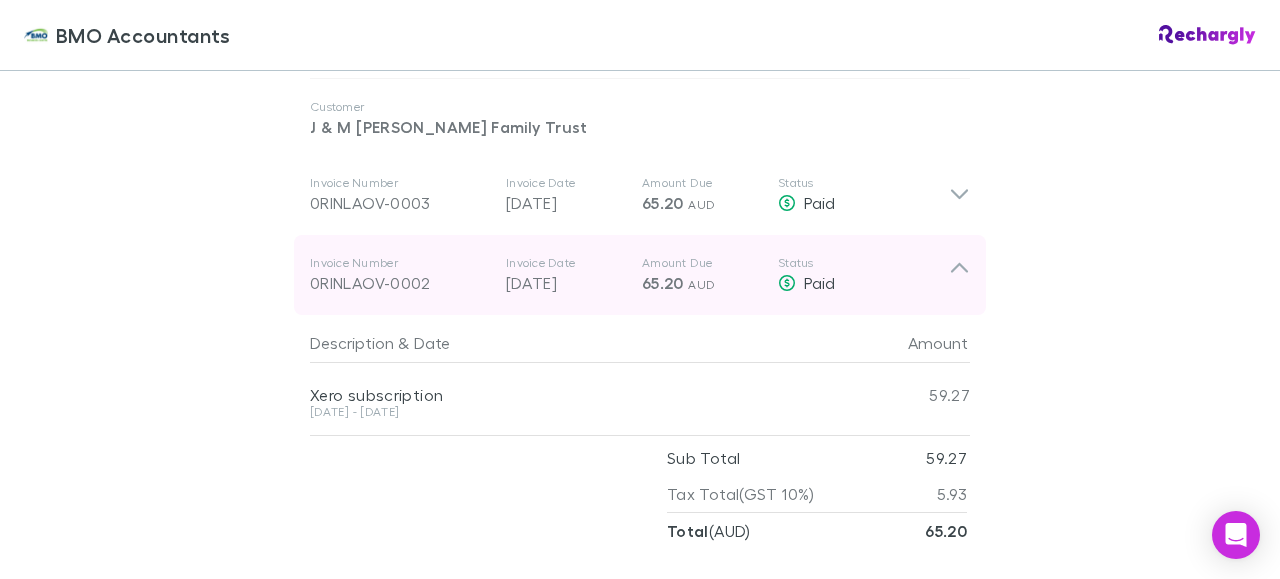 click 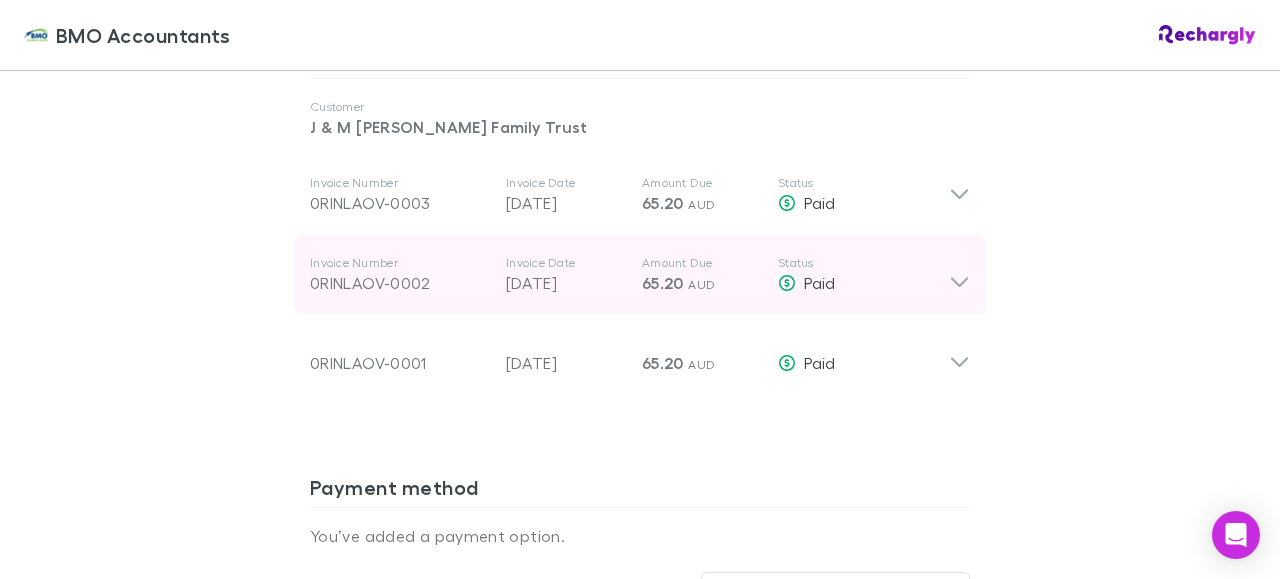 click 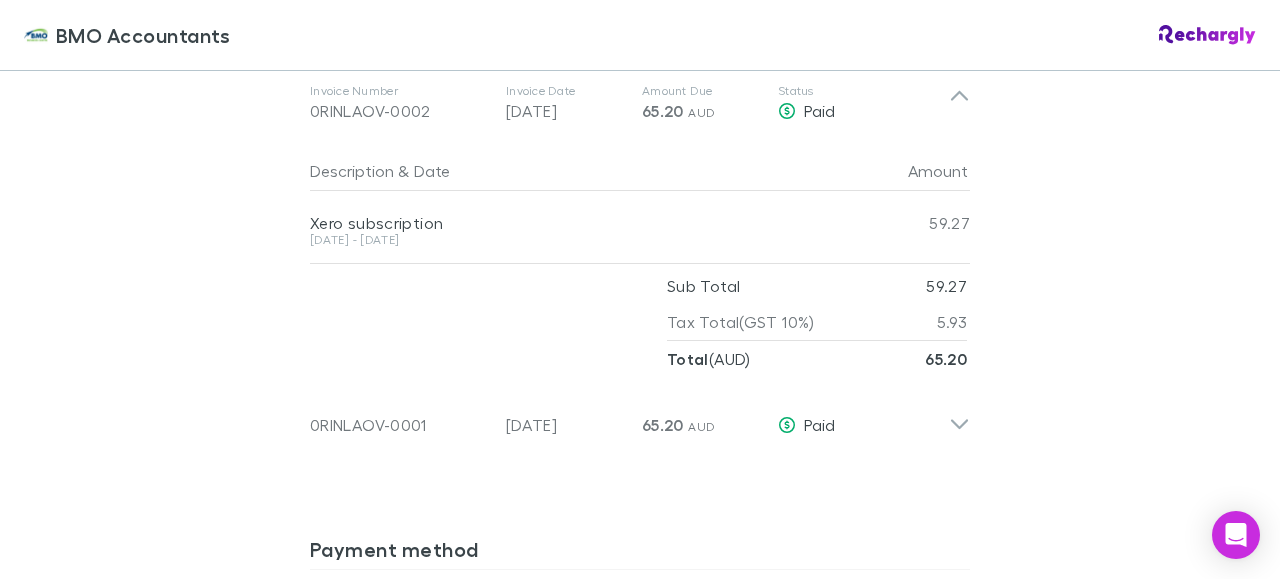 scroll, scrollTop: 1307, scrollLeft: 0, axis: vertical 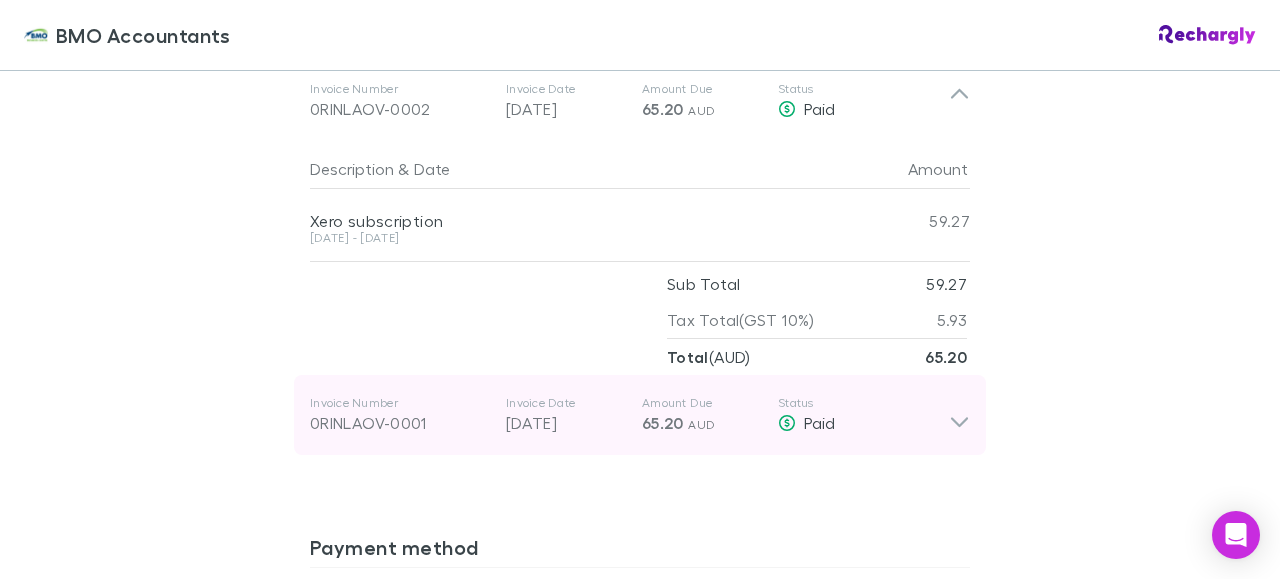 click 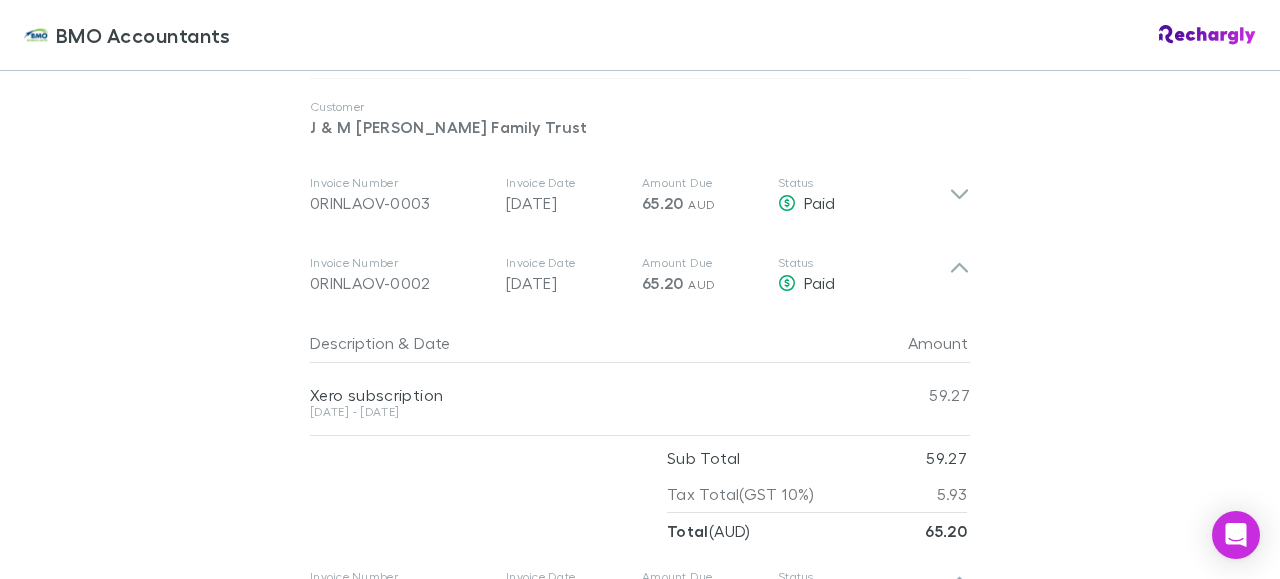 scroll, scrollTop: 1133, scrollLeft: 0, axis: vertical 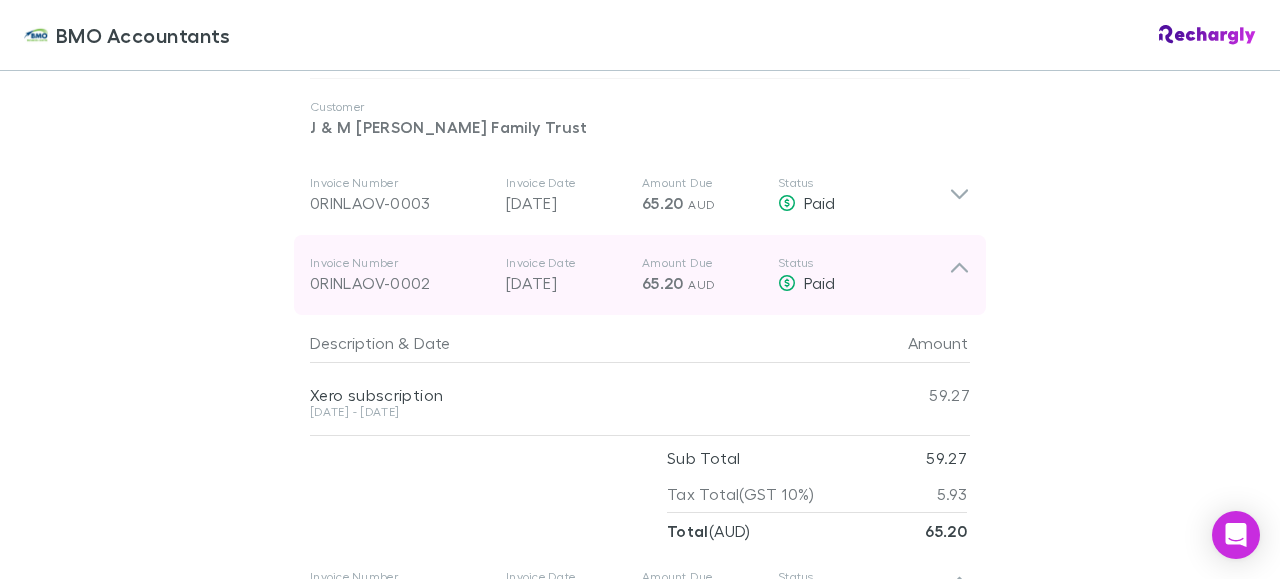 click 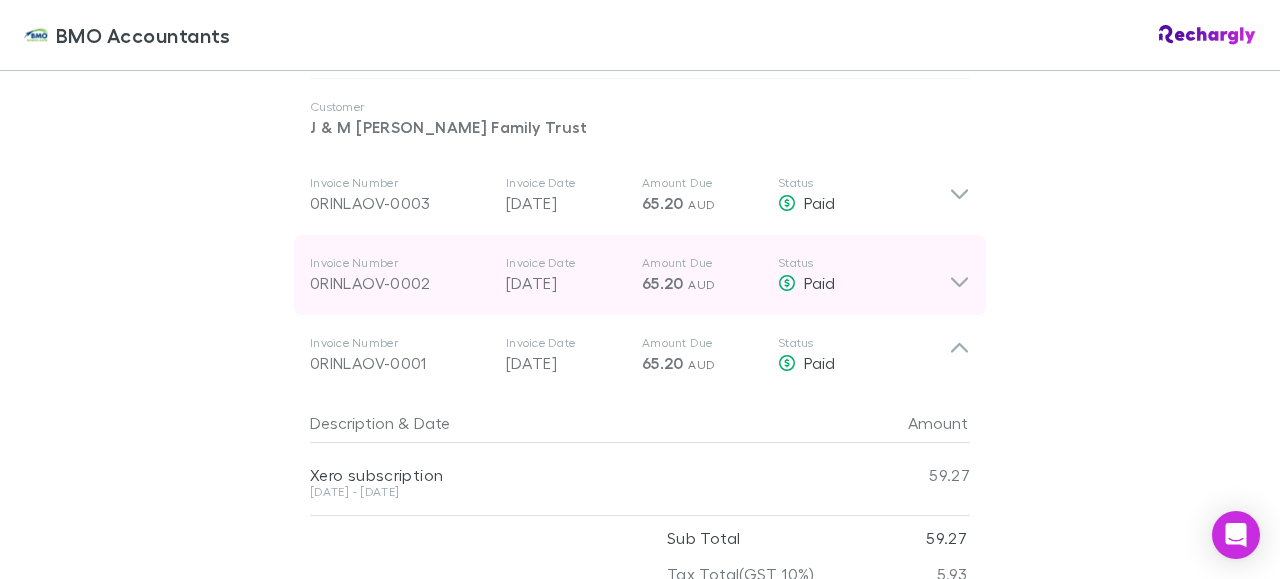 click 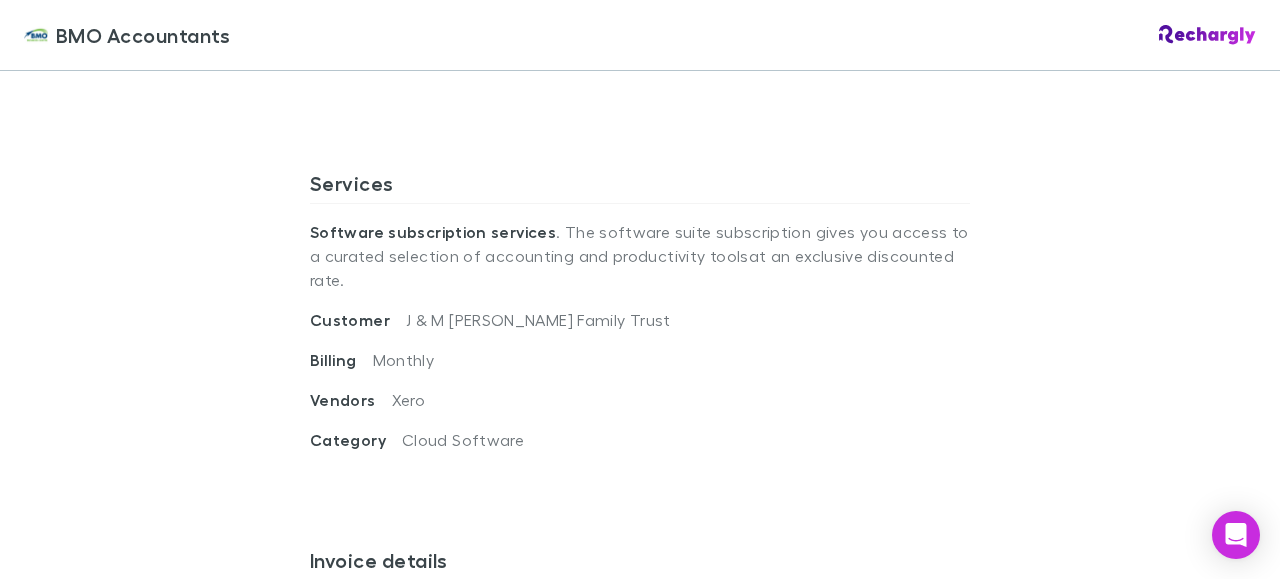 scroll, scrollTop: 611, scrollLeft: 0, axis: vertical 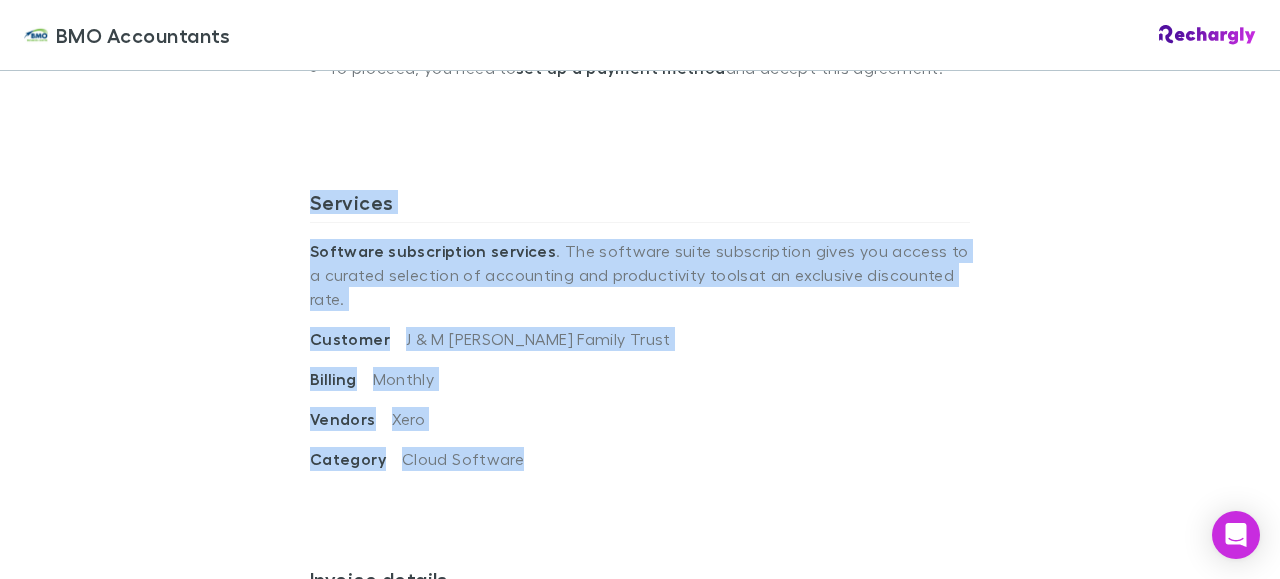 drag, startPoint x: 303, startPoint y: 202, endPoint x: 551, endPoint y: 468, distance: 363.6757 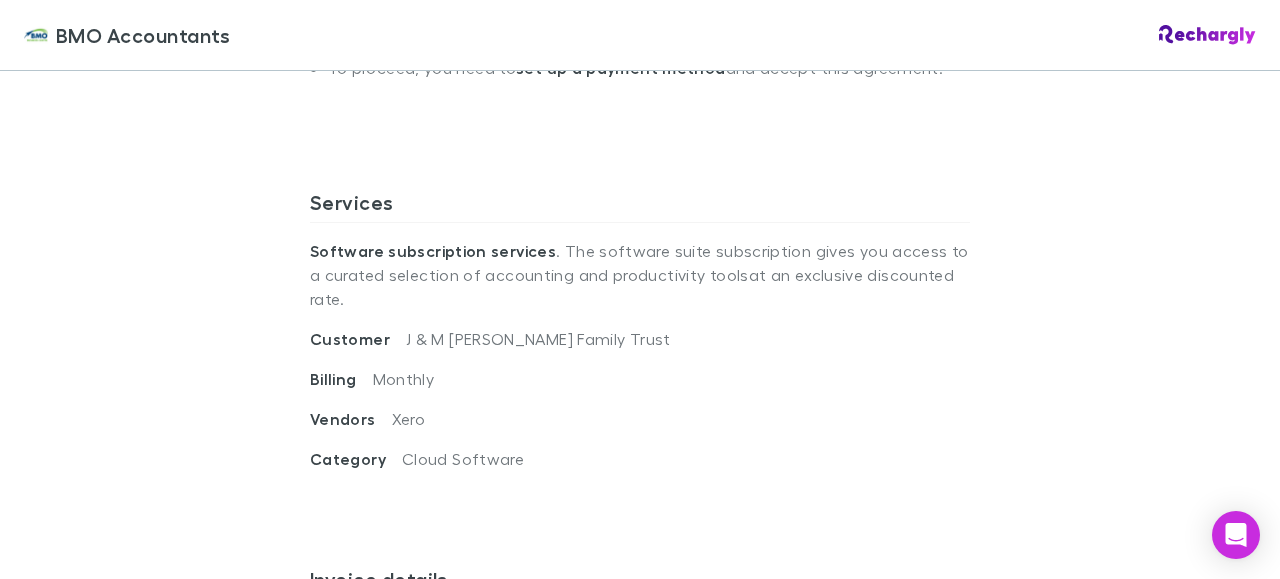 click on "Vendors Xero" at bounding box center [640, 427] 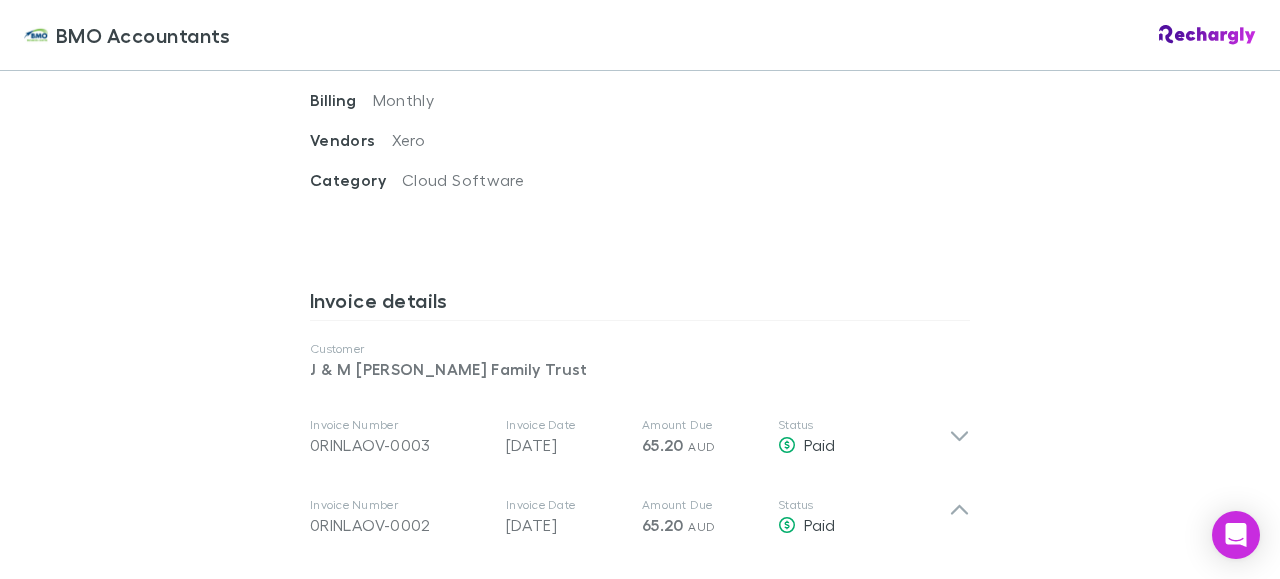 scroll, scrollTop: 992, scrollLeft: 0, axis: vertical 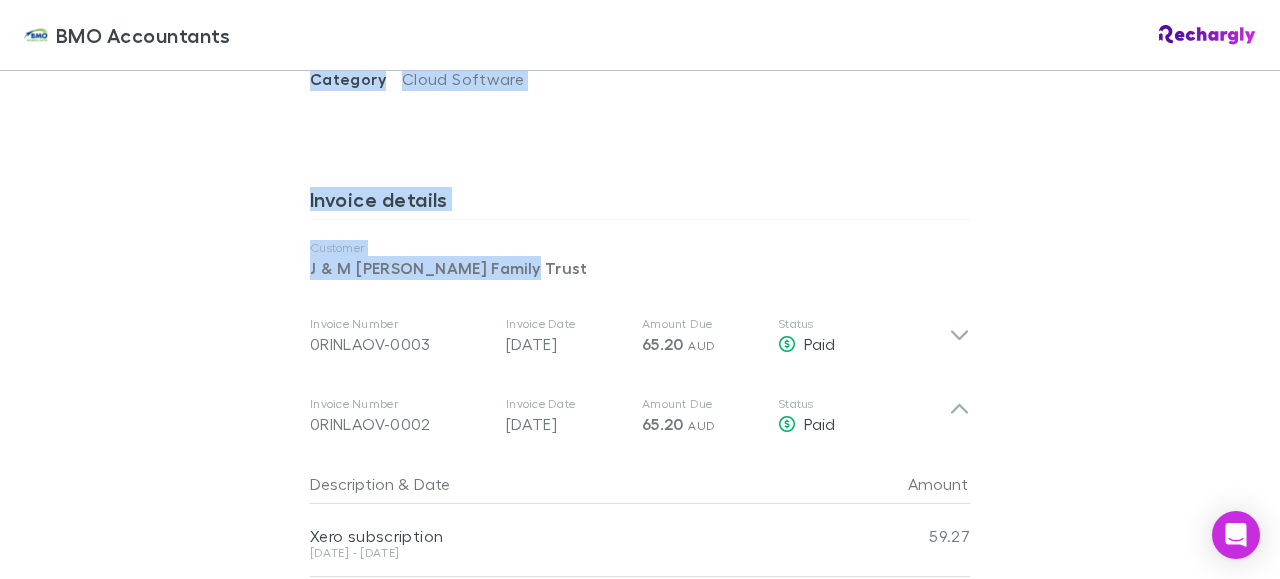 drag, startPoint x: 299, startPoint y: 207, endPoint x: 540, endPoint y: 251, distance: 244.98367 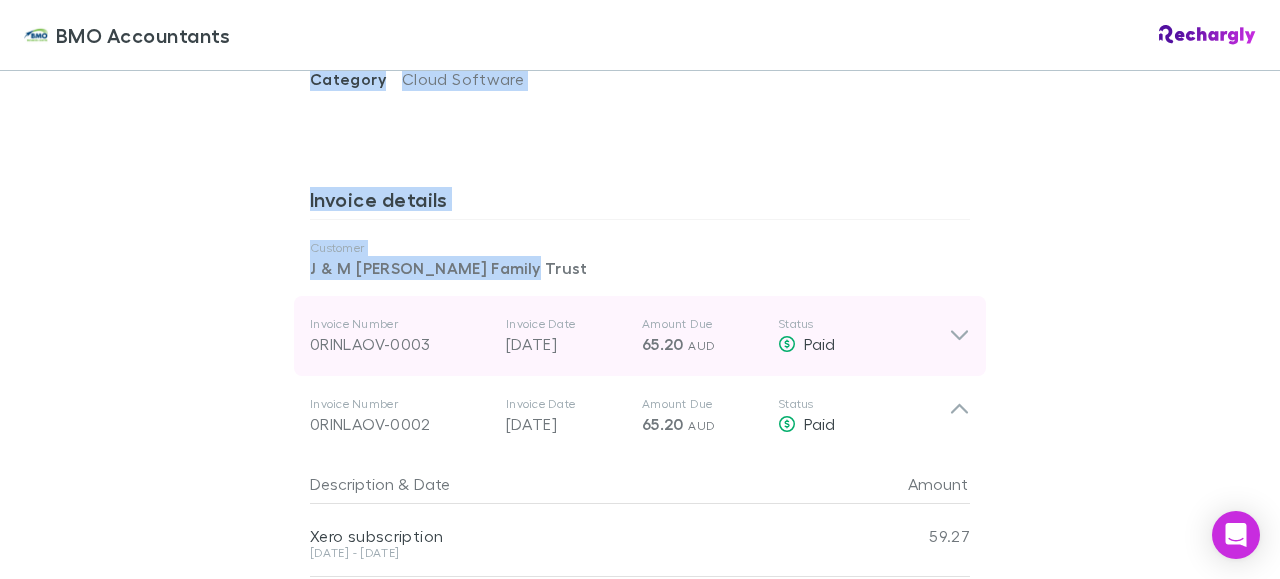 copy on "Services Software subscription services . The software suite subscription gives you access to a curated selection of accounting and productivity tools  at an exclusive discounted rate . Customer J & M Hirning Family Trust Billing Monthly Vendors Xero Category Cloud Software Invoice details Customer J & M Hirning Family Trust" 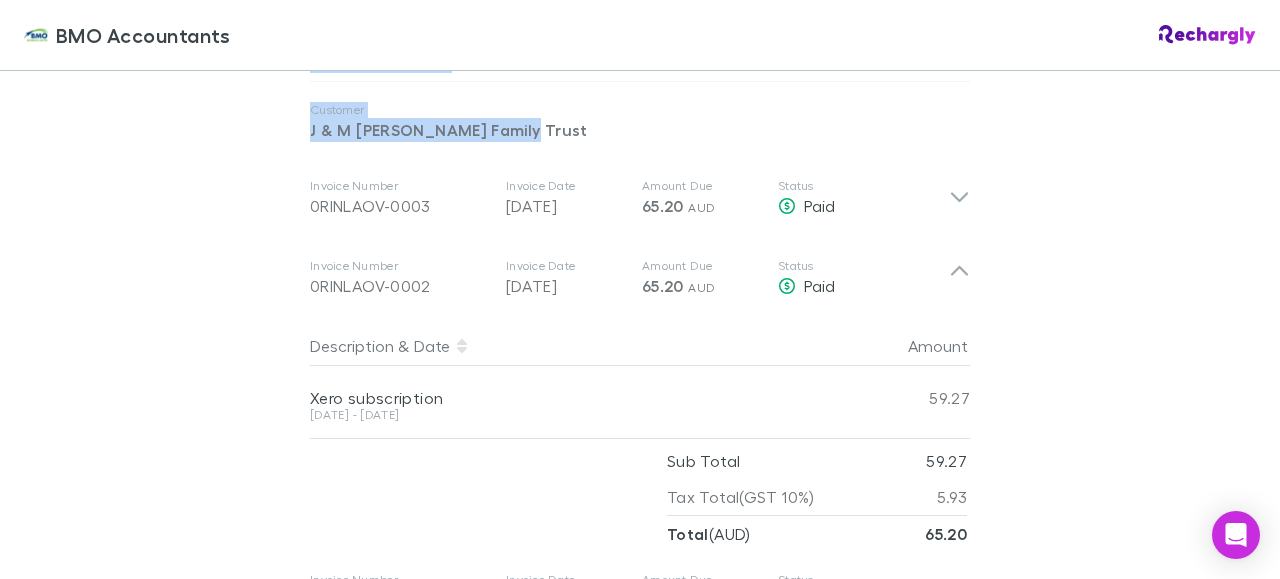 scroll, scrollTop: 1166, scrollLeft: 0, axis: vertical 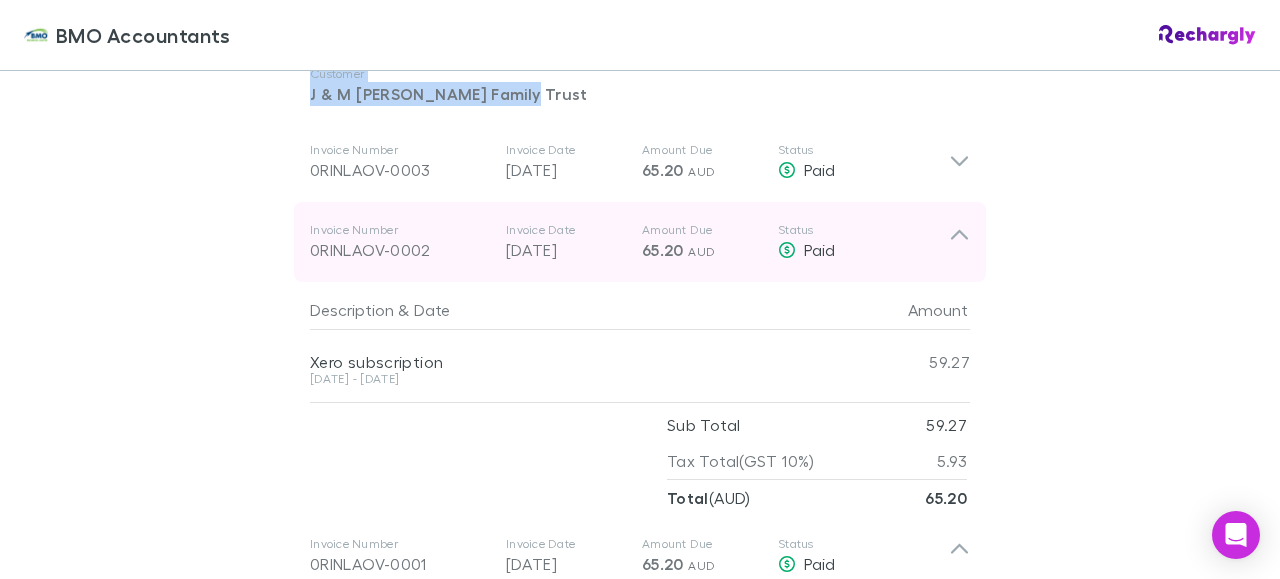 click on "0RINLAOV-0002" at bounding box center [400, 250] 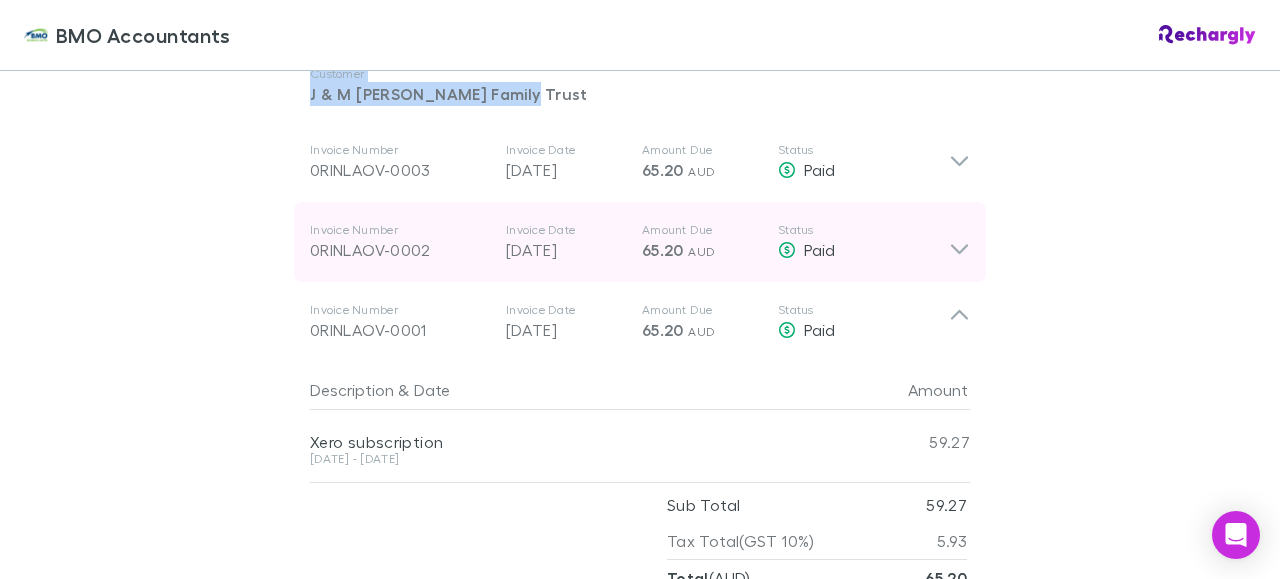 click on "0RINLAOV-0002" at bounding box center [400, 250] 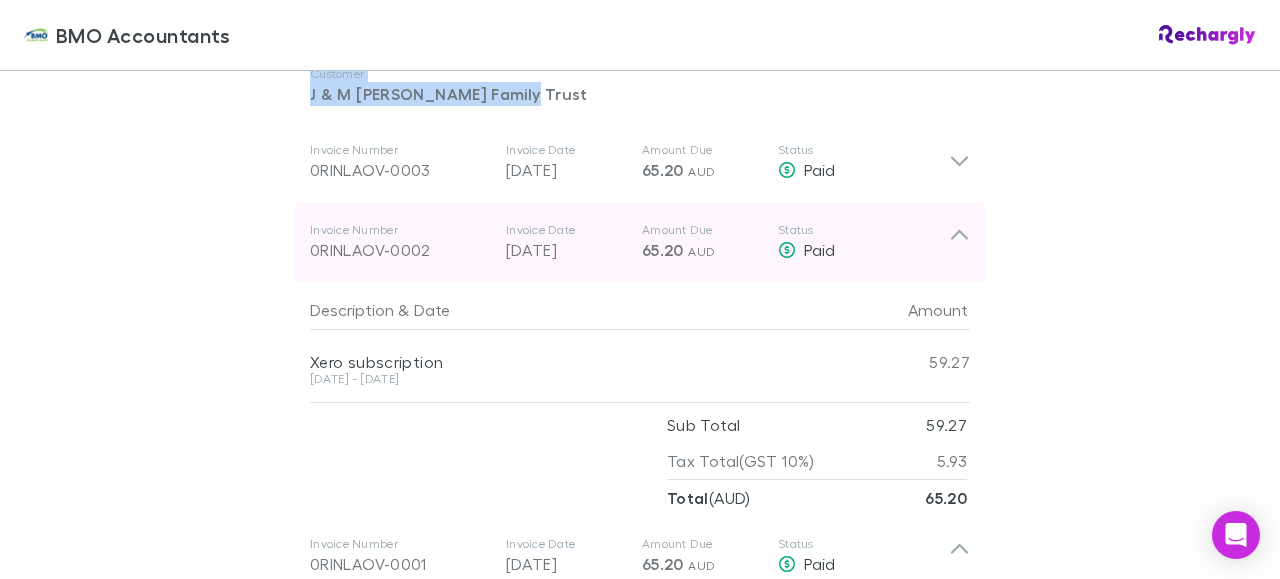 drag, startPoint x: 348, startPoint y: 206, endPoint x: 737, endPoint y: 234, distance: 390.0064 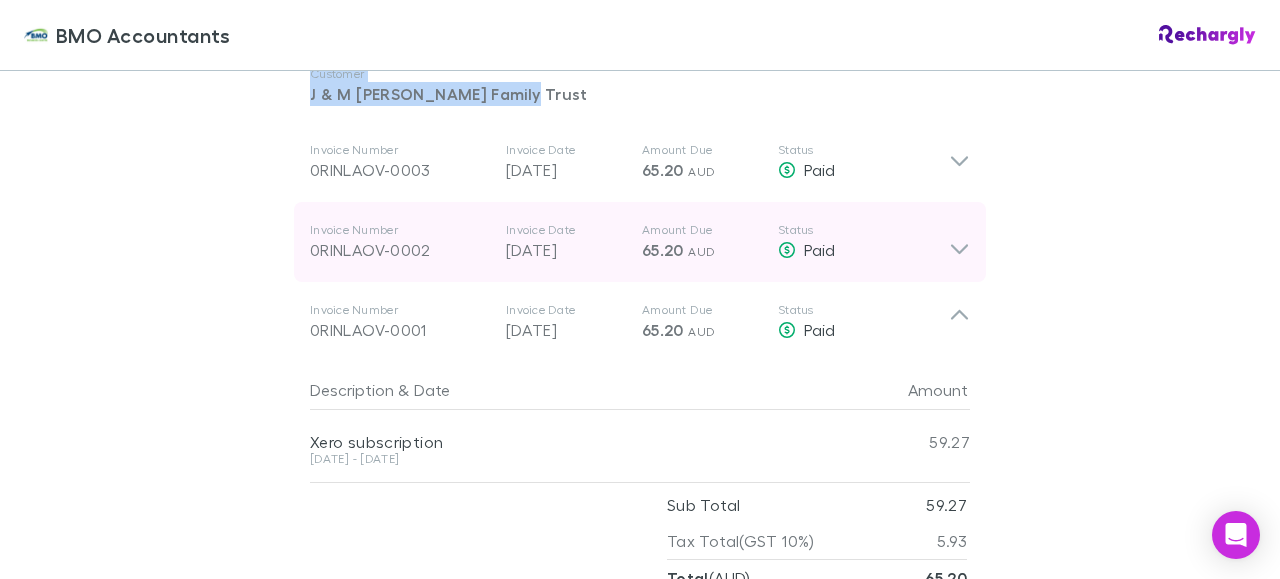 click 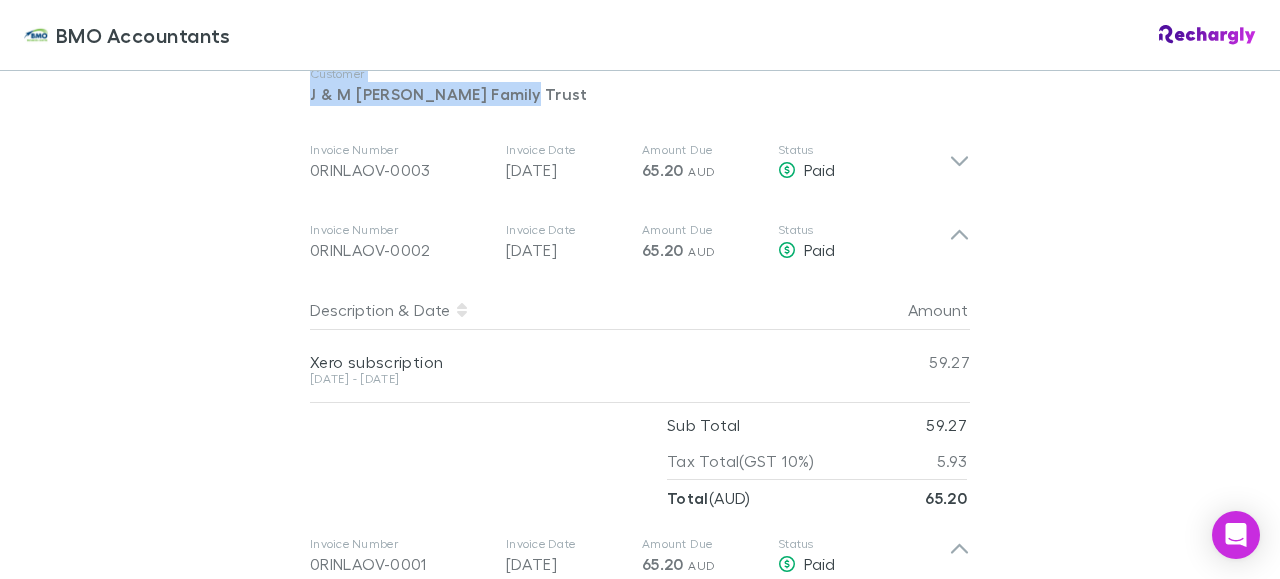 drag, startPoint x: 312, startPoint y: 290, endPoint x: 562, endPoint y: 302, distance: 250.28784 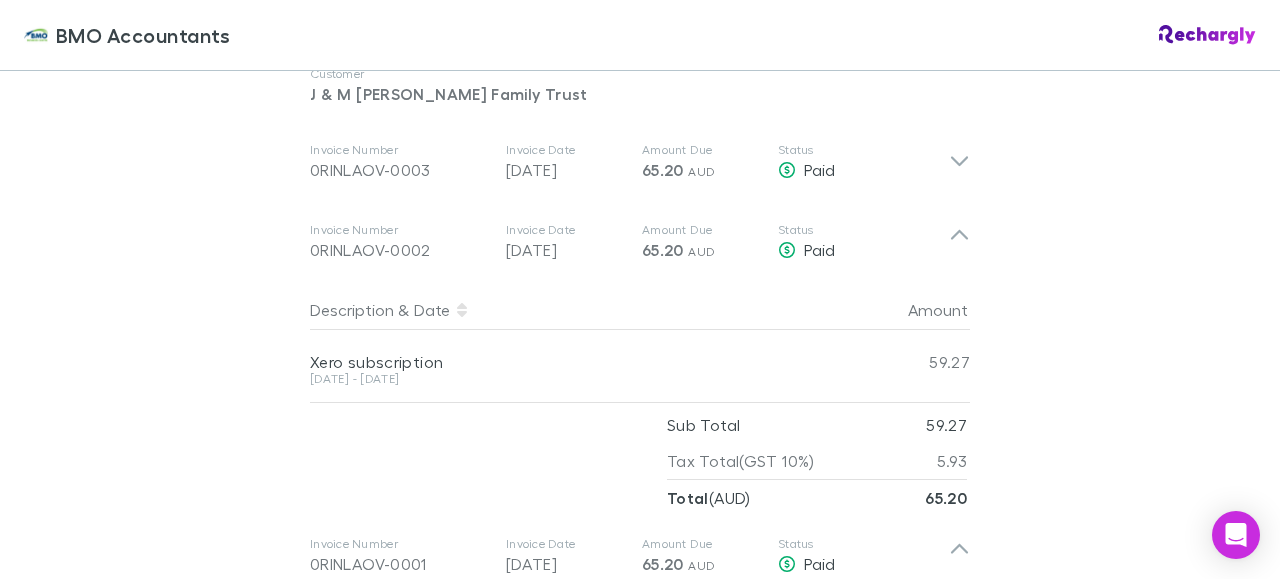 drag, startPoint x: 537, startPoint y: 302, endPoint x: 500, endPoint y: 295, distance: 37.65634 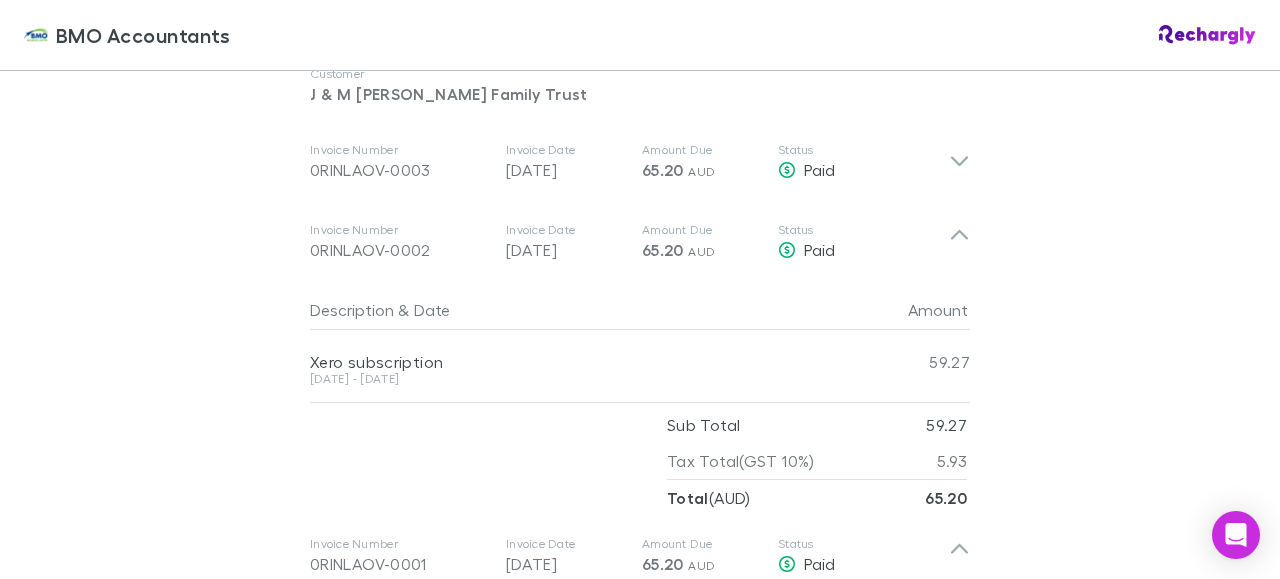 drag, startPoint x: 300, startPoint y: 223, endPoint x: 888, endPoint y: 262, distance: 589.29193 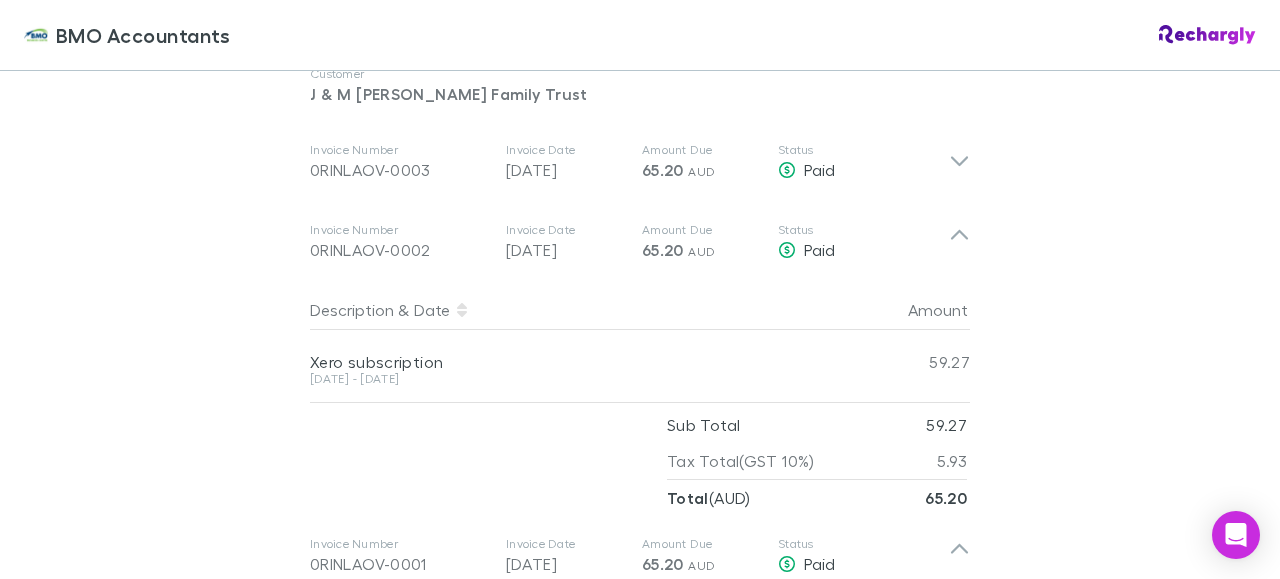 drag, startPoint x: 314, startPoint y: 209, endPoint x: 816, endPoint y: 287, distance: 508.02362 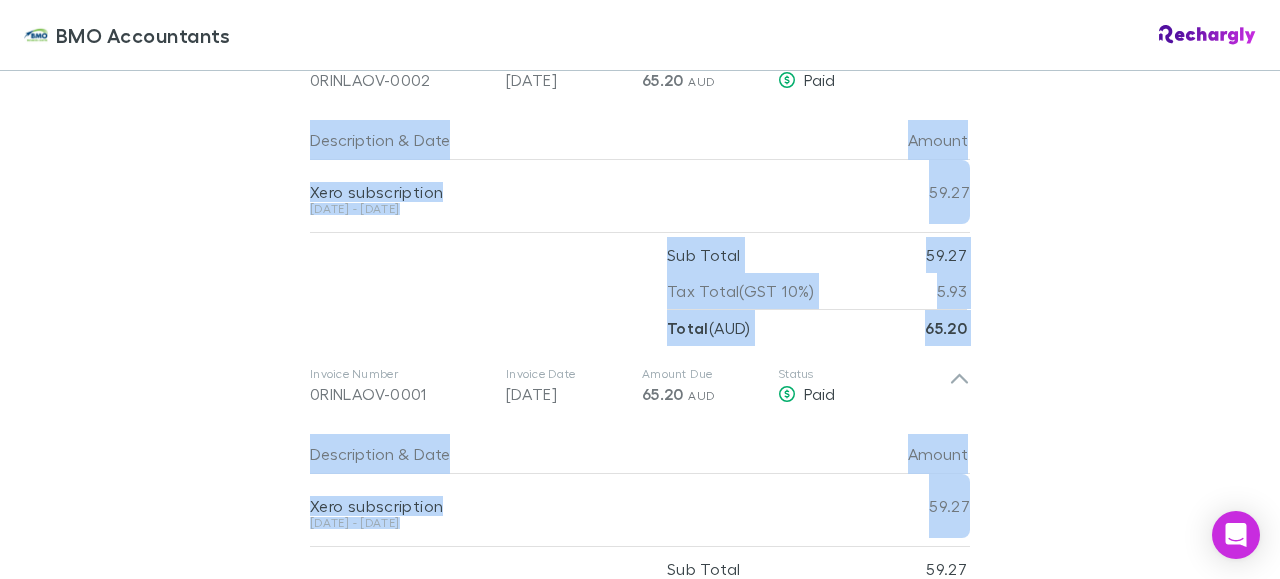 scroll, scrollTop: 1353, scrollLeft: 0, axis: vertical 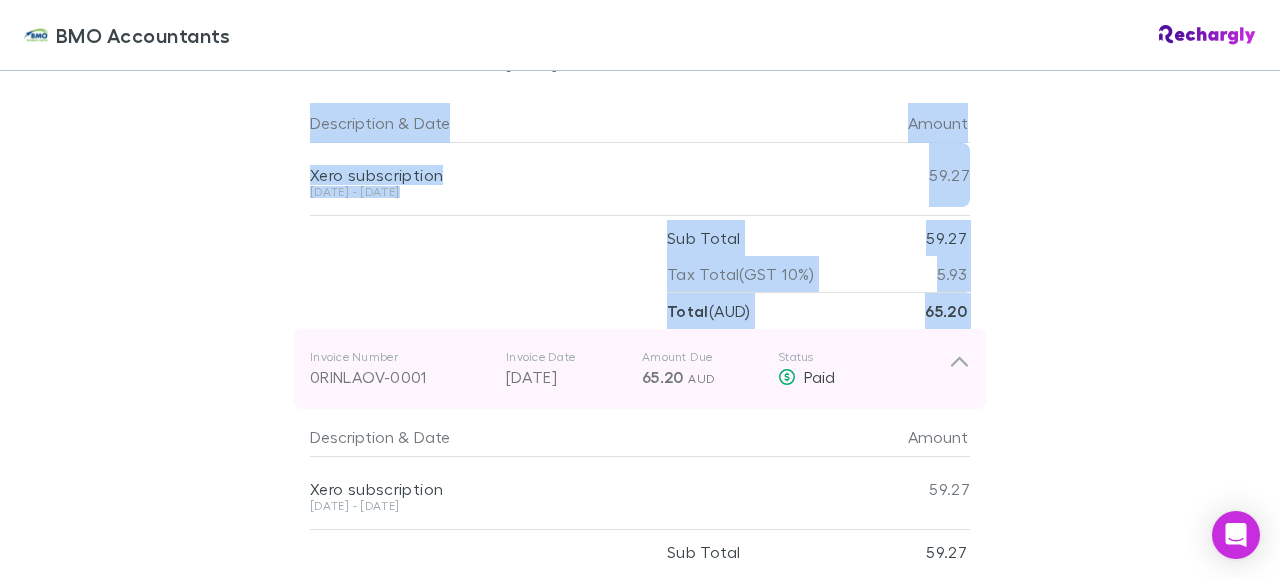 drag, startPoint x: 304, startPoint y: 152, endPoint x: 964, endPoint y: 303, distance: 677.05316 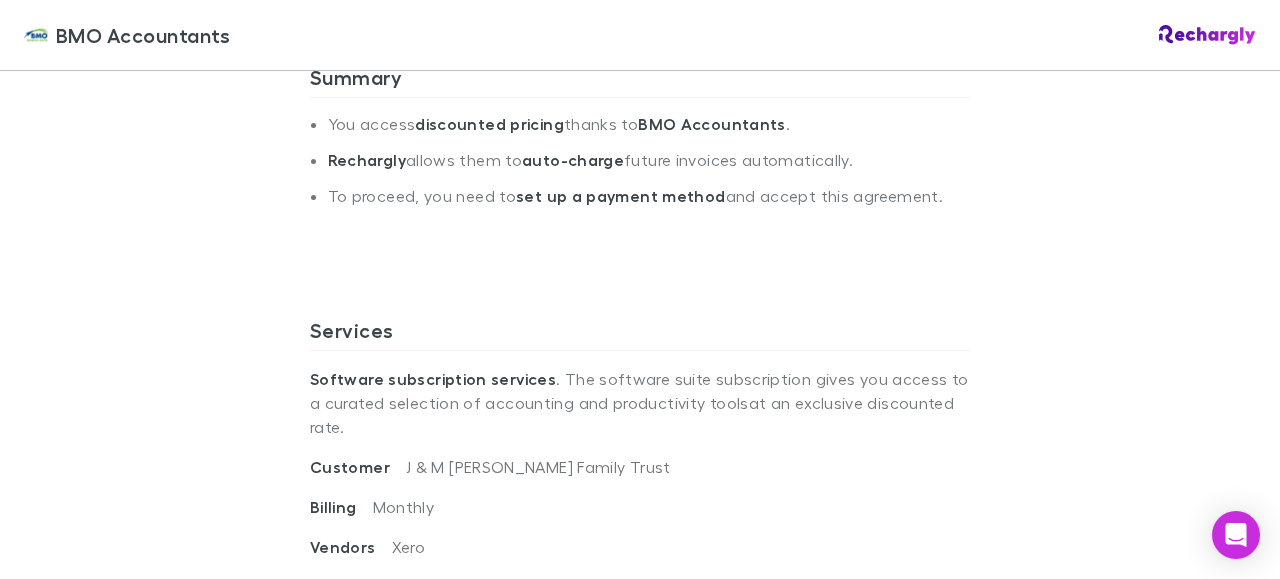 scroll, scrollTop: 484, scrollLeft: 0, axis: vertical 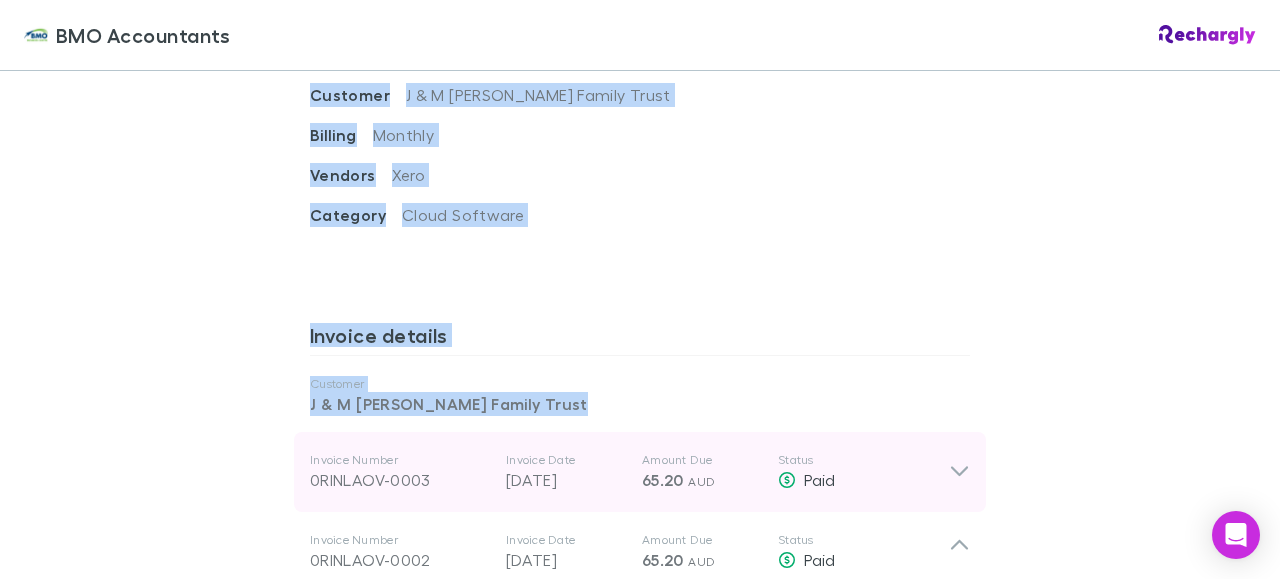 drag, startPoint x: 304, startPoint y: 332, endPoint x: 528, endPoint y: 414, distance: 238.53722 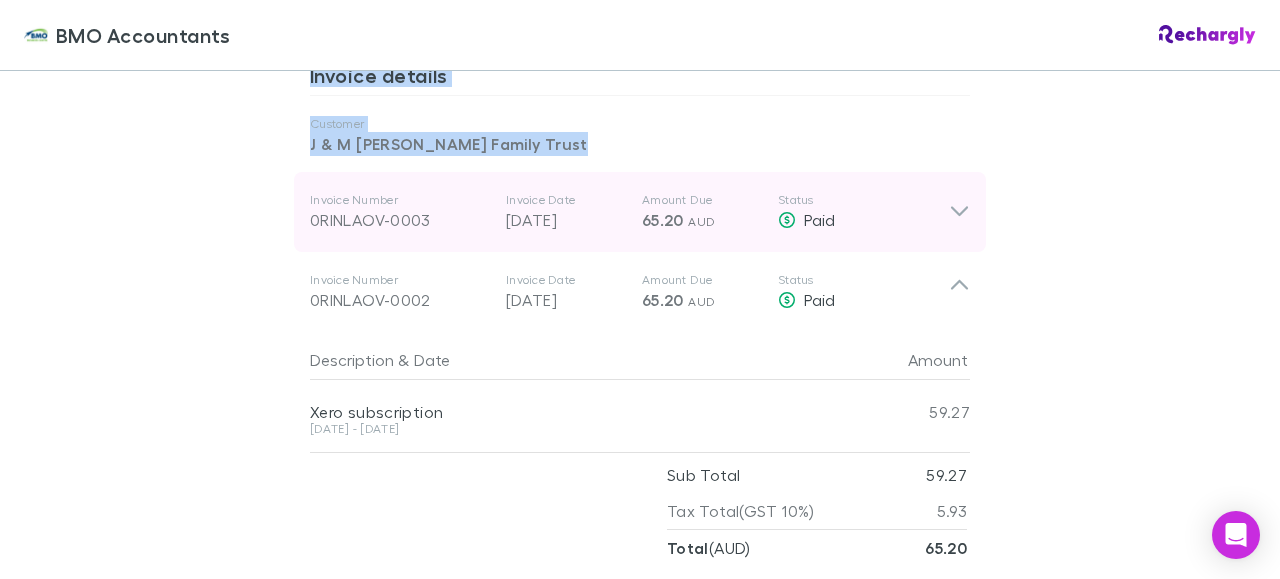 scroll, scrollTop: 1117, scrollLeft: 0, axis: vertical 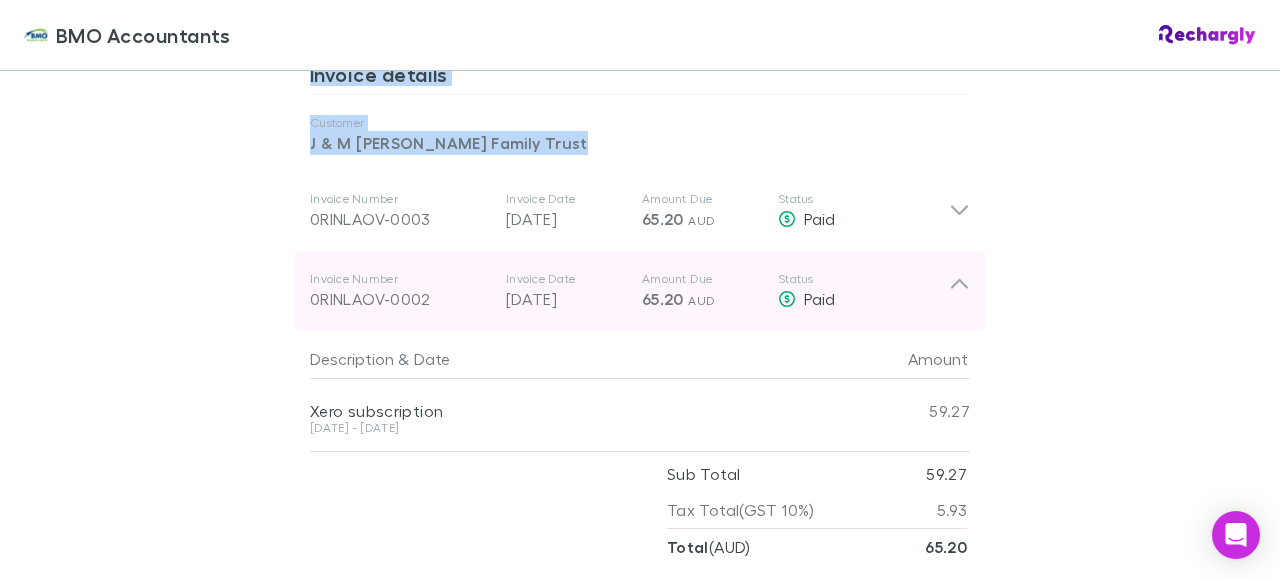 click 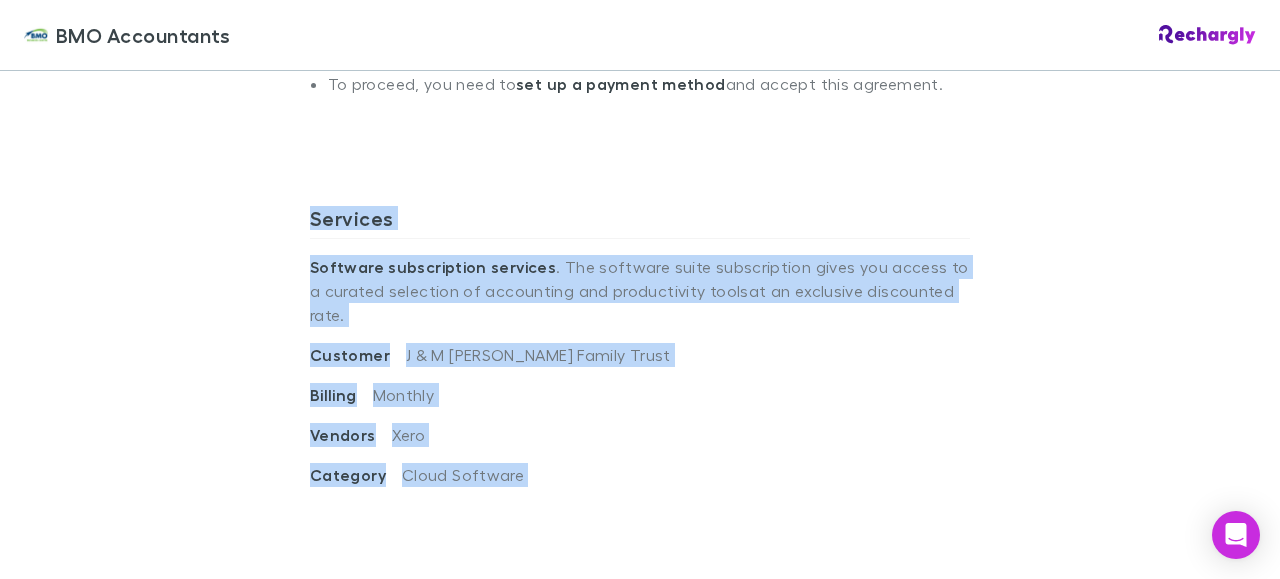 scroll, scrollTop: 683, scrollLeft: 0, axis: vertical 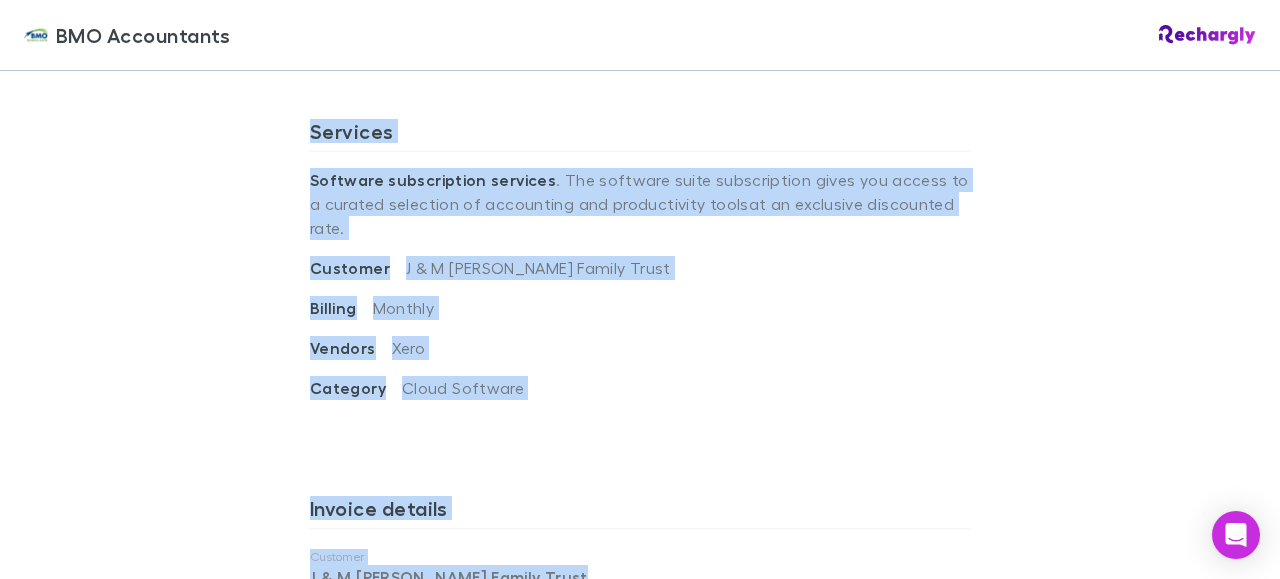 copy on "Services Software subscription services . The software suite subscription gives you access to a curated selection of accounting and productivity tools  at an exclusive discounted rate . Customer J & M Hirning Family Trust Billing Monthly Vendors Xero Category Cloud Software Invoice details Customer J & M Hirning Family Trust Invoice Number 0RINLAOV-0003 Invoice Date 07 Jul 2025 Amount Due 65.20   AUD Status Paid Description   &   Date Amount   Xero subscription 24 May - 23 Jun 2025 59.27 Sub Total 59.27 Tax Total  (GST 10%) 5.93 Total  ( AUD ) 65.20 Invoice Number 0RINLAOV-0002 Invoice Date 07 Jun 2025 Amount Due 65.20   AUD Status Paid" 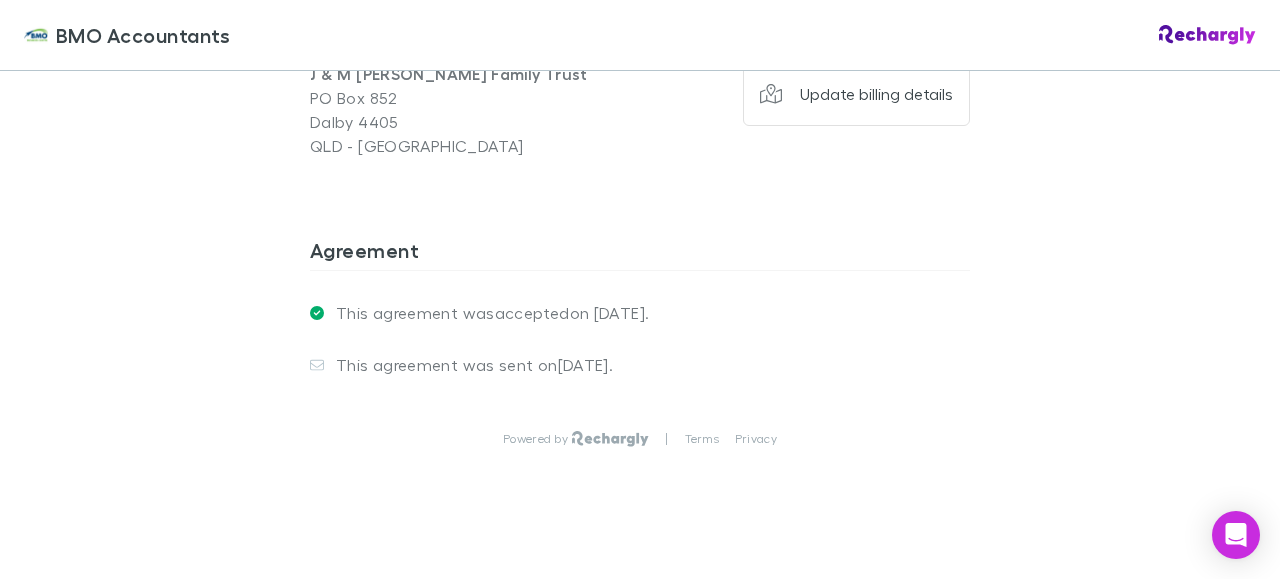 scroll, scrollTop: 2088, scrollLeft: 0, axis: vertical 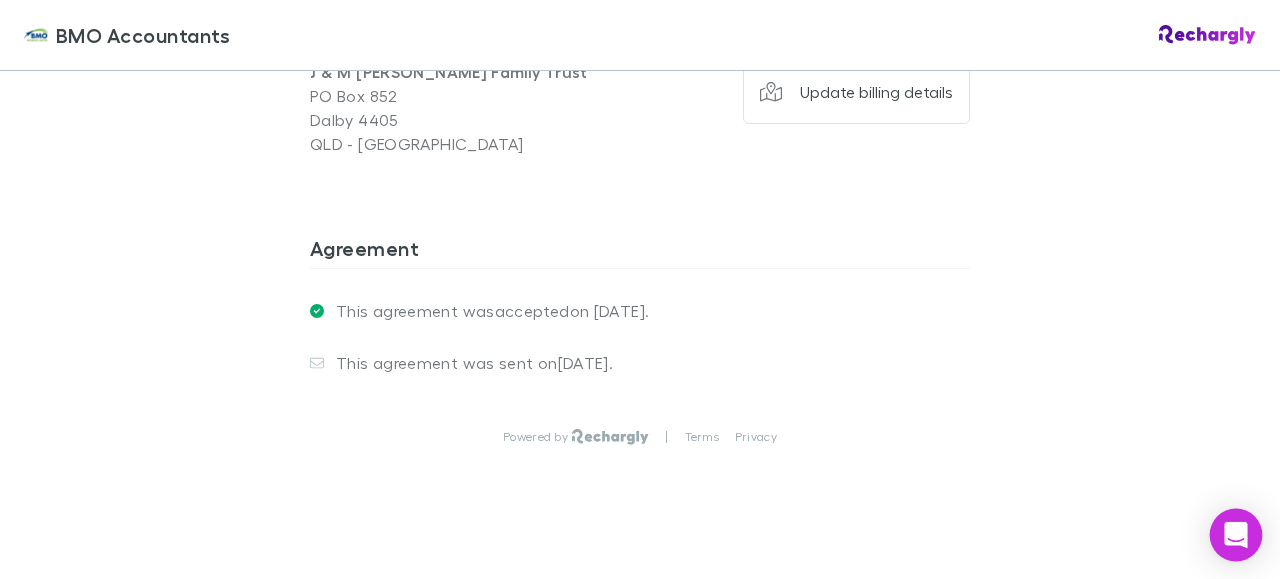 click at bounding box center (1236, 535) 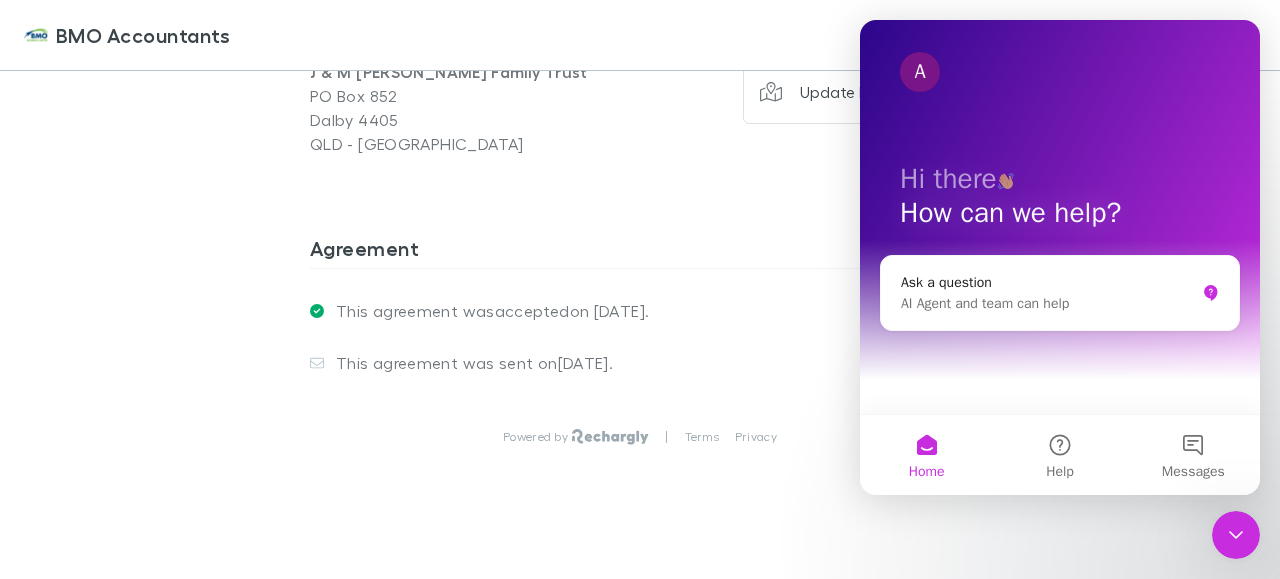 scroll, scrollTop: 0, scrollLeft: 0, axis: both 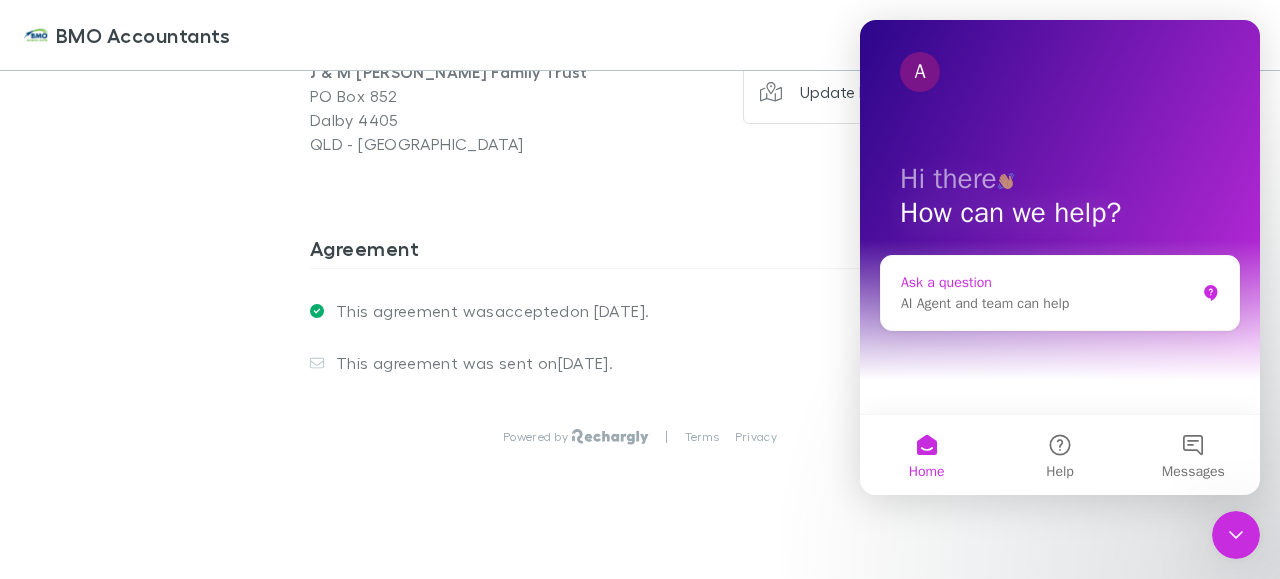 click on "AI Agent and team can help" at bounding box center [1048, 303] 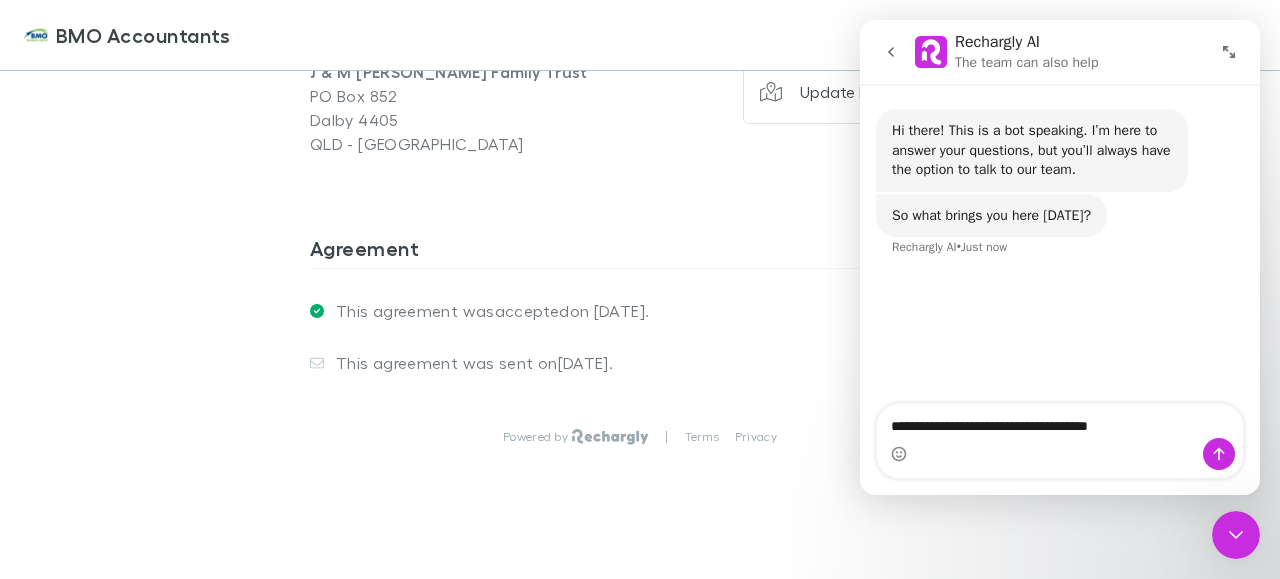 type on "**********" 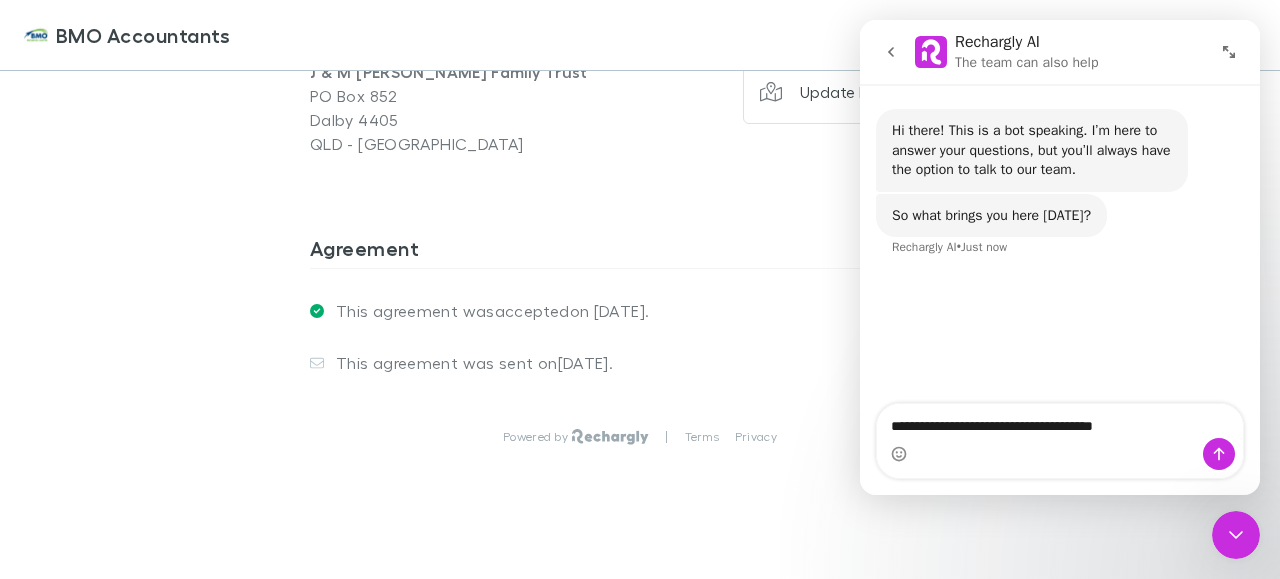 type 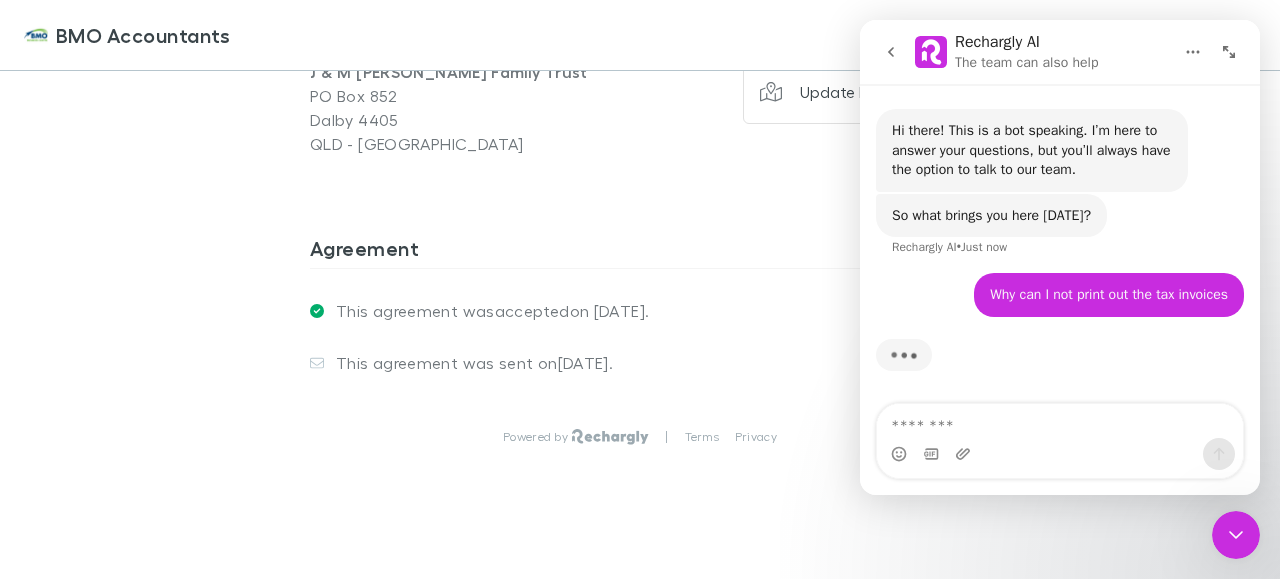 click on "Billing details J & M Hirning Family Trust PO Box 852   Dalby   4405 QLD - Australia Update billing details Cancel Save new address" at bounding box center [640, 103] 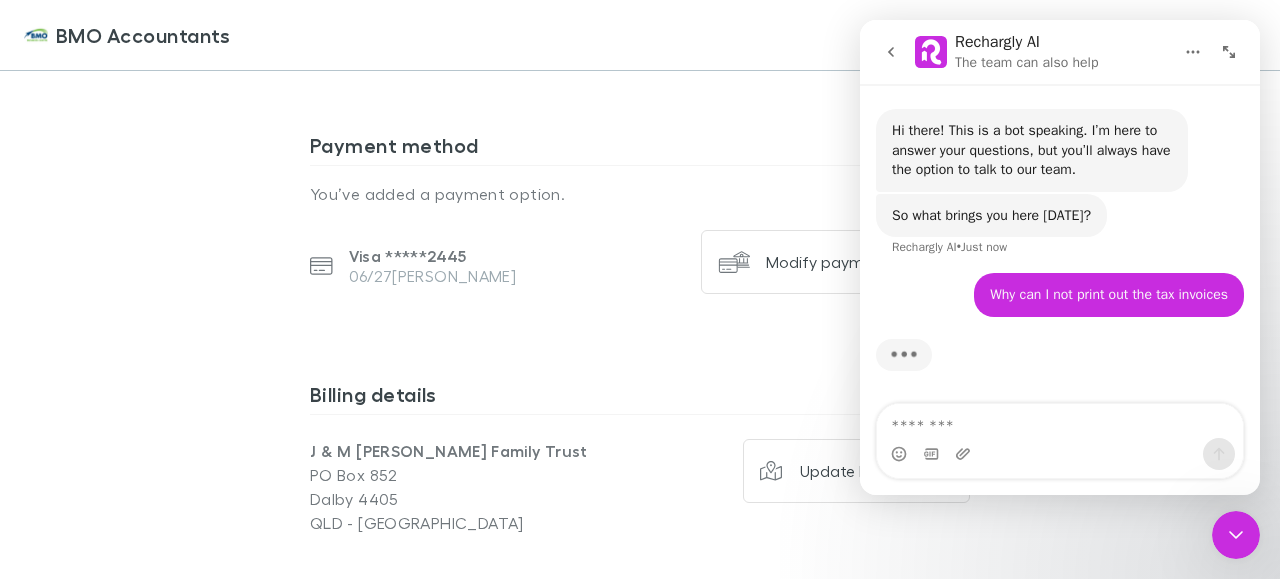 scroll, scrollTop: 1653, scrollLeft: 0, axis: vertical 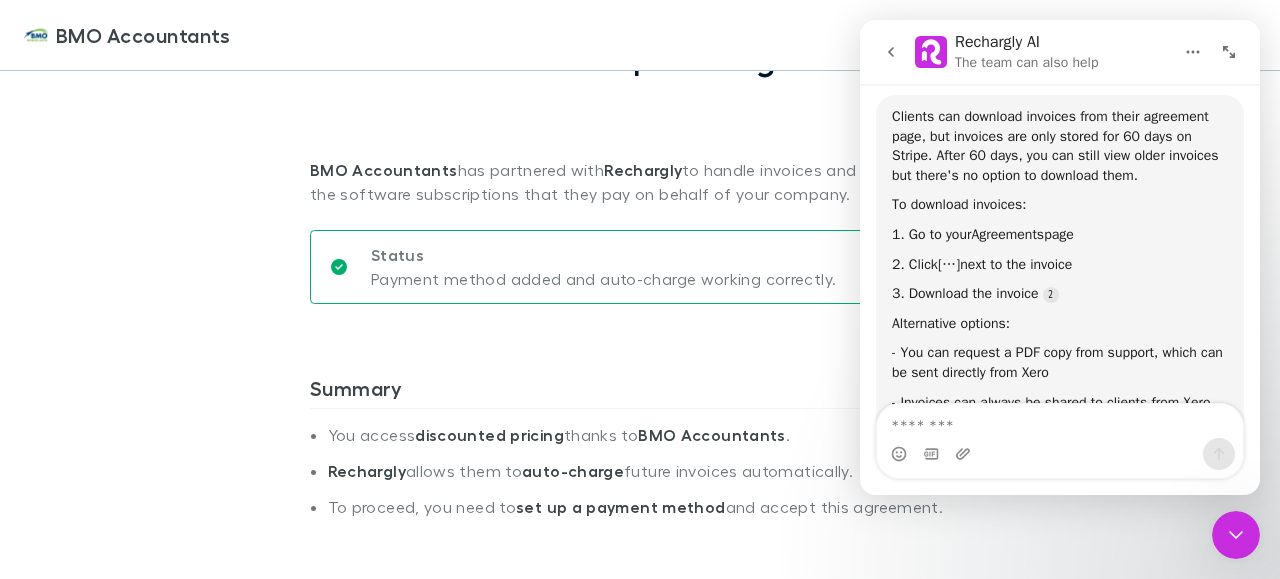 click on "Payment method added and auto-charge working correctly." at bounding box center (603, 279) 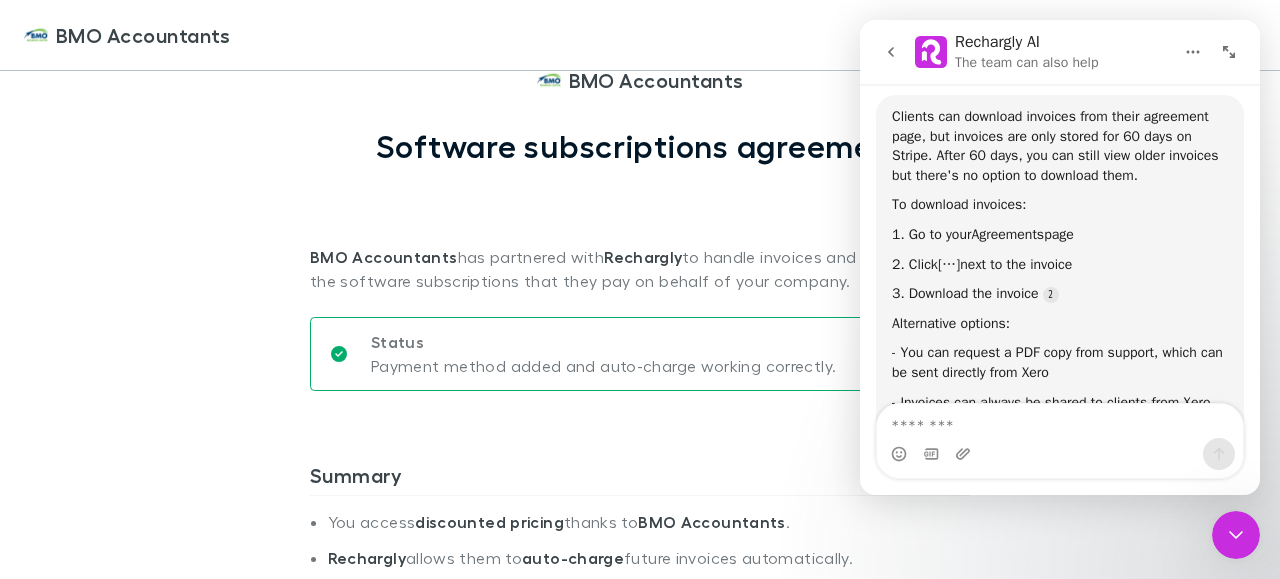scroll, scrollTop: 86, scrollLeft: 0, axis: vertical 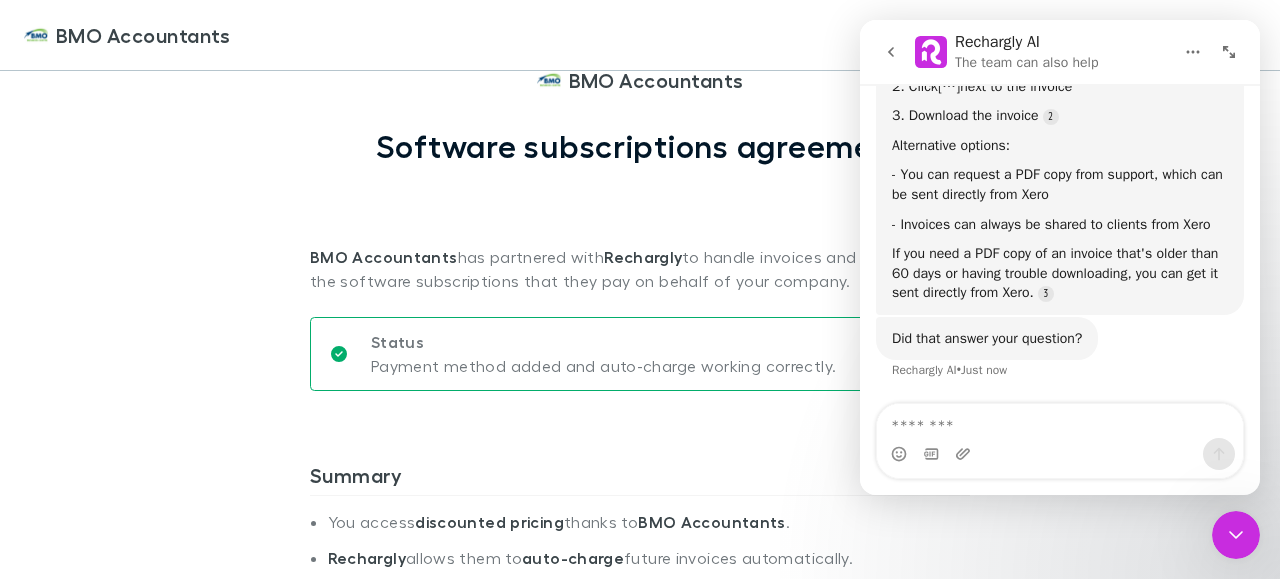 click on "Status Payment method added and auto-charge working correctly." at bounding box center [640, 362] 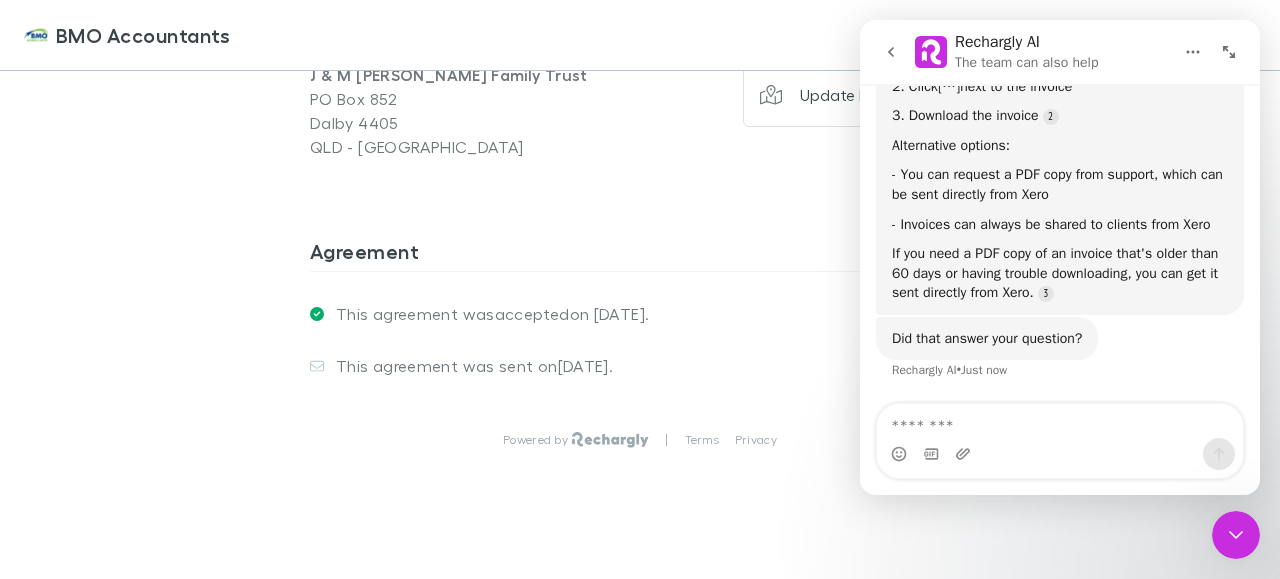 scroll, scrollTop: 2088, scrollLeft: 0, axis: vertical 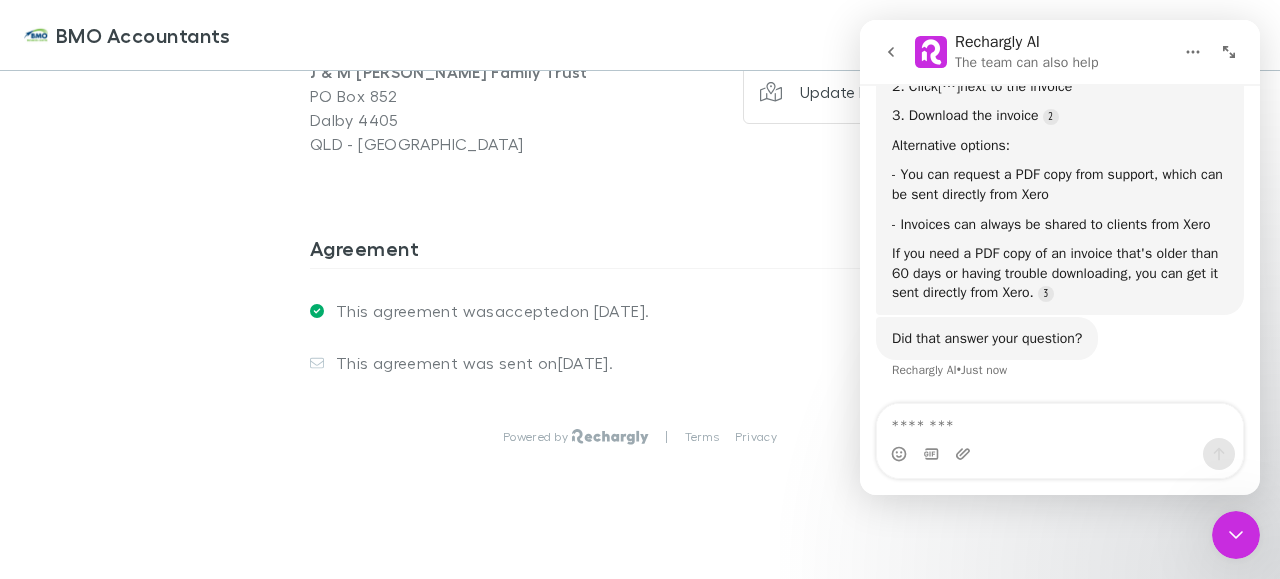 click on "This agreement was  accepted  on   16 Jun 2025 ." at bounding box center [640, 311] 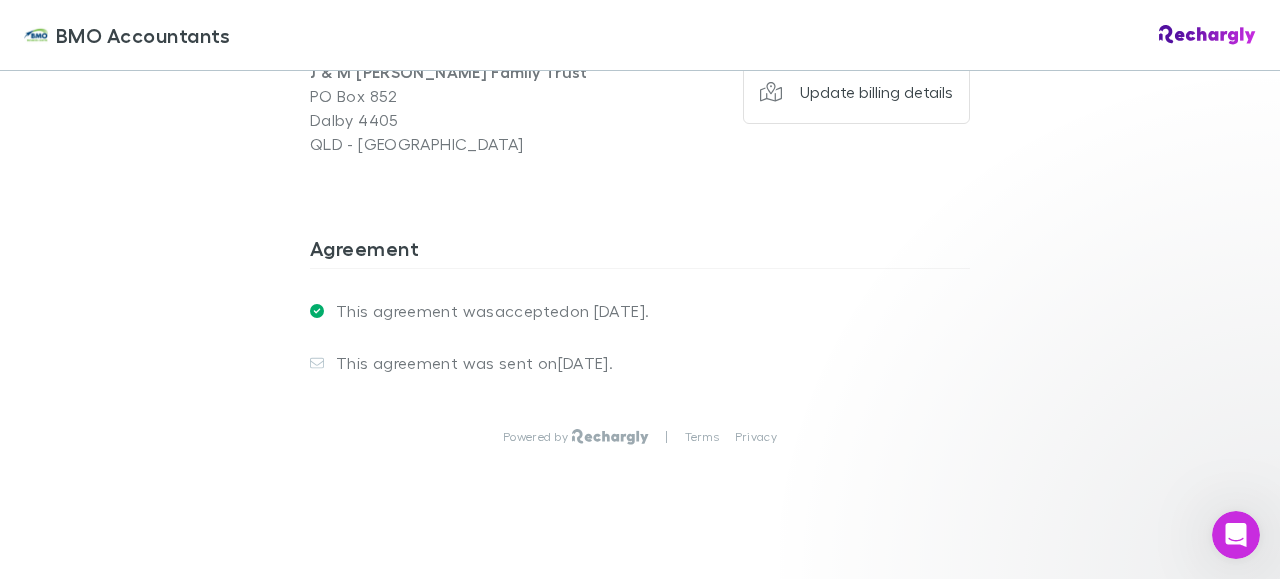 scroll, scrollTop: 0, scrollLeft: 0, axis: both 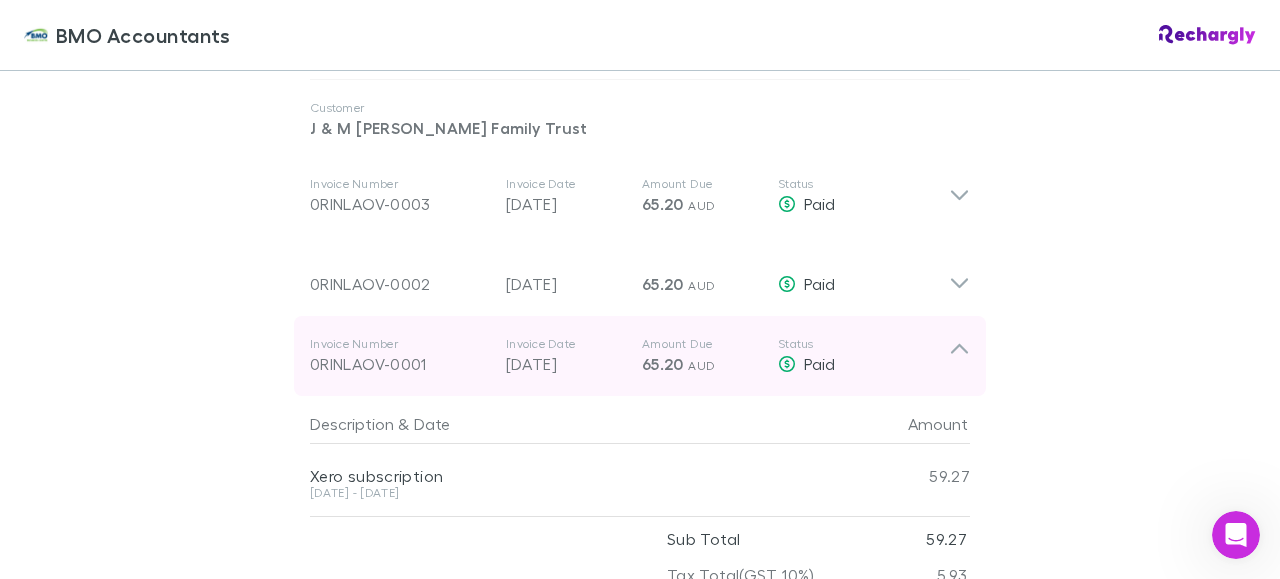 click 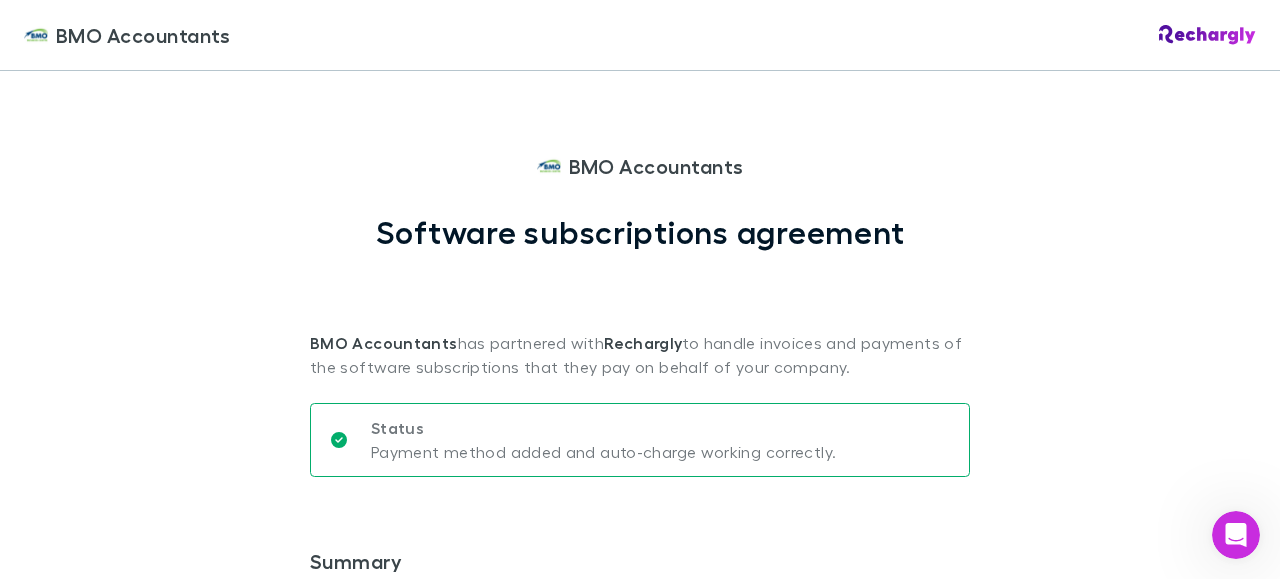 scroll, scrollTop: 0, scrollLeft: 0, axis: both 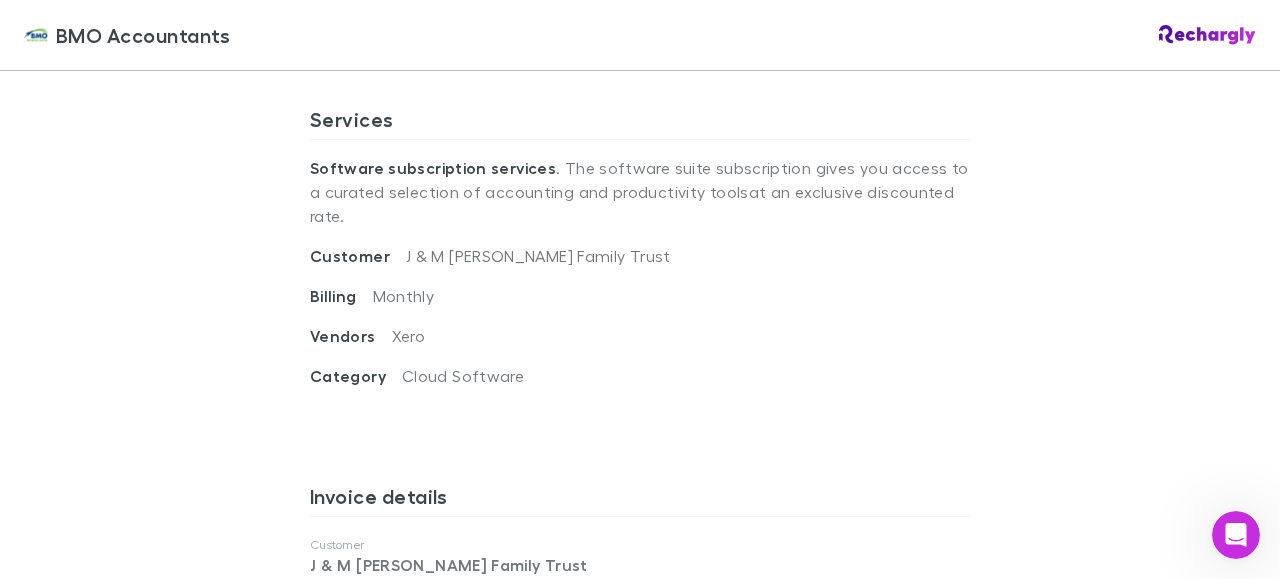 click on "Software subscription services" at bounding box center (433, 168) 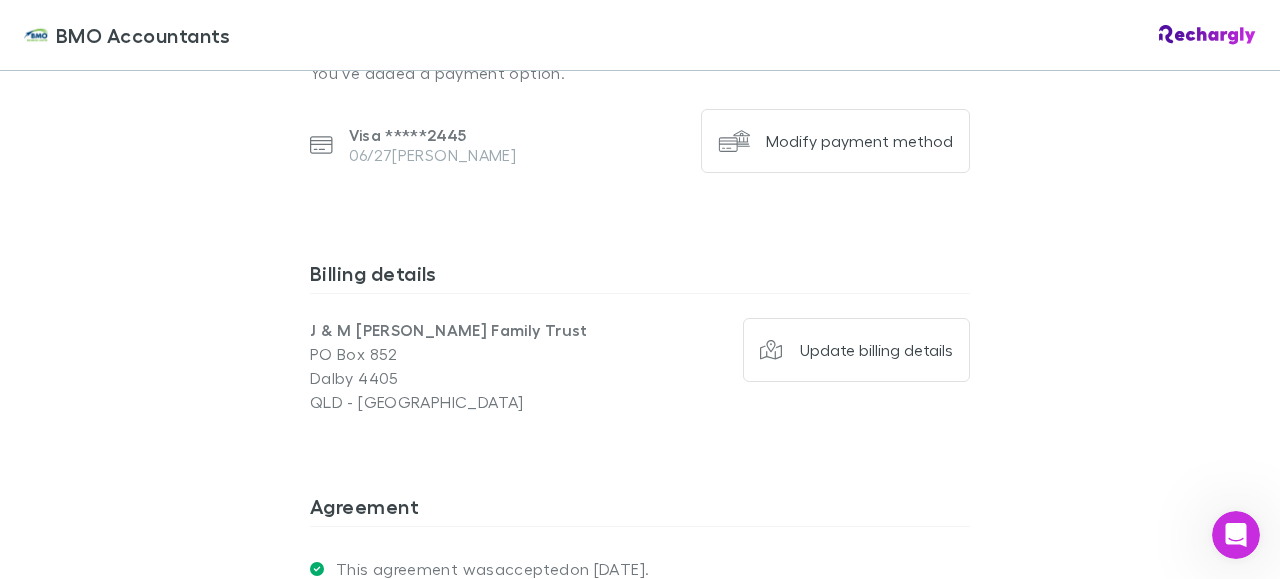 scroll, scrollTop: 1593, scrollLeft: 0, axis: vertical 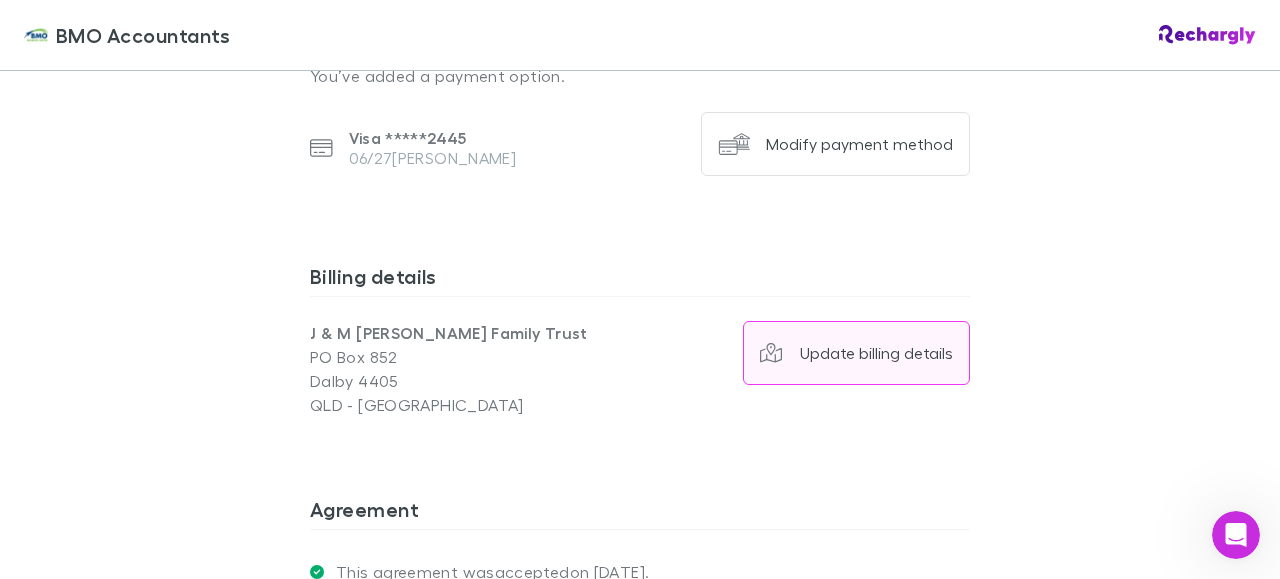 click on "Update billing details" at bounding box center (876, 353) 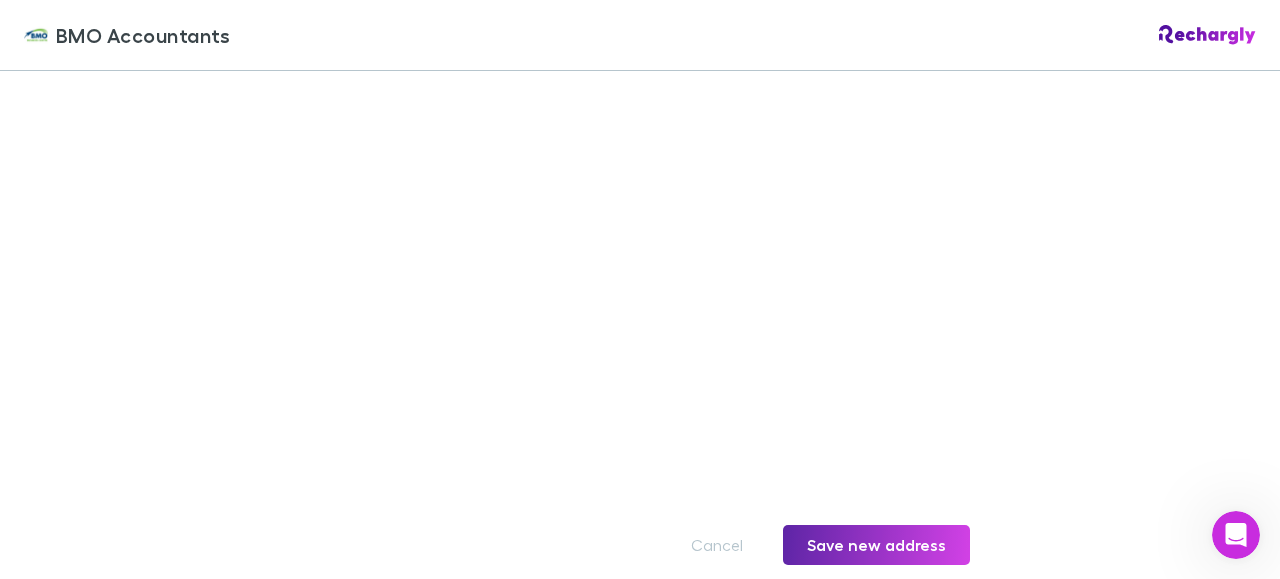 scroll, scrollTop: 1940, scrollLeft: 0, axis: vertical 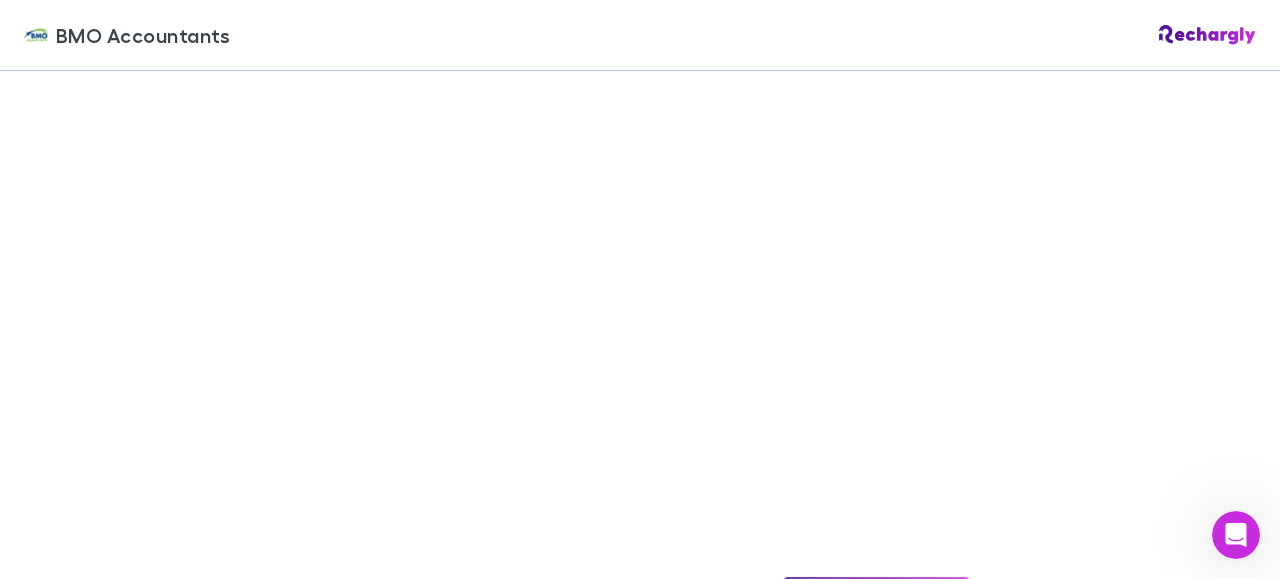 click on "Save new address" at bounding box center (876, 597) 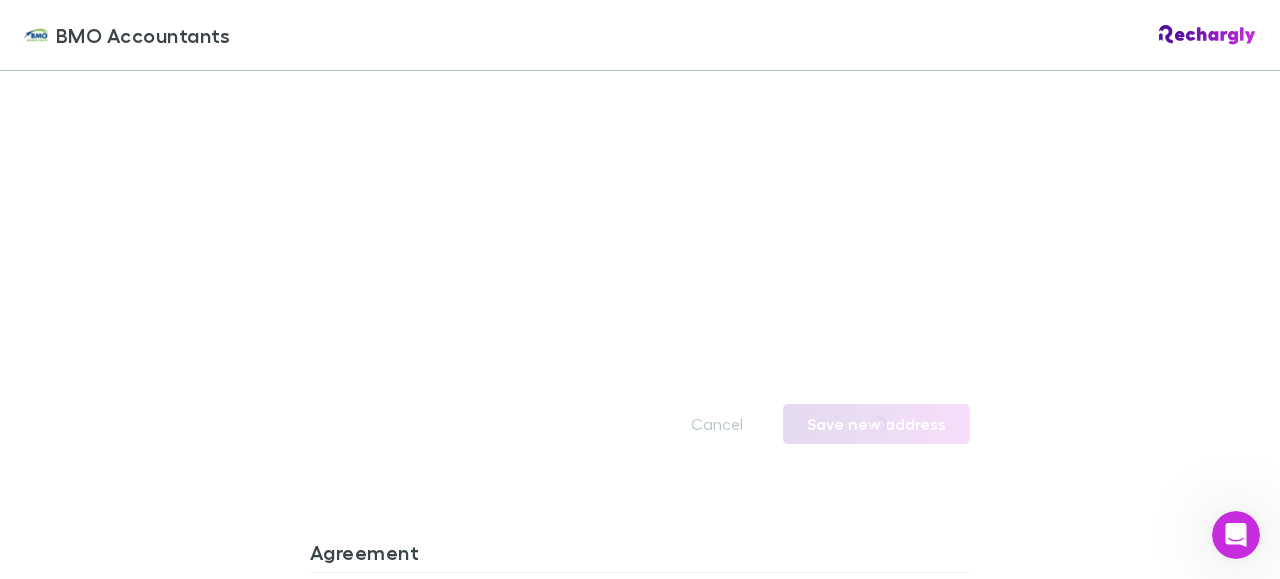scroll, scrollTop: 2114, scrollLeft: 0, axis: vertical 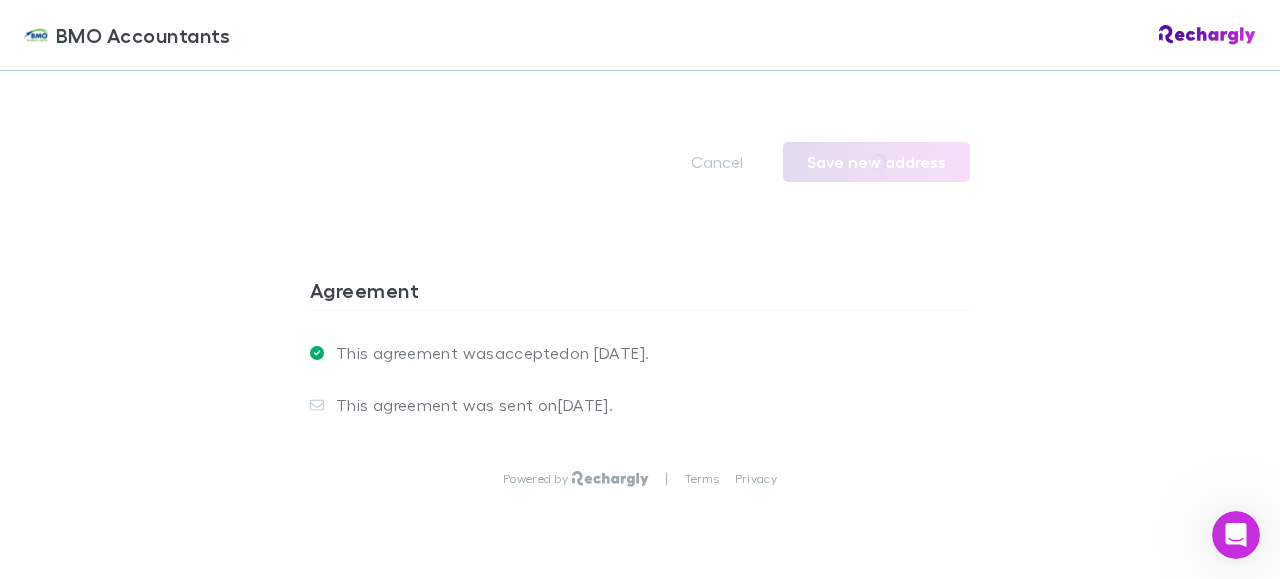 click on "This agreement was  accepted  on   16 Jun 2025 ." at bounding box center (640, 353) 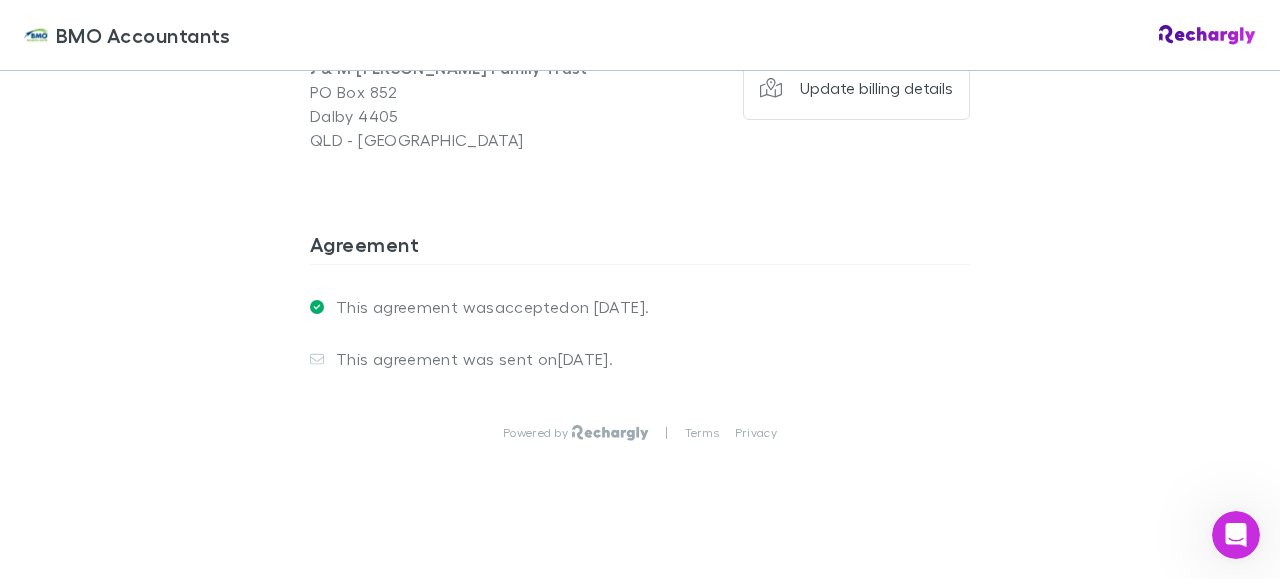 scroll, scrollTop: 1854, scrollLeft: 0, axis: vertical 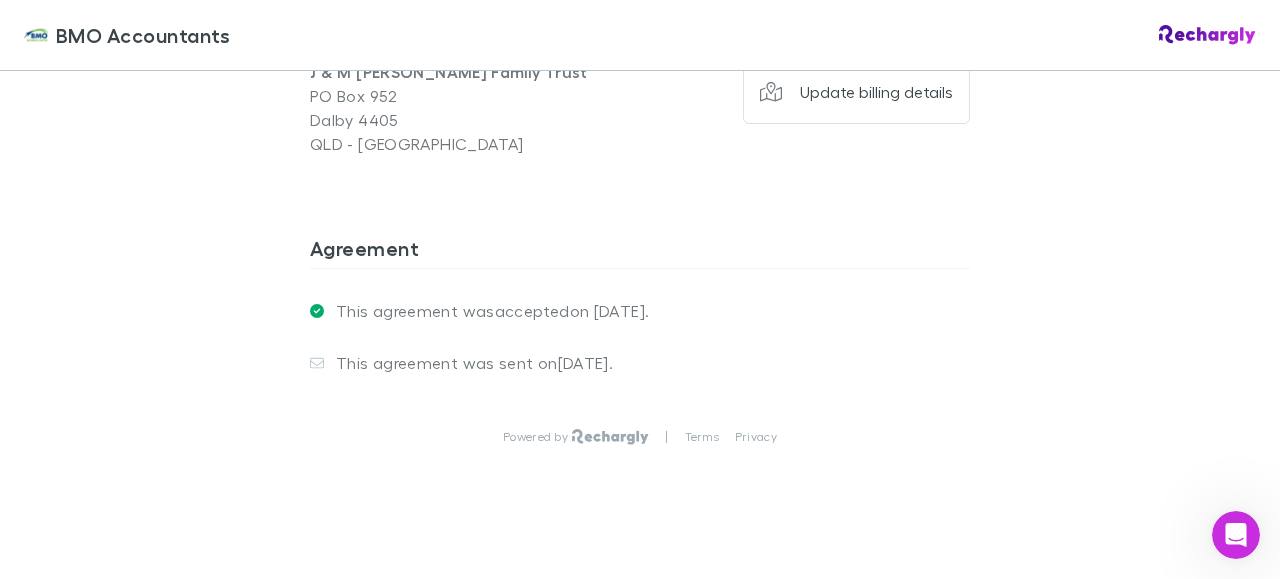 click 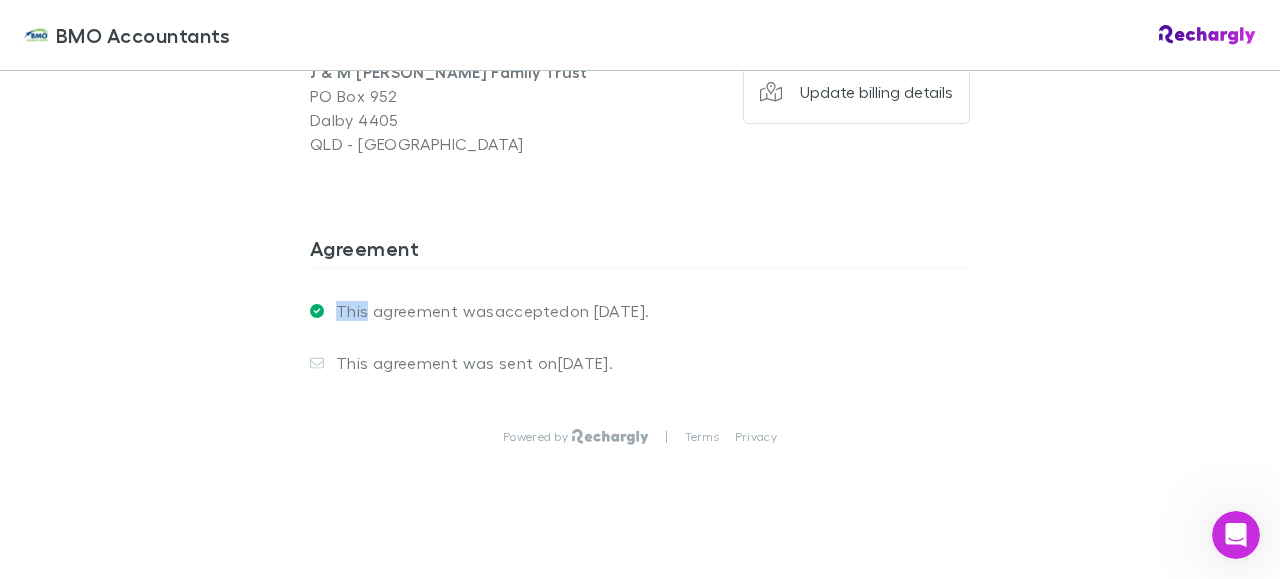 click 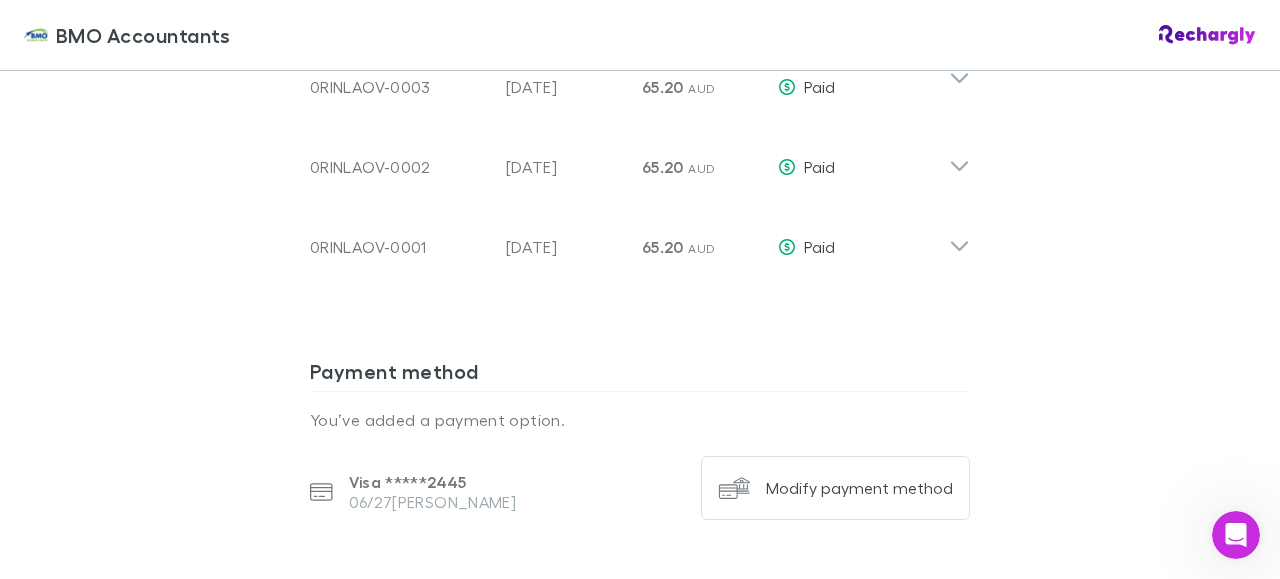 scroll, scrollTop: 1246, scrollLeft: 0, axis: vertical 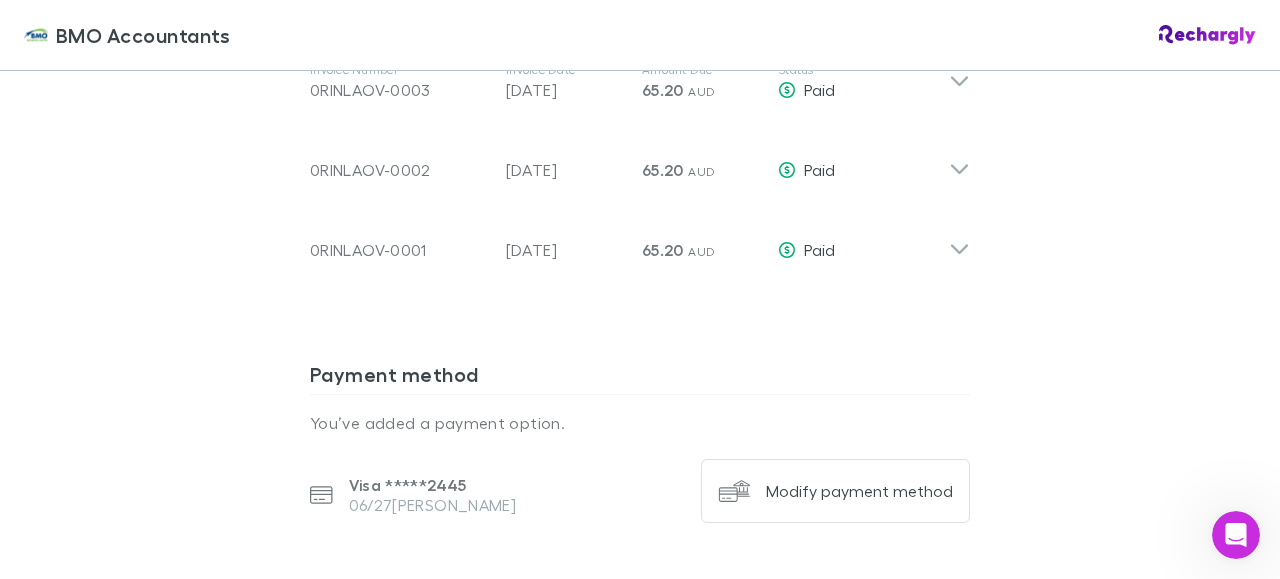 click at bounding box center (1207, 35) 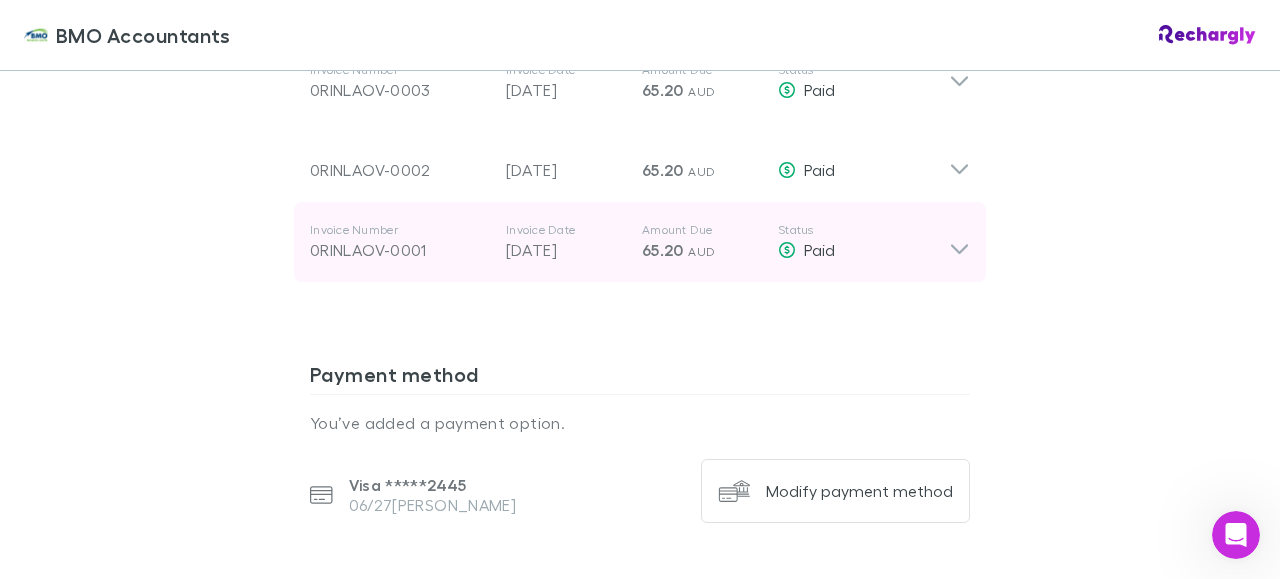 click on "[DATE]" at bounding box center (566, 250) 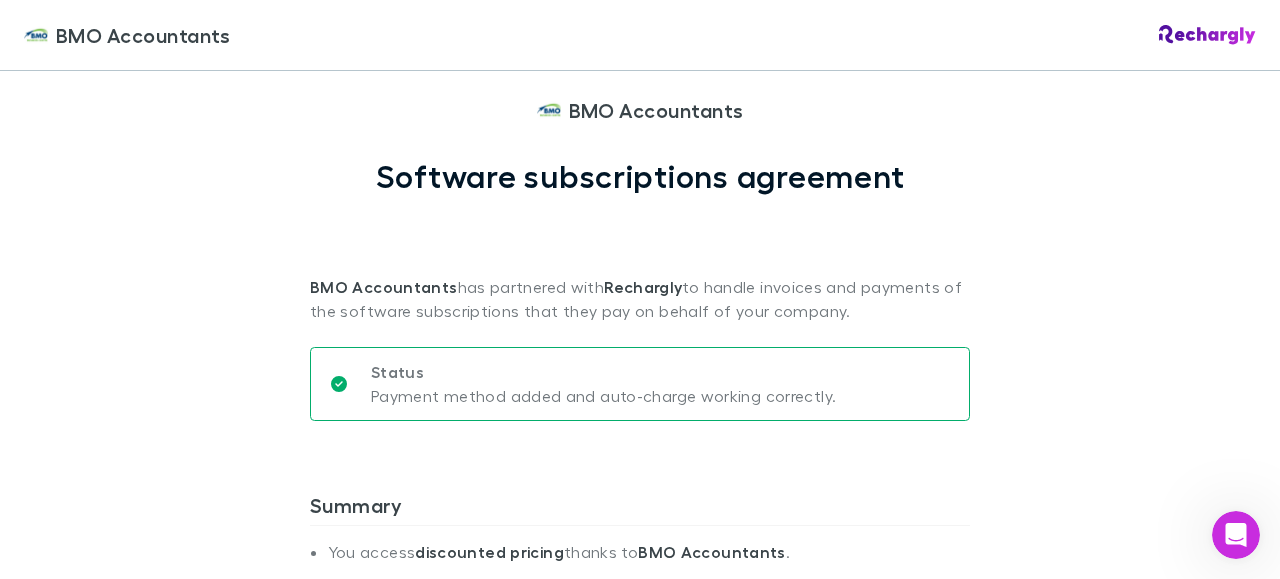 scroll, scrollTop: 0, scrollLeft: 0, axis: both 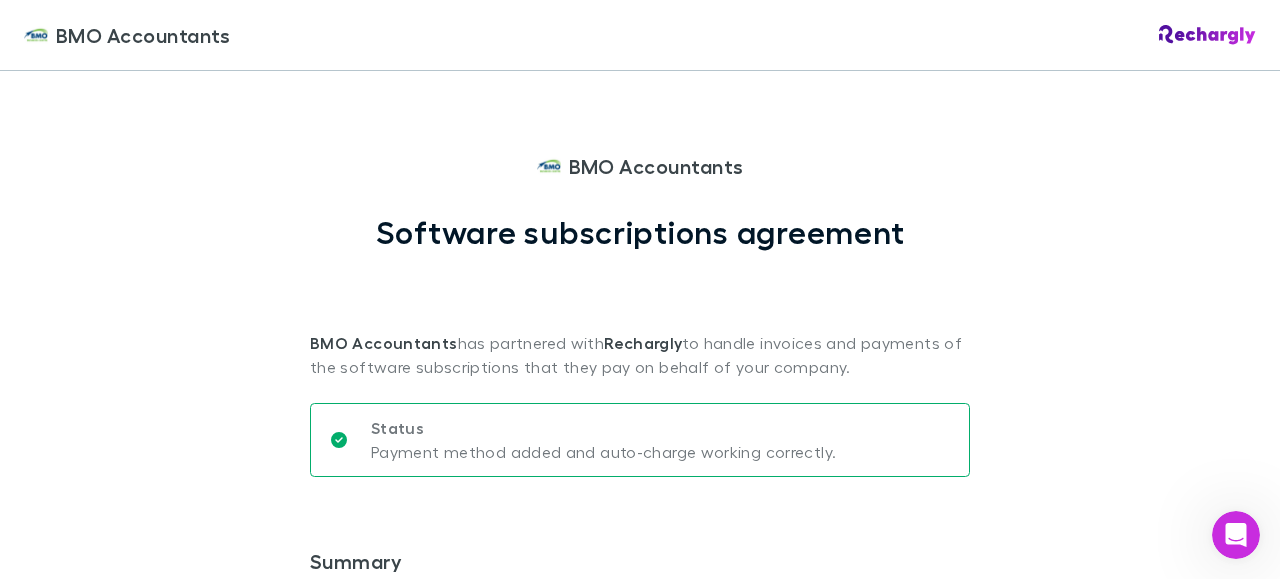 click on "BMO Accountants" at bounding box center (143, 35) 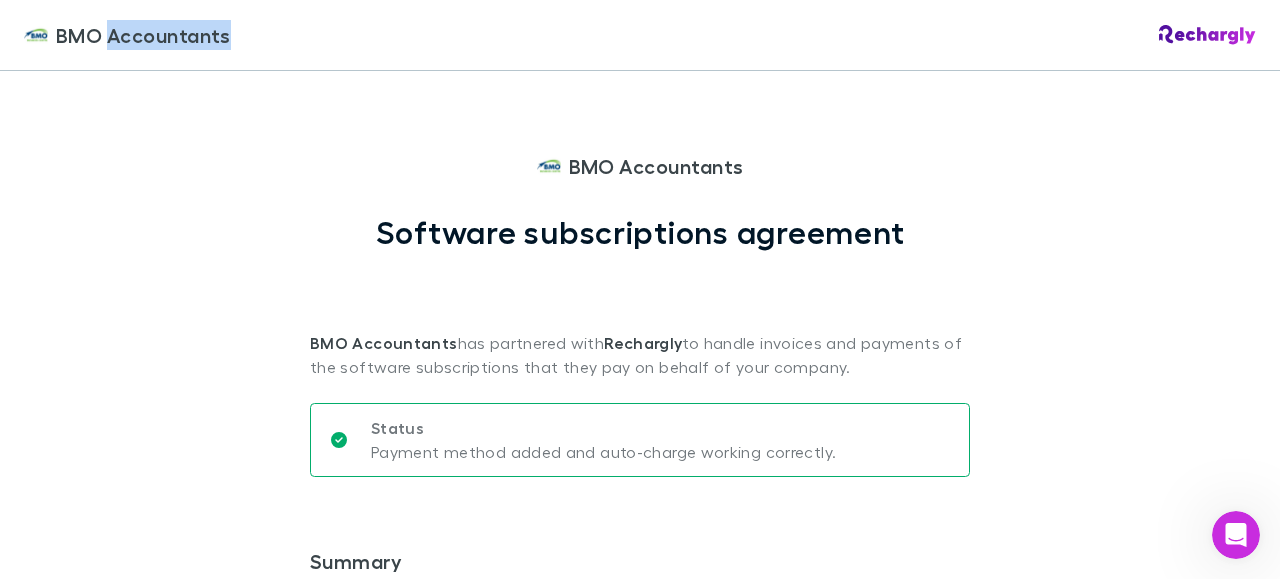 click on "BMO Accountants" at bounding box center [143, 35] 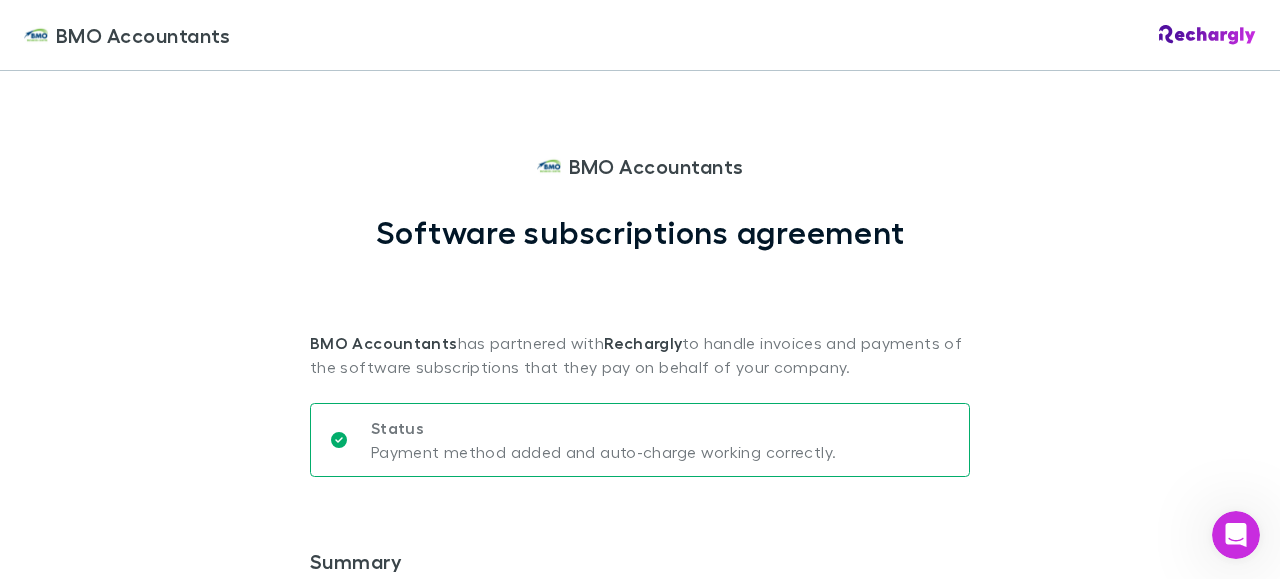click on "Status Payment method added and auto-charge working correctly." at bounding box center (640, 448) 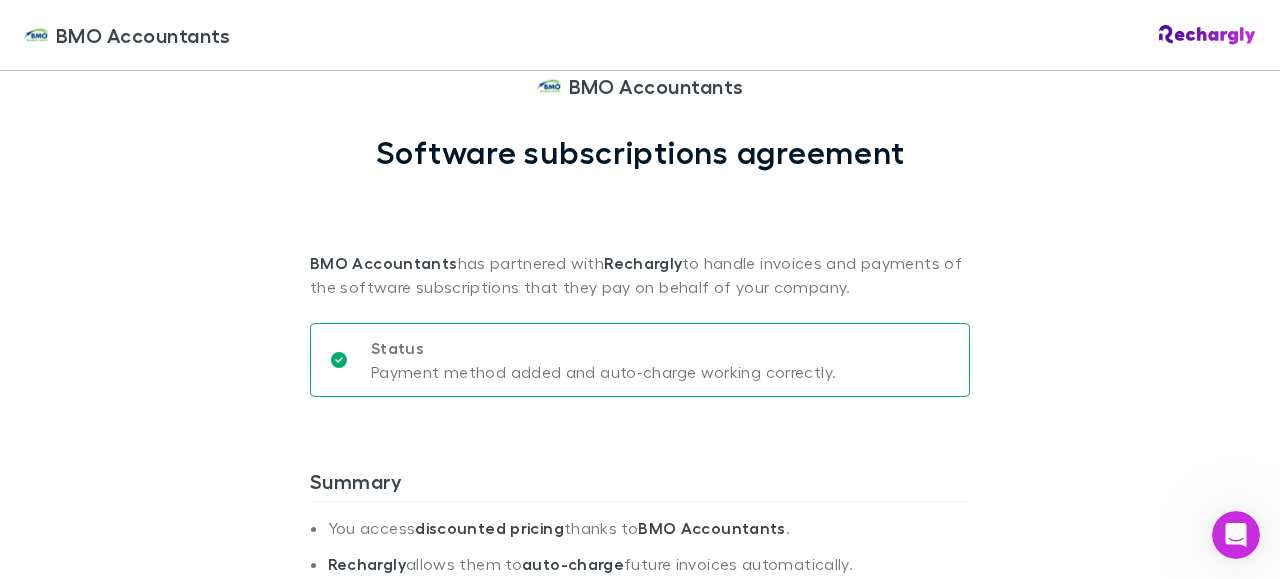 scroll, scrollTop: 86, scrollLeft: 0, axis: vertical 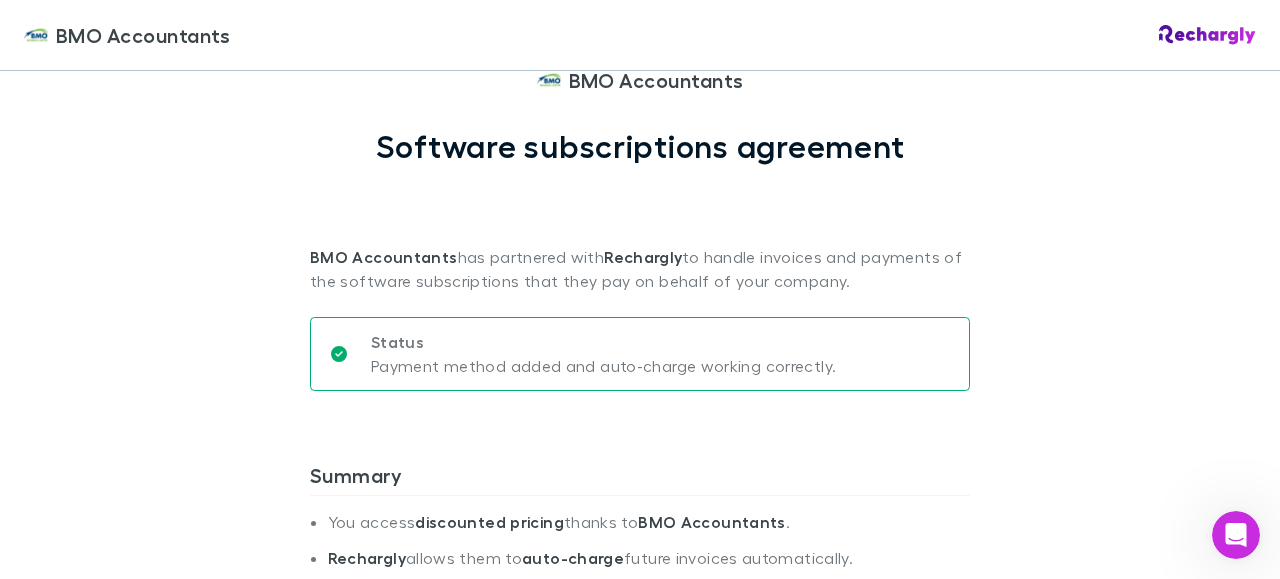 click on "BMO Accountants  has partnered with  Rechargly  to handle invoices and payments of the software subscriptions that they pay on behalf of your company." at bounding box center (640, 229) 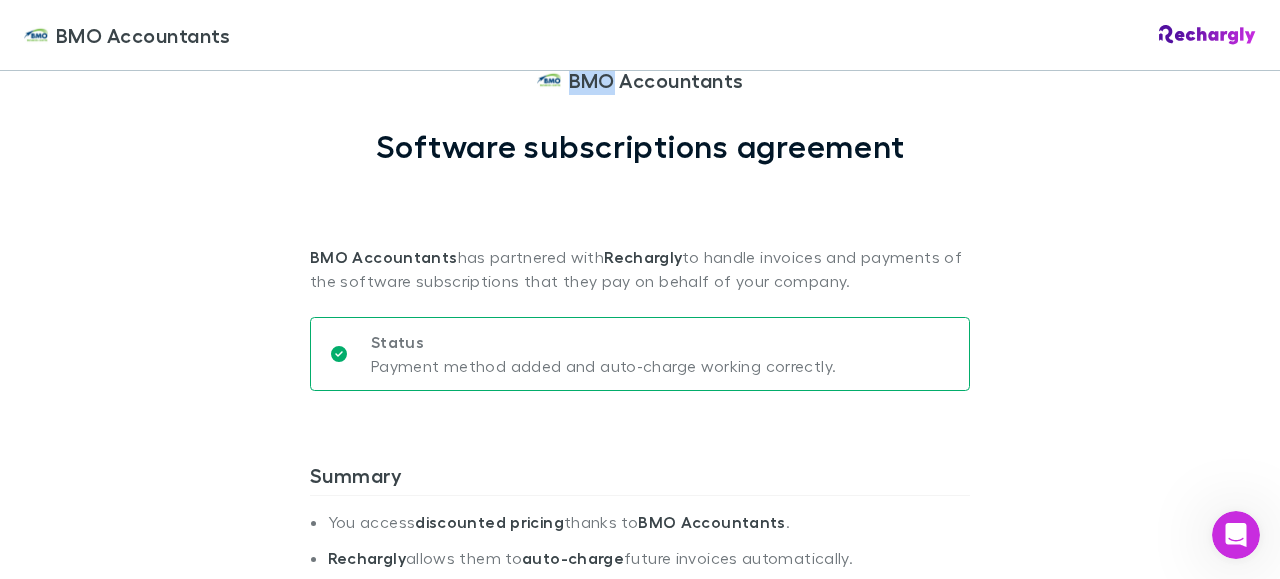 scroll, scrollTop: 87, scrollLeft: 0, axis: vertical 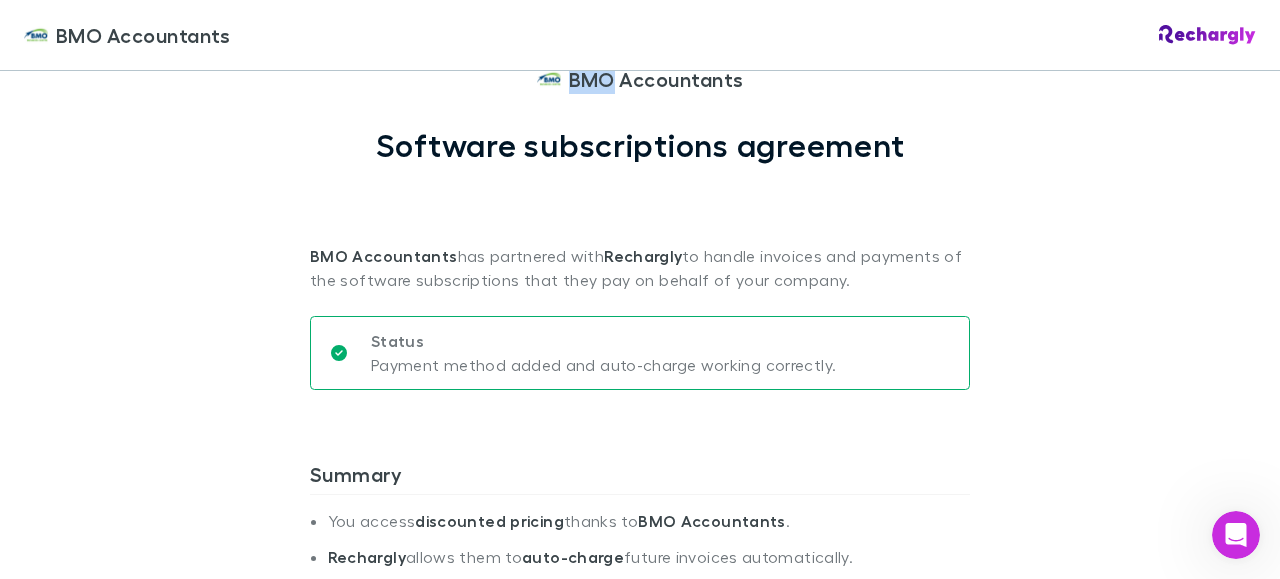 click on "BMO Accountants" at bounding box center (656, 79) 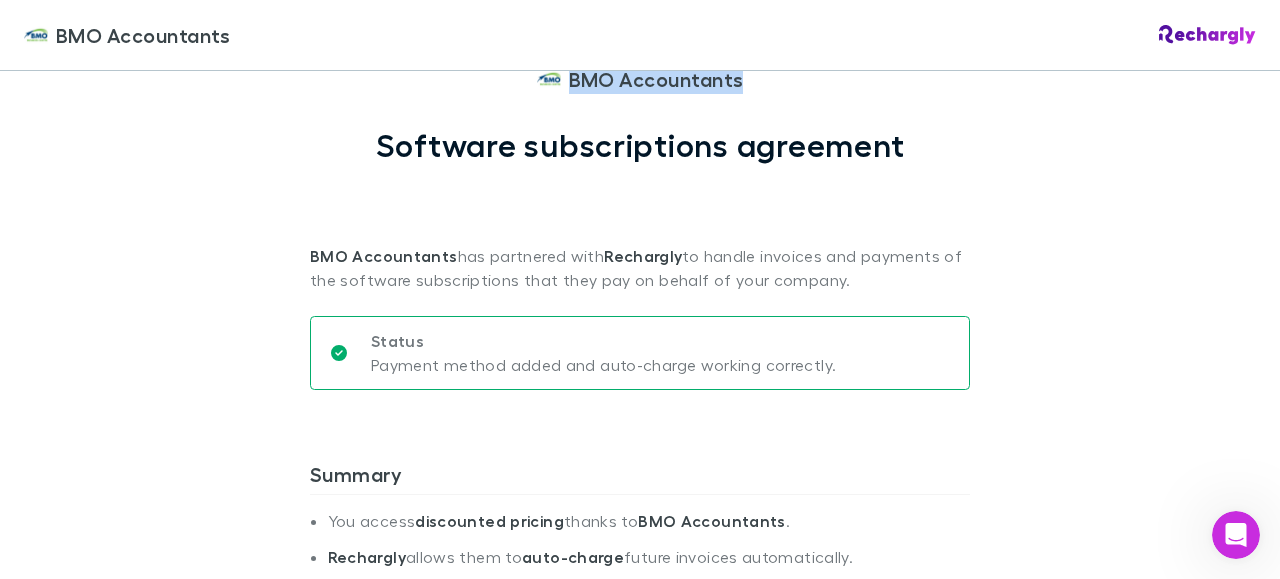 click on "BMO Accountants" at bounding box center (656, 79) 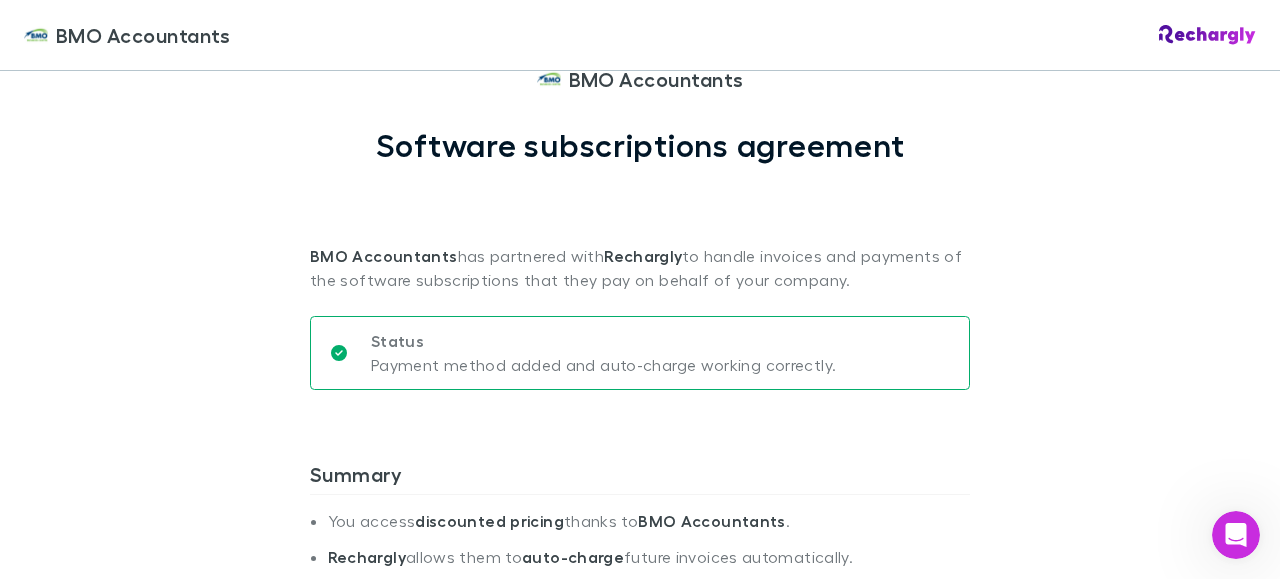 drag, startPoint x: 596, startPoint y: 82, endPoint x: 508, endPoint y: 158, distance: 116.275536 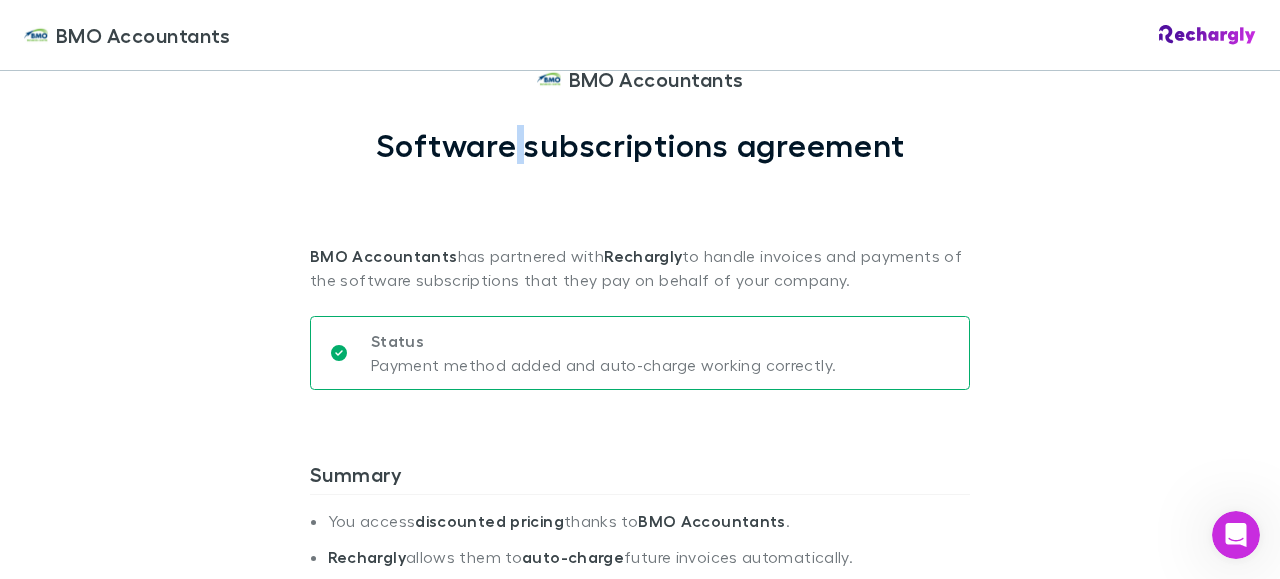 click on "Software subscriptions agreement" at bounding box center [640, 145] 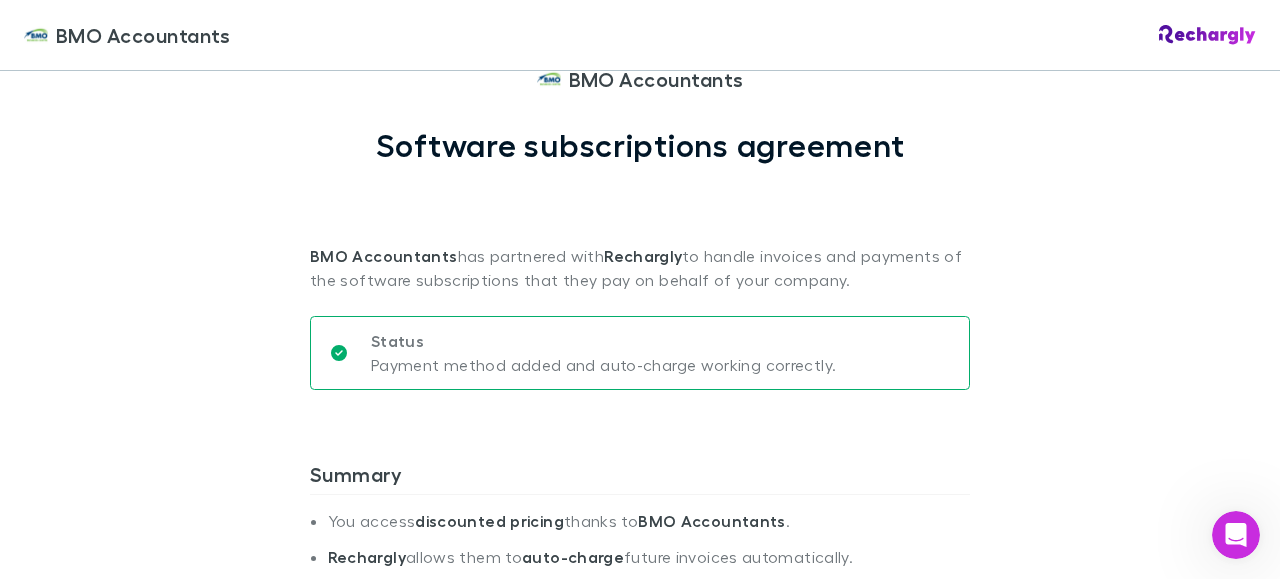 click on "BMO Accountants  has partnered with  Rechargly  to handle invoices and payments of the software subscriptions that they pay on behalf of your company." at bounding box center [640, 228] 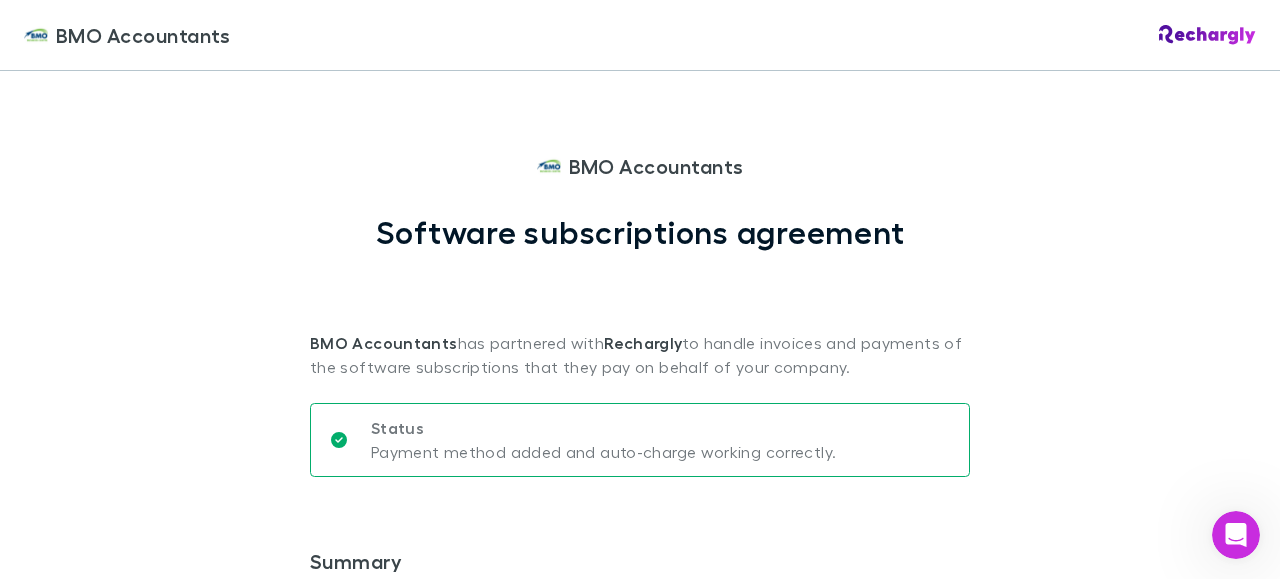 scroll, scrollTop: 0, scrollLeft: 0, axis: both 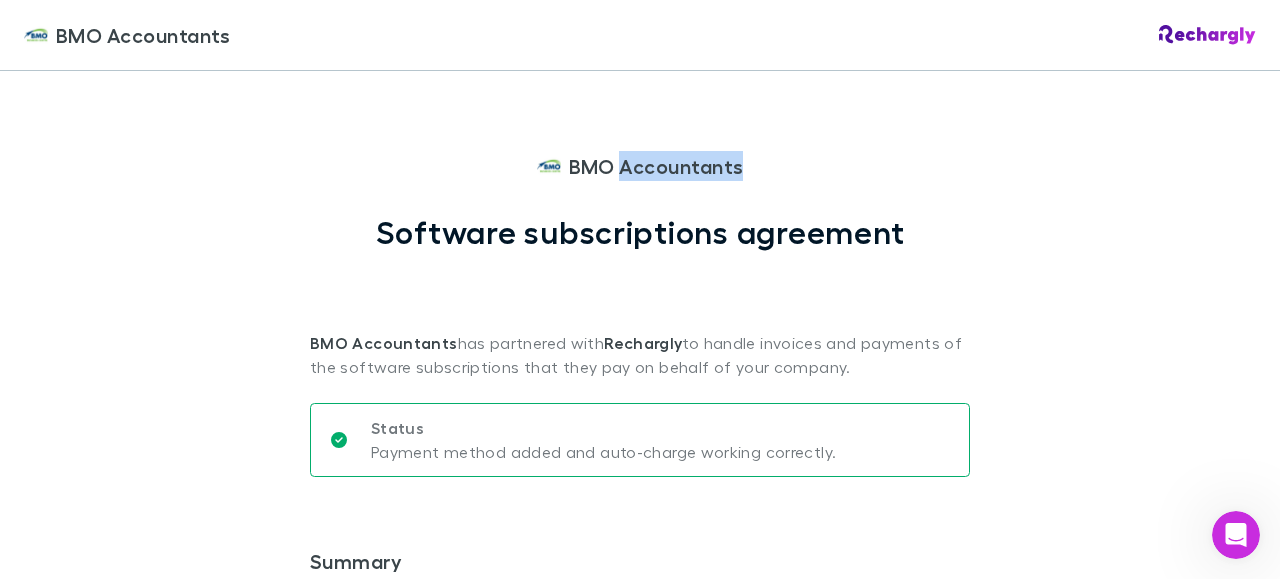 click on "BMO Accountants" at bounding box center (656, 166) 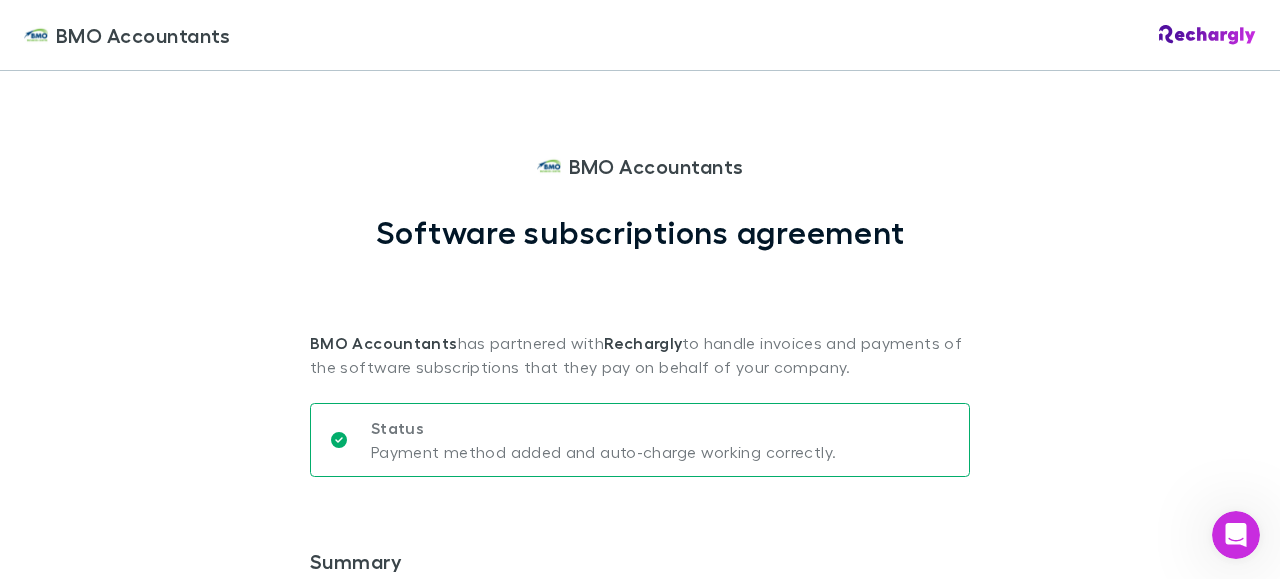 drag, startPoint x: 624, startPoint y: 158, endPoint x: 571, endPoint y: 302, distance: 153.4438 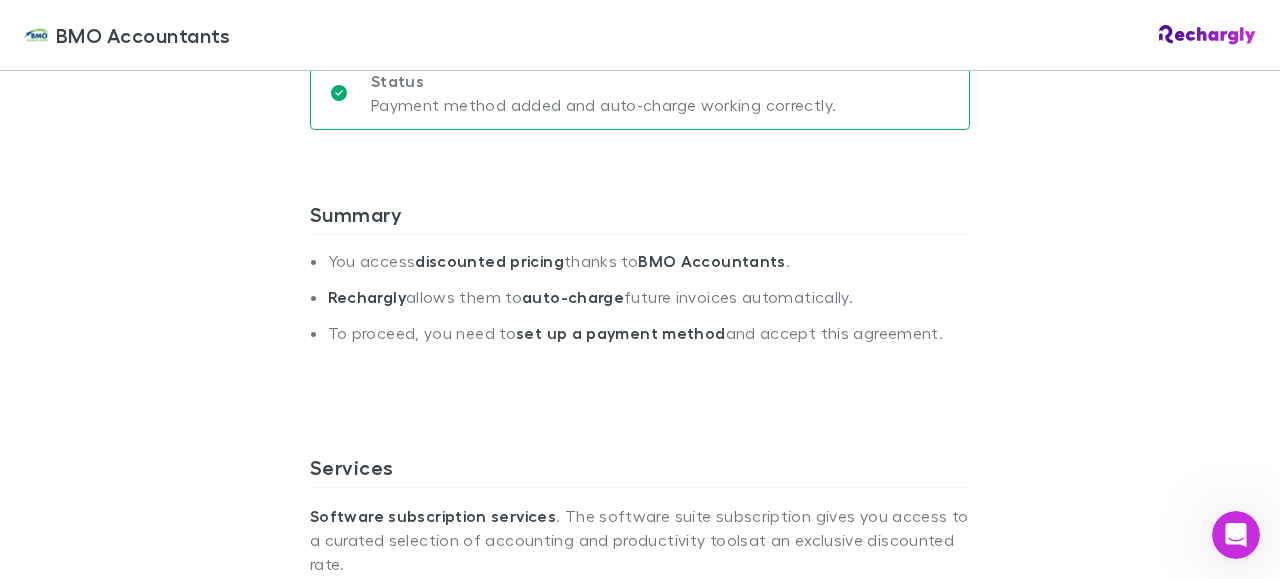 scroll, scrollTop: 347, scrollLeft: 0, axis: vertical 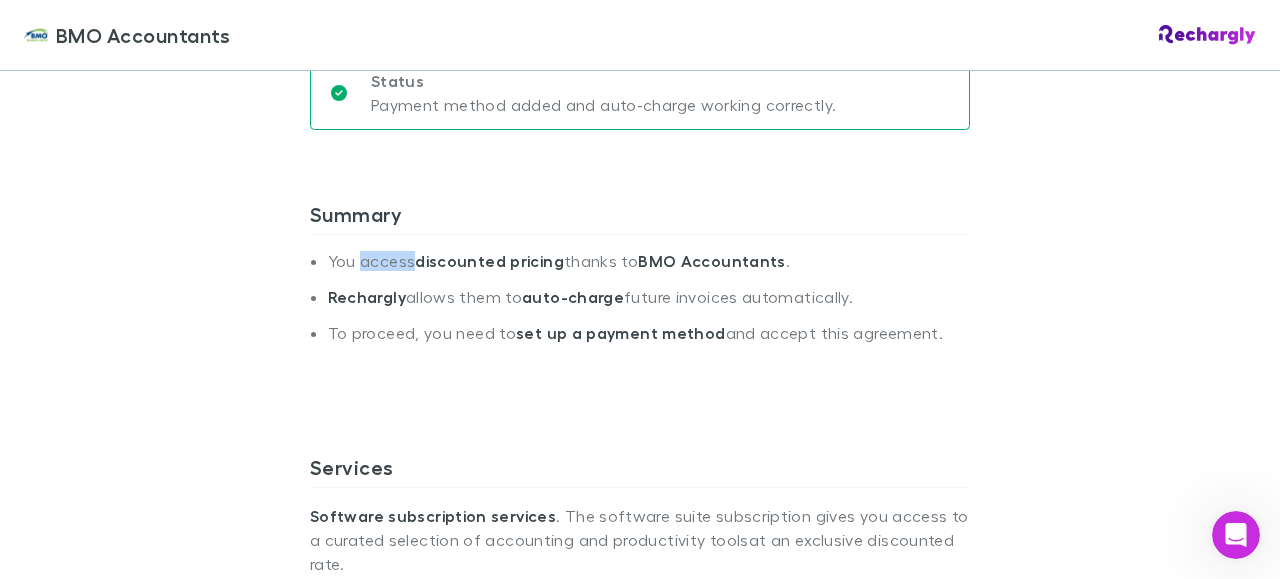 click on "You access  discounted pricing  thanks to  BMO Accountants ." at bounding box center (649, 269) 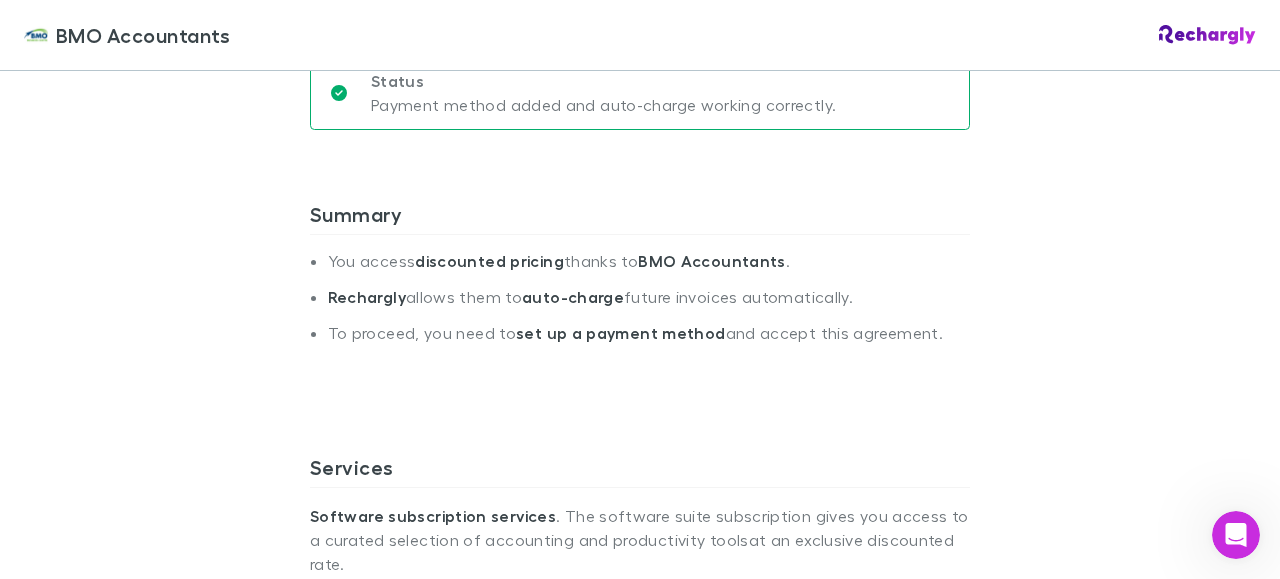 drag, startPoint x: 397, startPoint y: 266, endPoint x: 615, endPoint y: 308, distance: 222.009 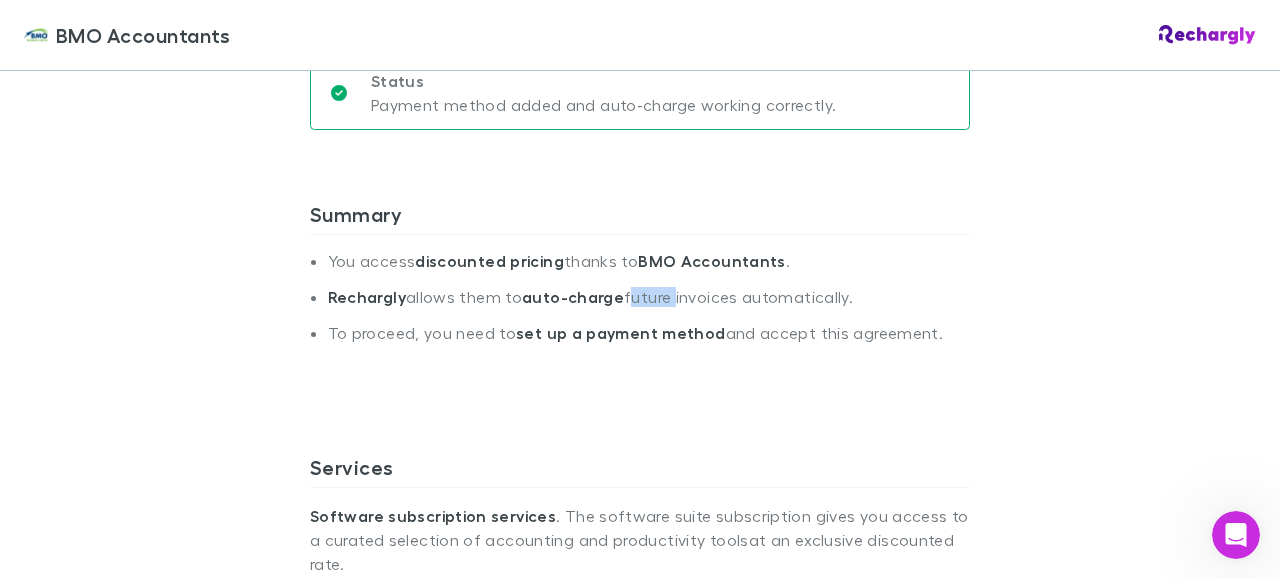 click on "Rechargly  allows them to  auto-charge  future invoices automatically." at bounding box center [649, 305] 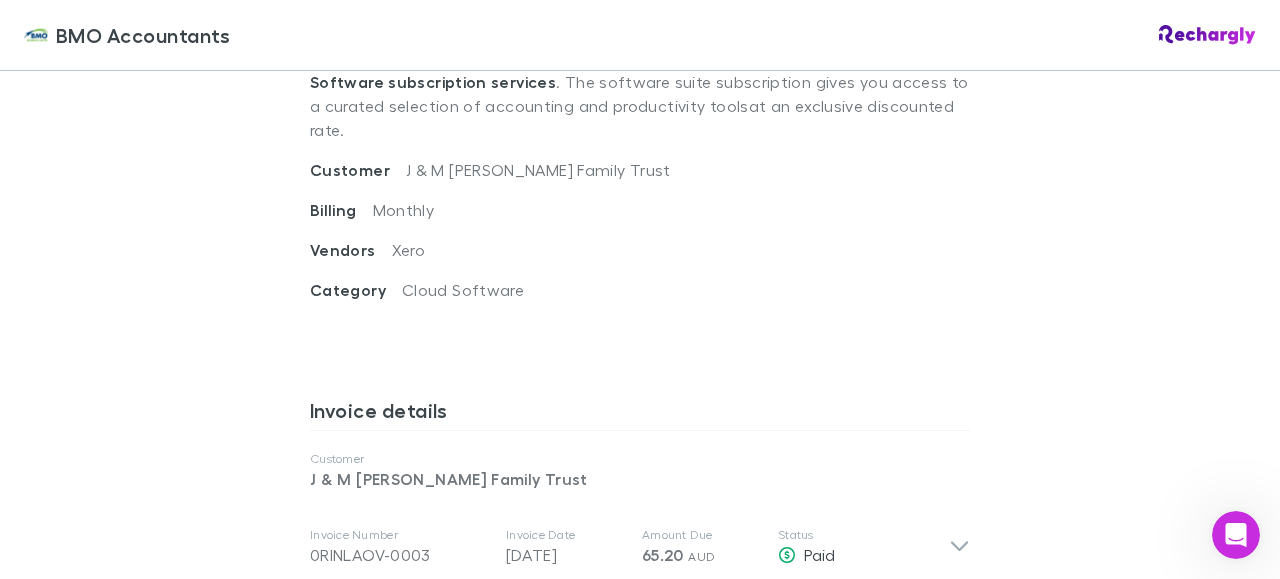 click on "Category Cloud Software" at bounding box center (640, 298) 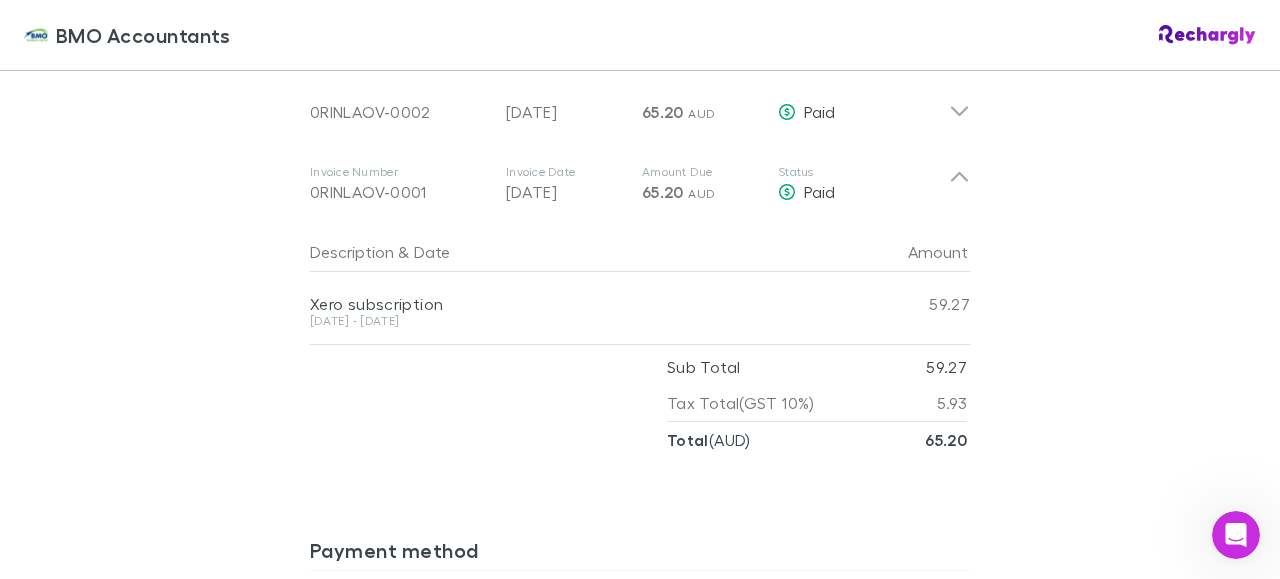 scroll, scrollTop: 1302, scrollLeft: 0, axis: vertical 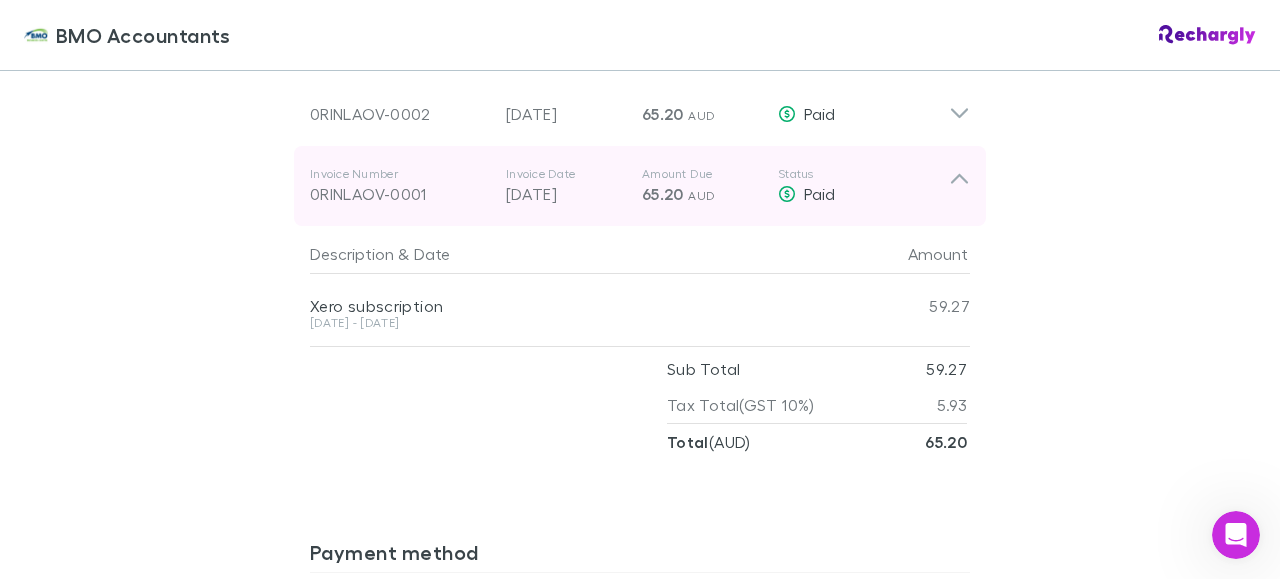 click on "Invoice Number 0RINLAOV-0001 Invoice Date [DATE] Amount Due 65.20   AUD Status Paid" at bounding box center [640, 186] 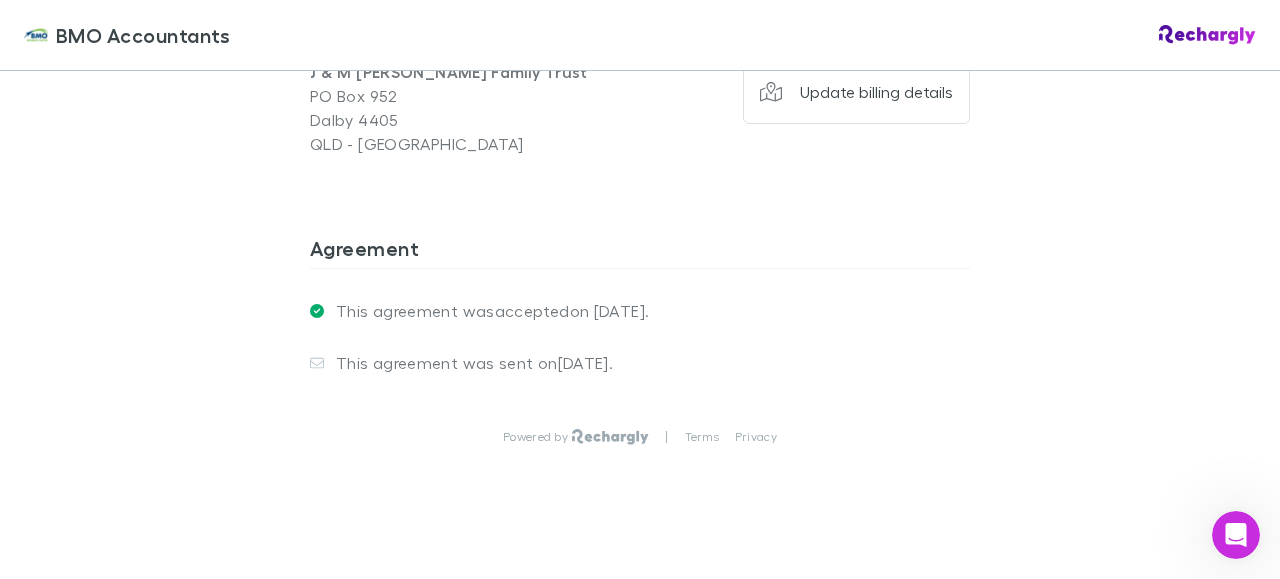 scroll, scrollTop: 1854, scrollLeft: 0, axis: vertical 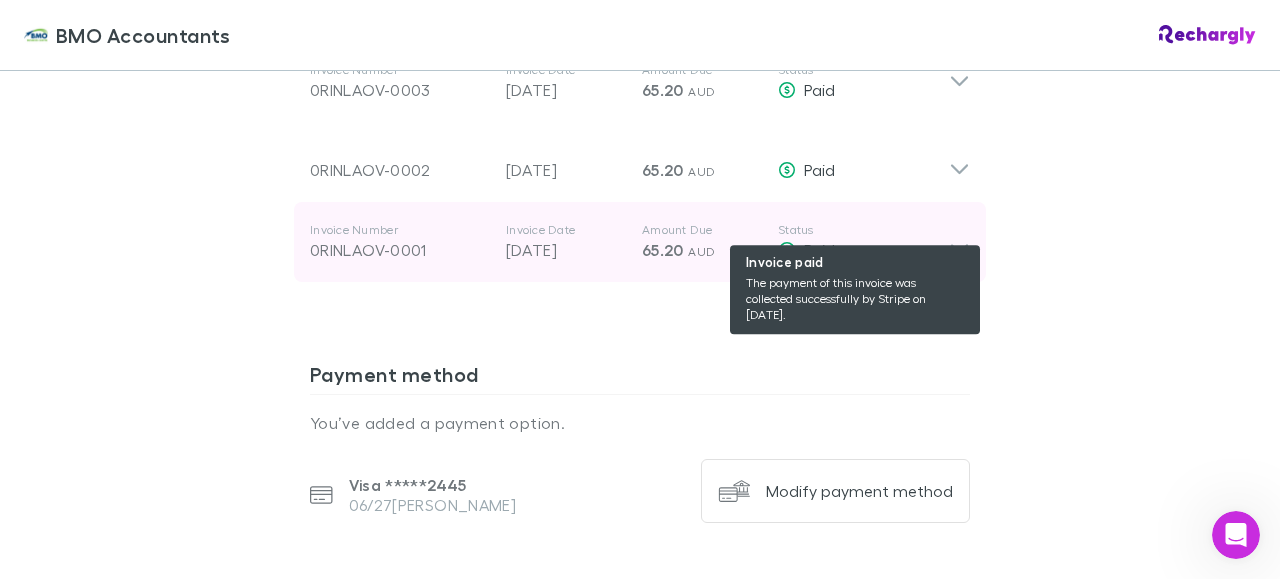 click on "Paid" at bounding box center (863, 250) 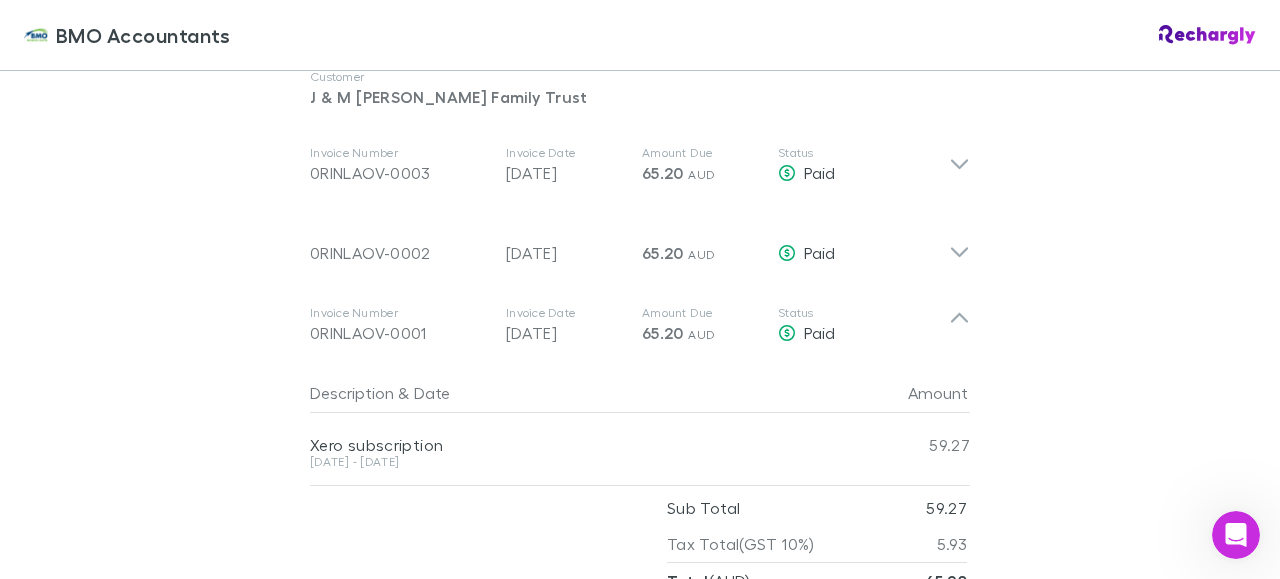 scroll, scrollTop: 1159, scrollLeft: 0, axis: vertical 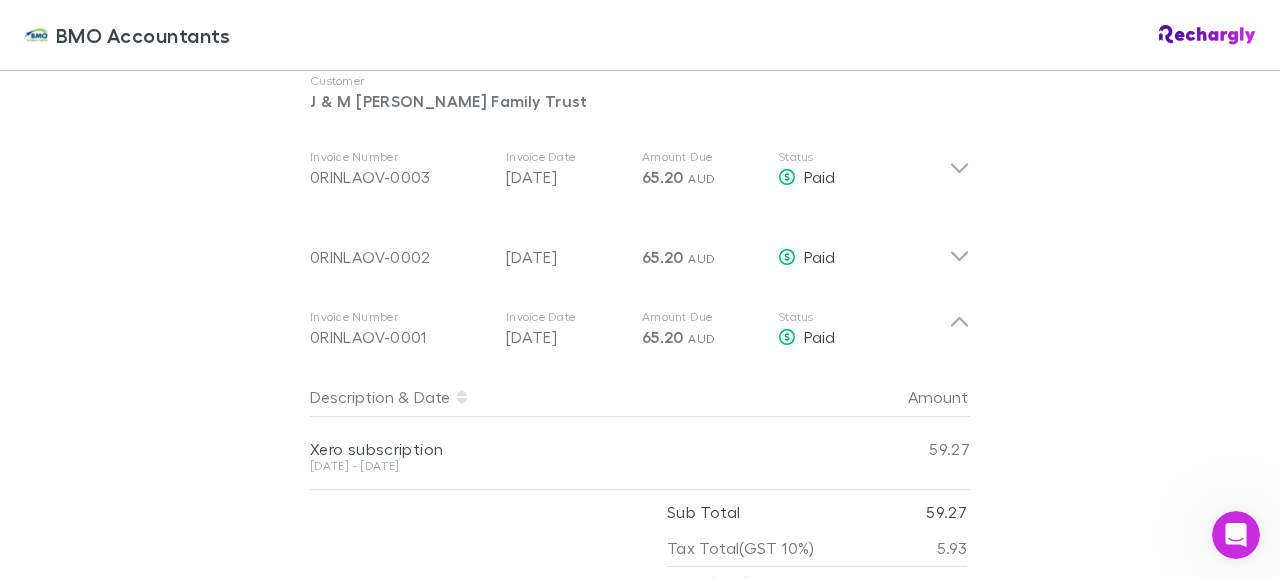 click on "Amount" at bounding box center (910, 397) 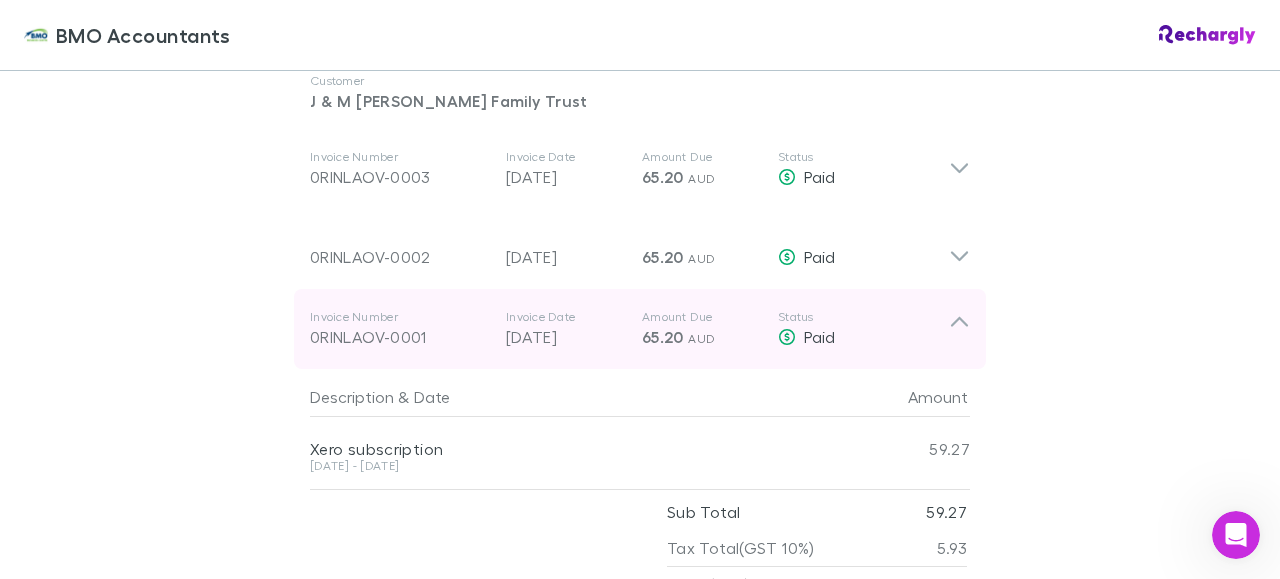 click 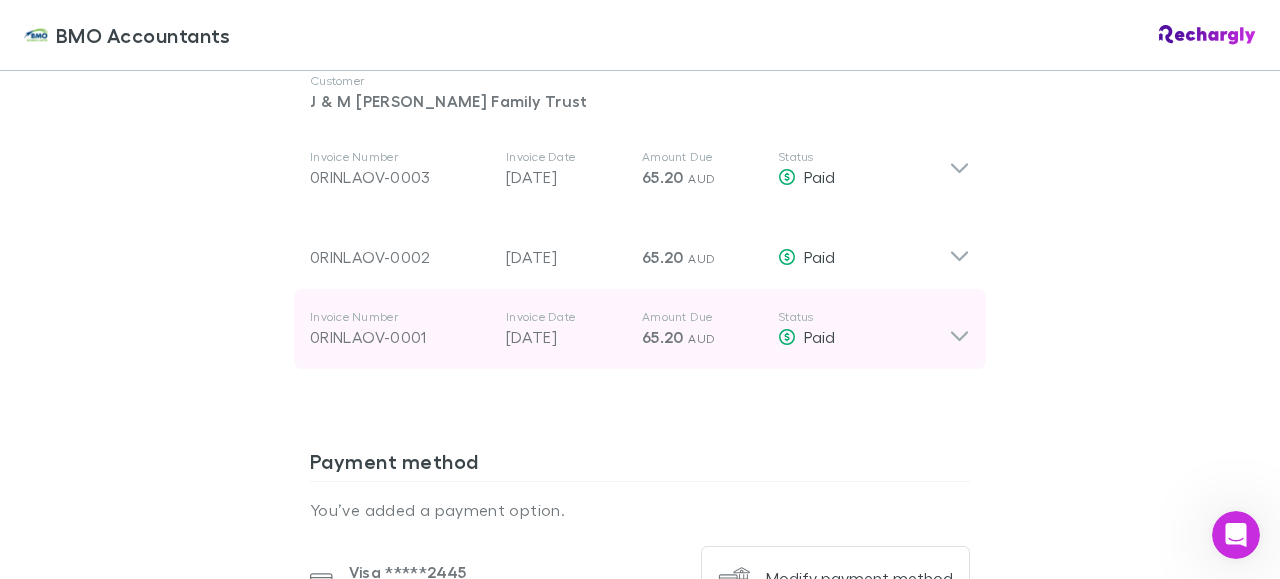 click 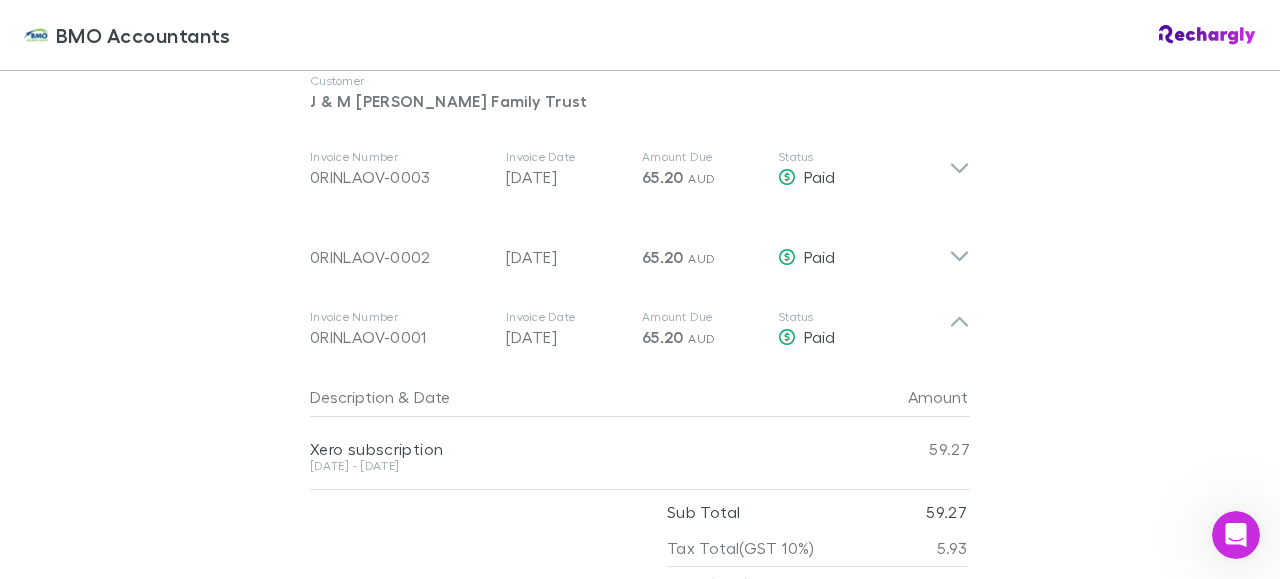 click on "BMO Accountants BMO Accountants Software subscriptions agreement BMO Accountants  has partnered with  Rechargly  to handle invoices and payments of the software subscriptions that they pay on behalf of your company. Status Payment method added and auto-charge working correctly. Summary You access  discounted pricing  thanks to  BMO Accountants . Rechargly  allows them to  auto-charge  future invoices automatically. To proceed, you need to  set up a payment method  and accept this agreement. Services Software subscription services . The software suite subscription gives you access to a curated selection of accounting and productivity tools  at an exclusive discounted rate . Customer J & M Hirning Family Trust Billing Monthly Vendors Xero Category Cloud Software Invoice details Customer J & M Hirning Family Trust Invoice Number 0RINLAOV-0003 Invoice Date 07 Jul 2025 Amount Due 65.20   AUD Status Paid Description   &   Date Amount   Xero subscription 24 May - 23 Jun 2025 59.27 Sub Total 59.27 Tax Total  5.93  (" at bounding box center [640, 289] 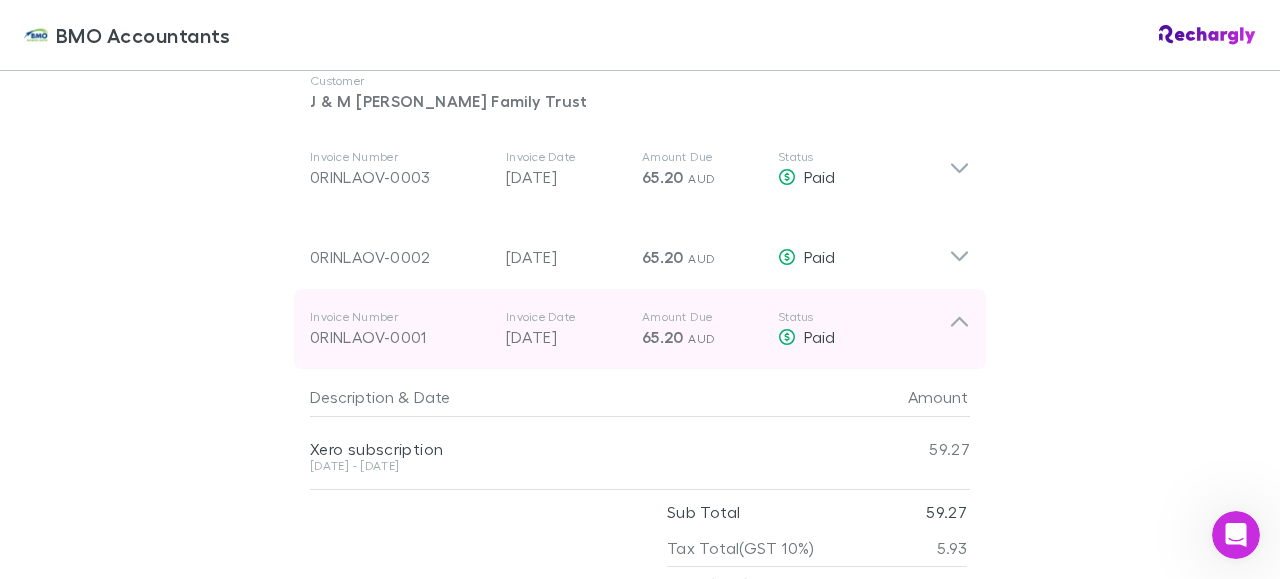 click on "0RINLAOV-0001" at bounding box center [400, 337] 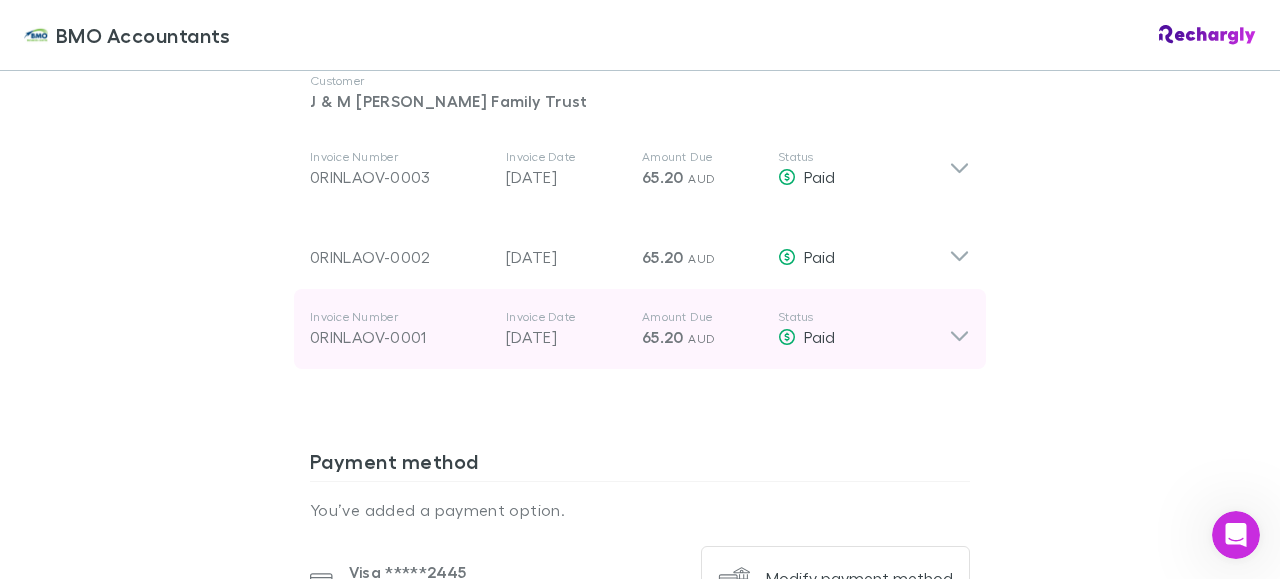 click on "[DATE]" at bounding box center (566, 337) 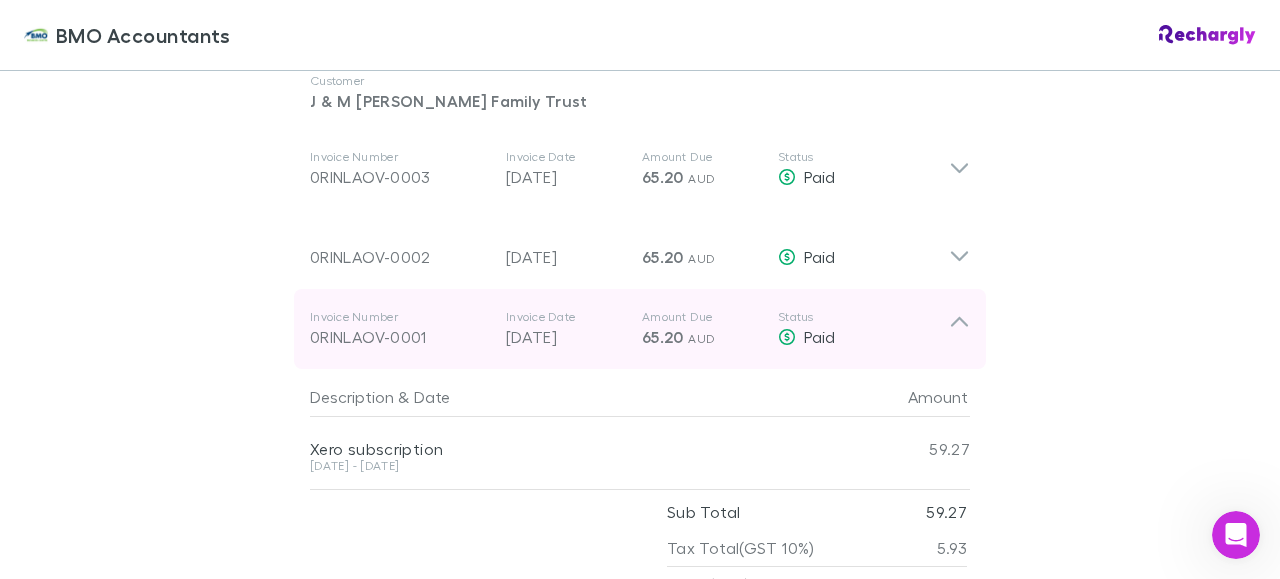 click on "65.20" at bounding box center [663, 337] 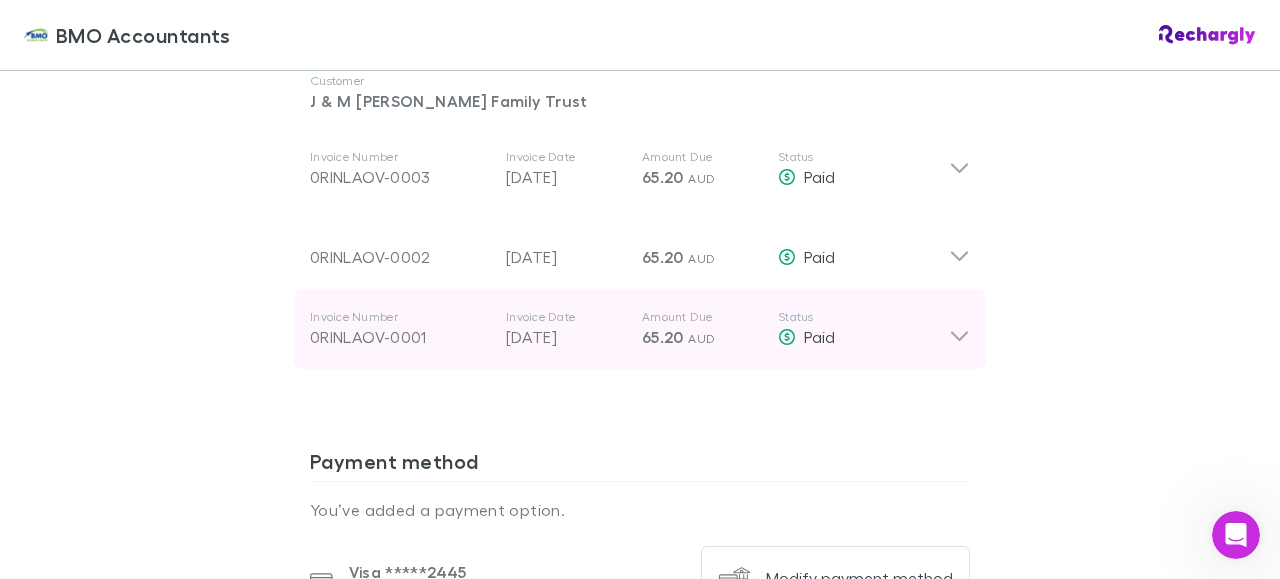 click on "Paid" at bounding box center [819, 336] 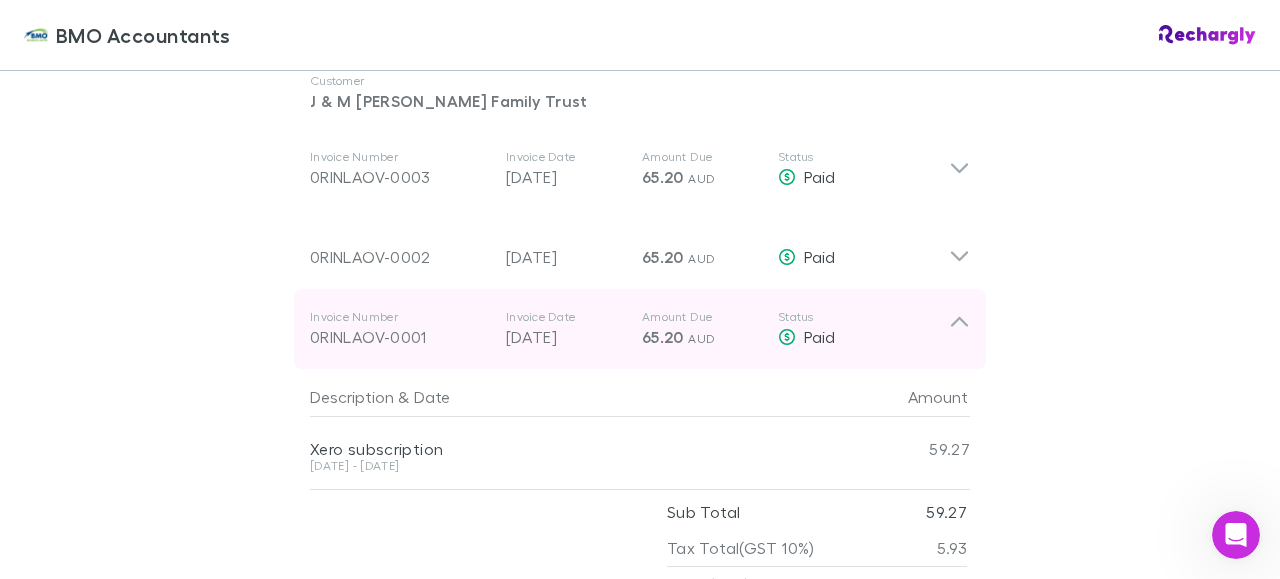 scroll, scrollTop: 1159, scrollLeft: 0, axis: vertical 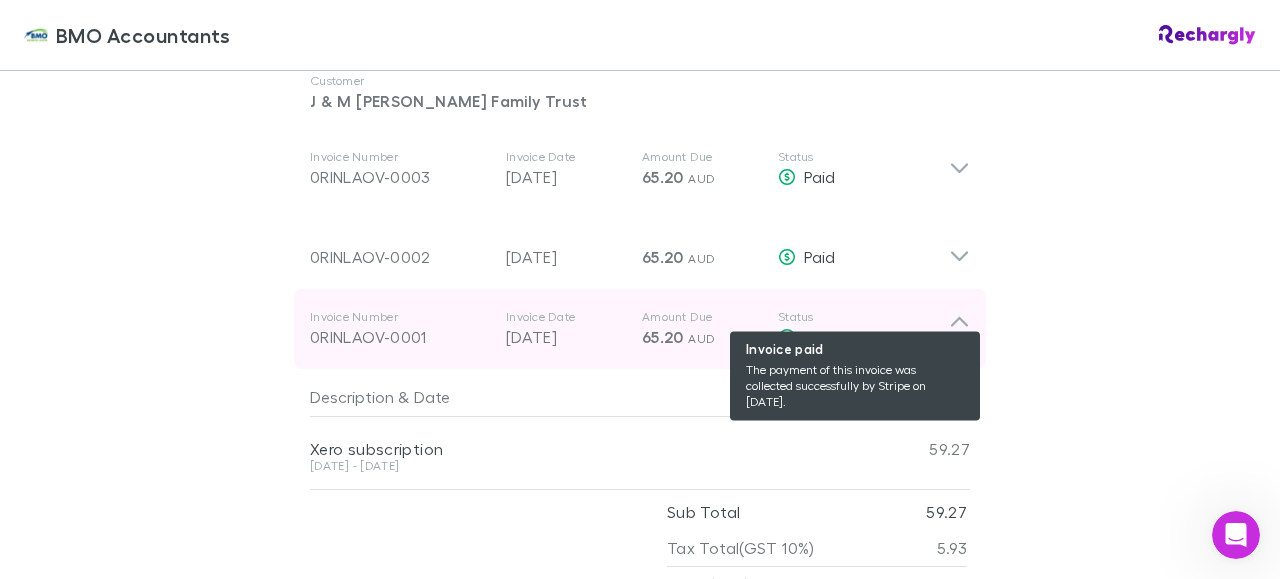 click on "Paid" at bounding box center [819, 336] 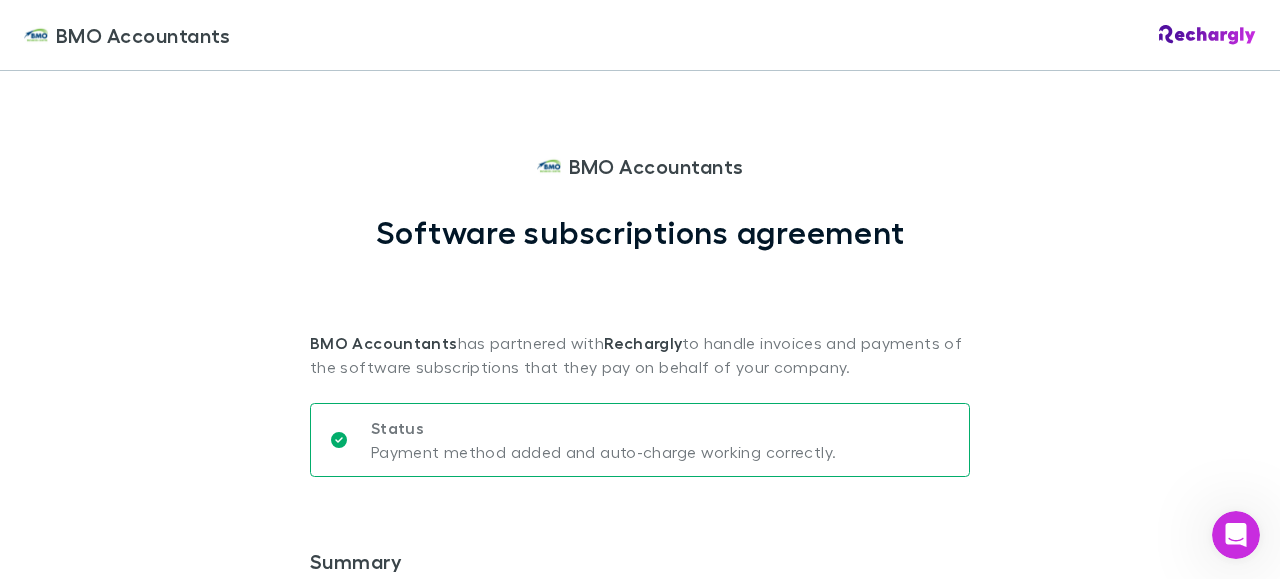 scroll, scrollTop: 0, scrollLeft: 0, axis: both 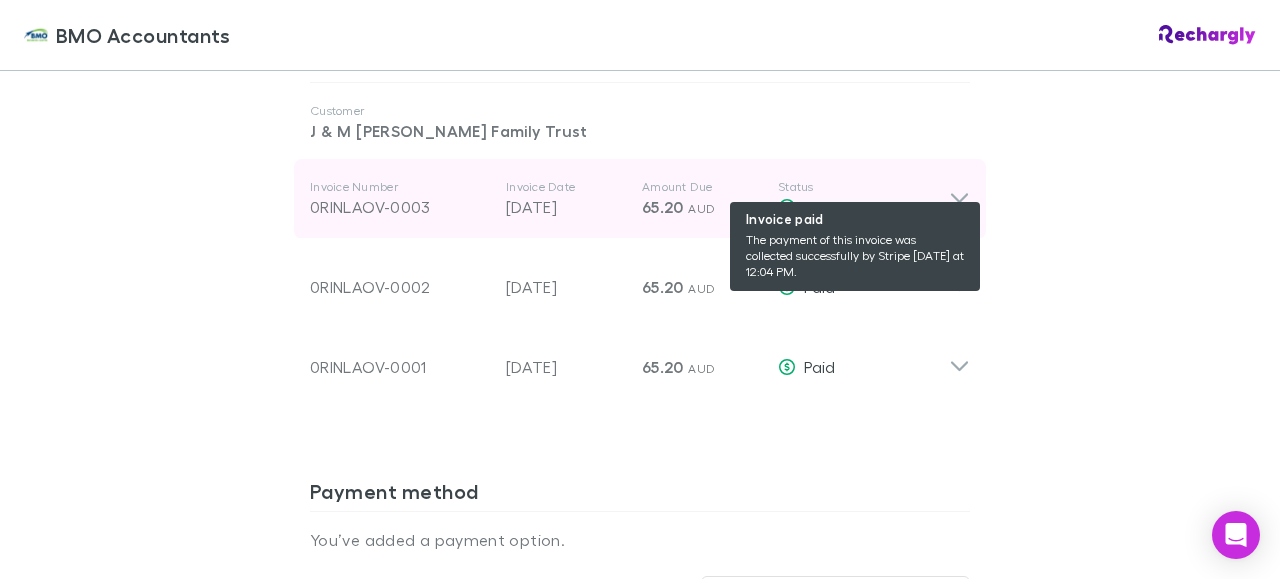 click on "Paid" at bounding box center [863, 207] 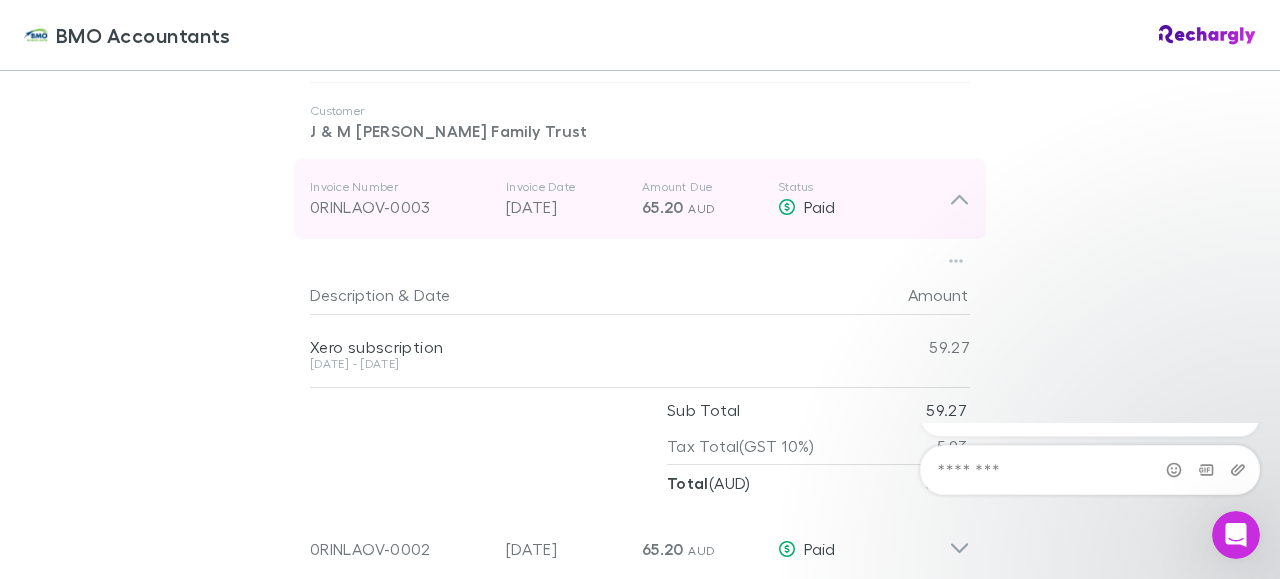 scroll, scrollTop: 0, scrollLeft: 0, axis: both 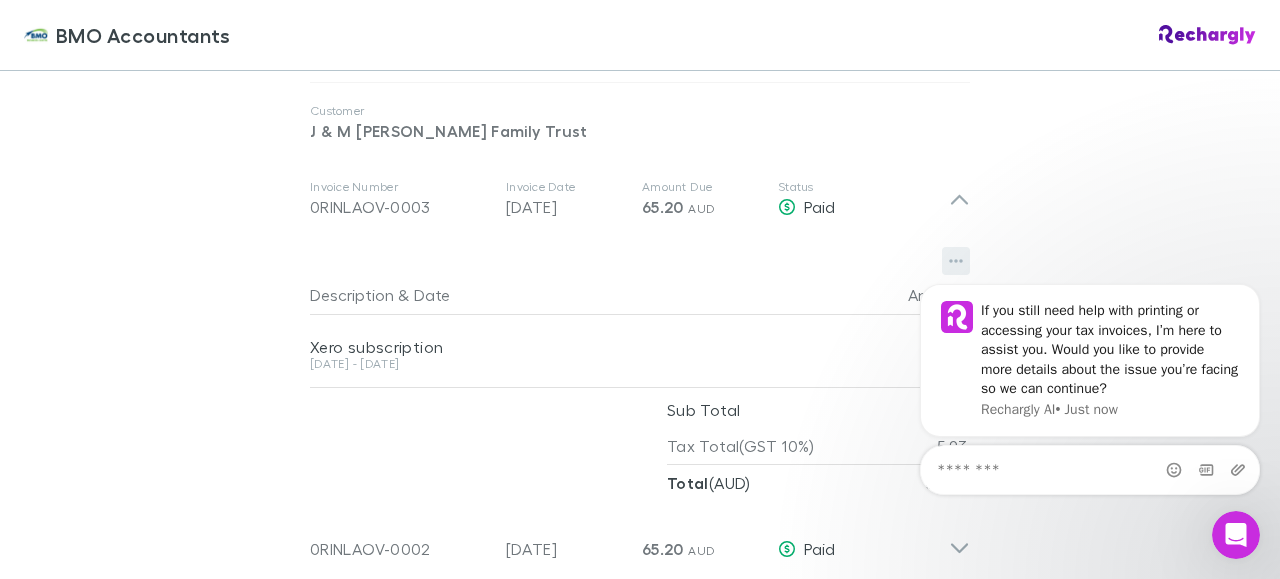 click 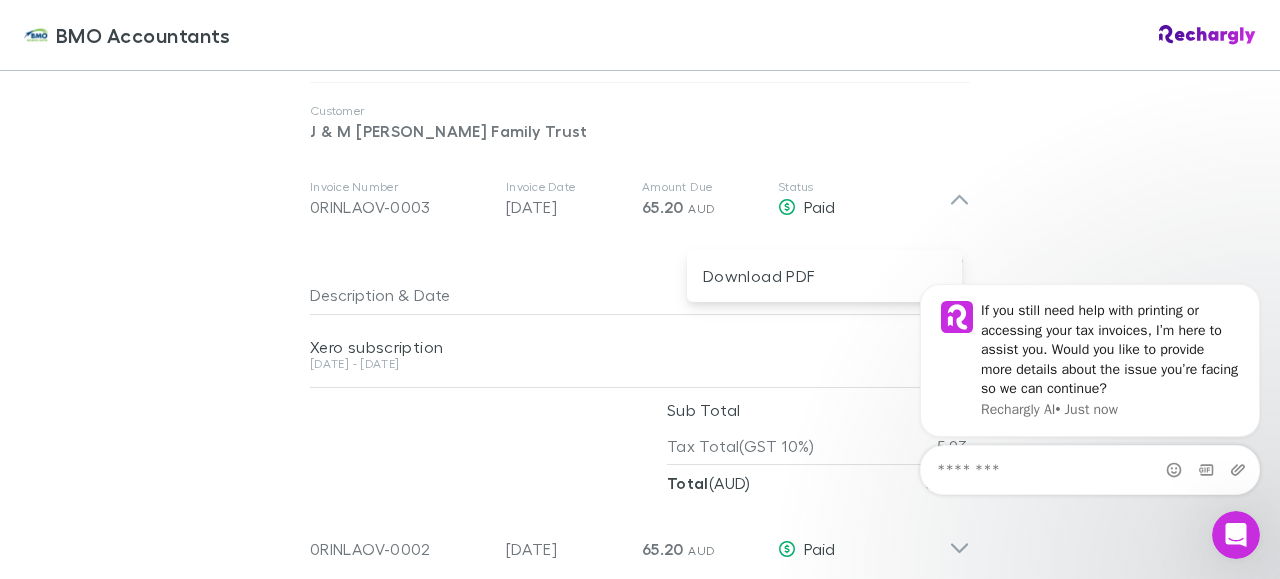 click at bounding box center (640, 289) 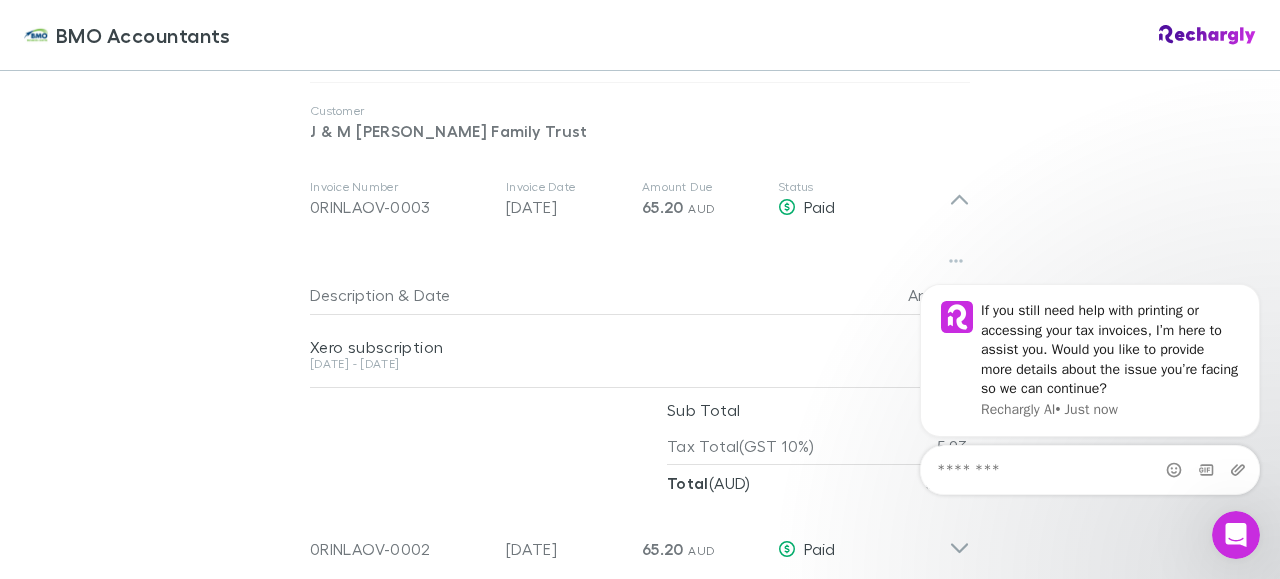 scroll, scrollTop: 1129, scrollLeft: 0, axis: vertical 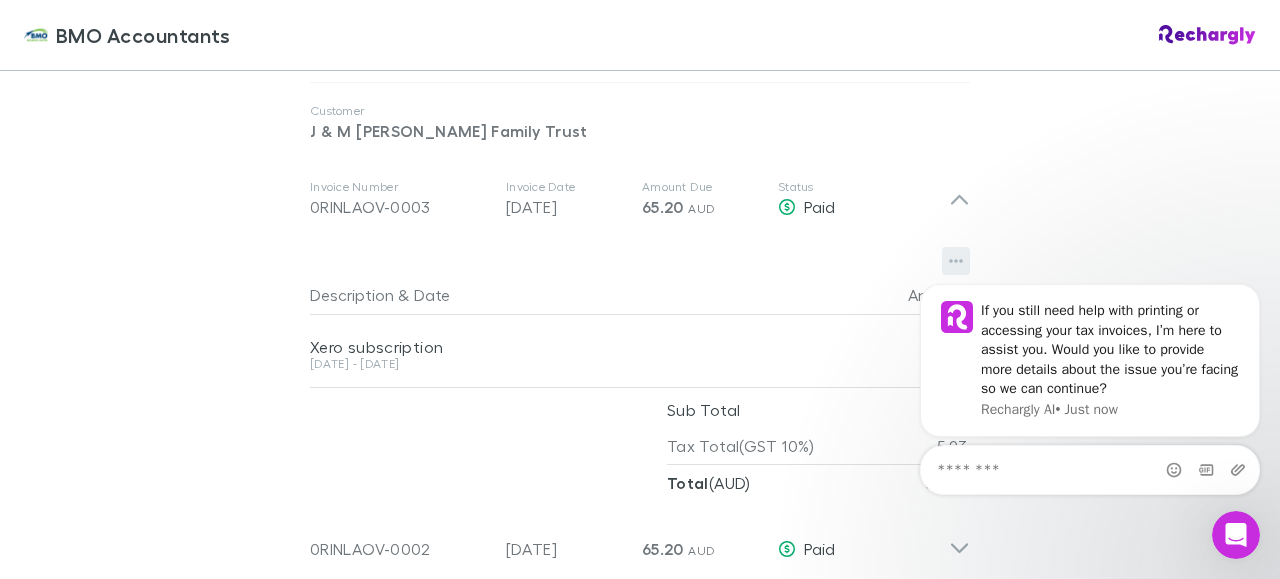 click 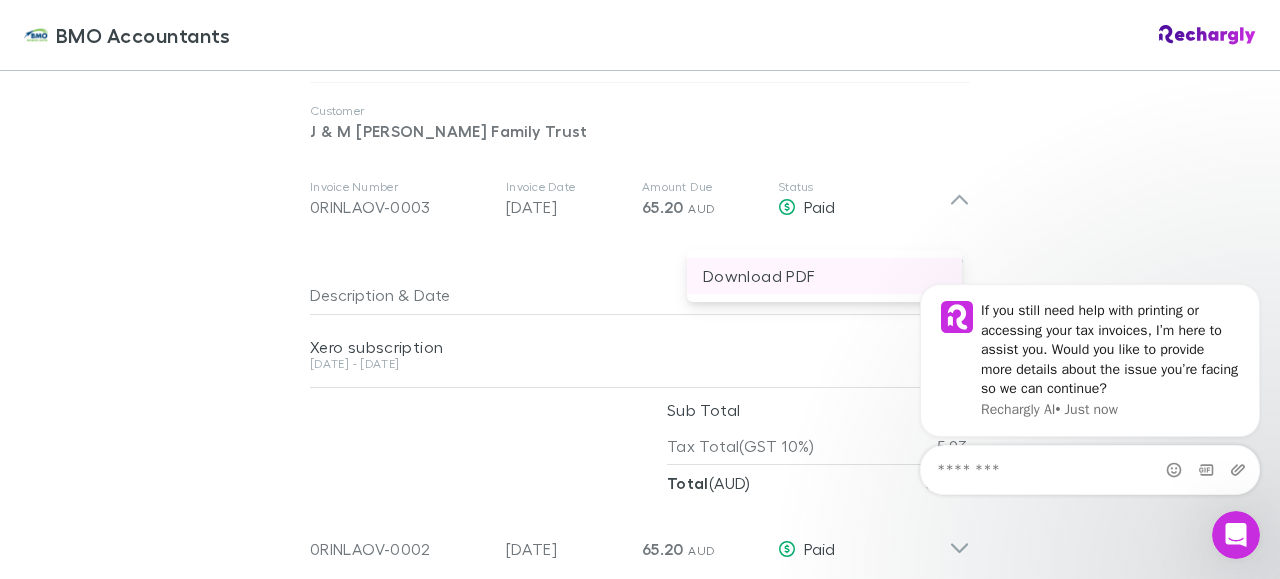 click on "Download PDF" at bounding box center (824, 276) 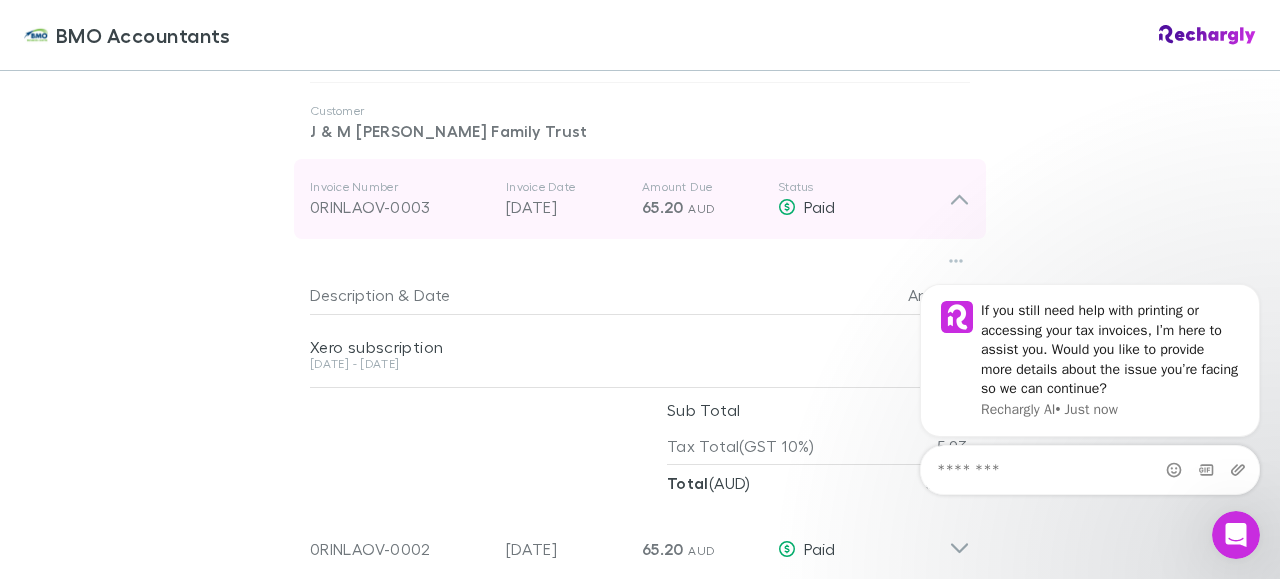 click 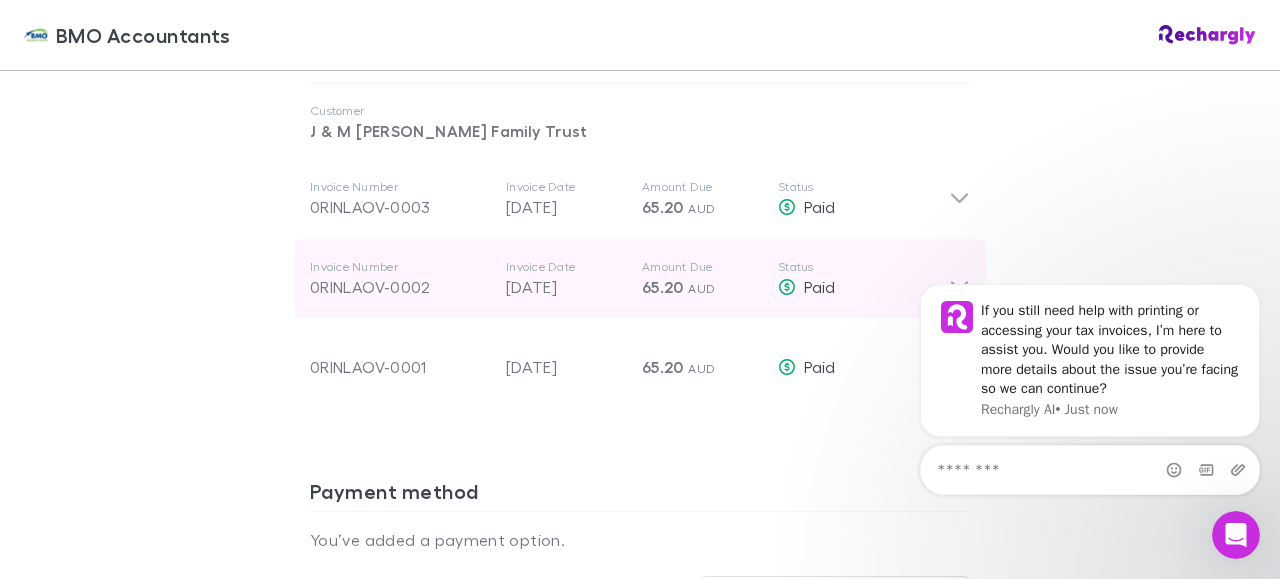 click 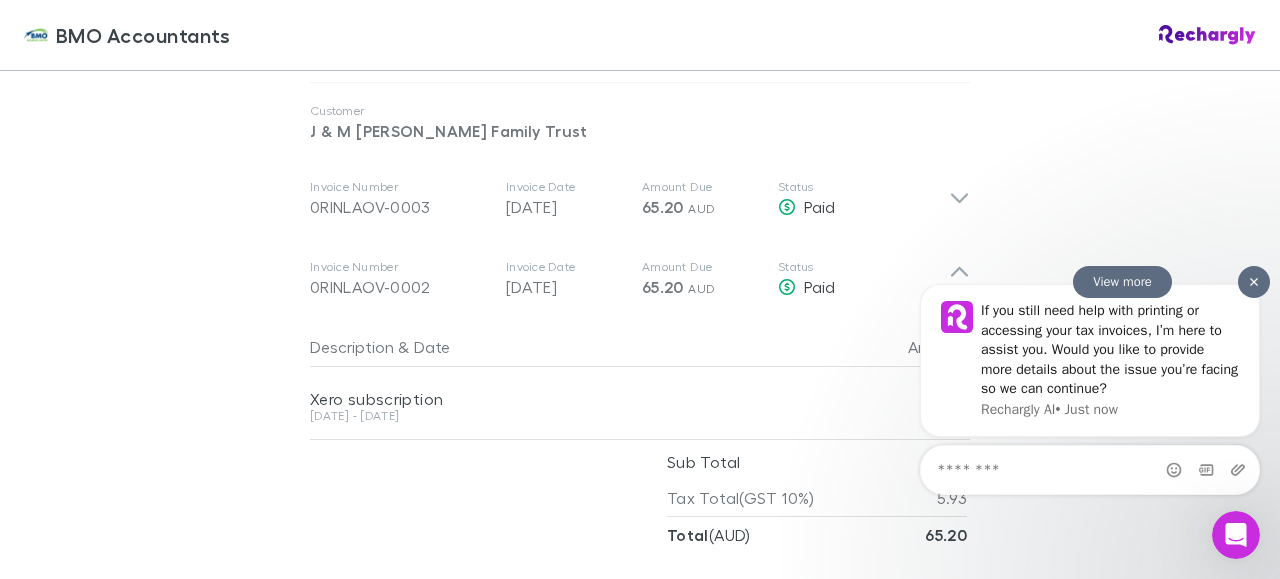click at bounding box center (1254, 282) 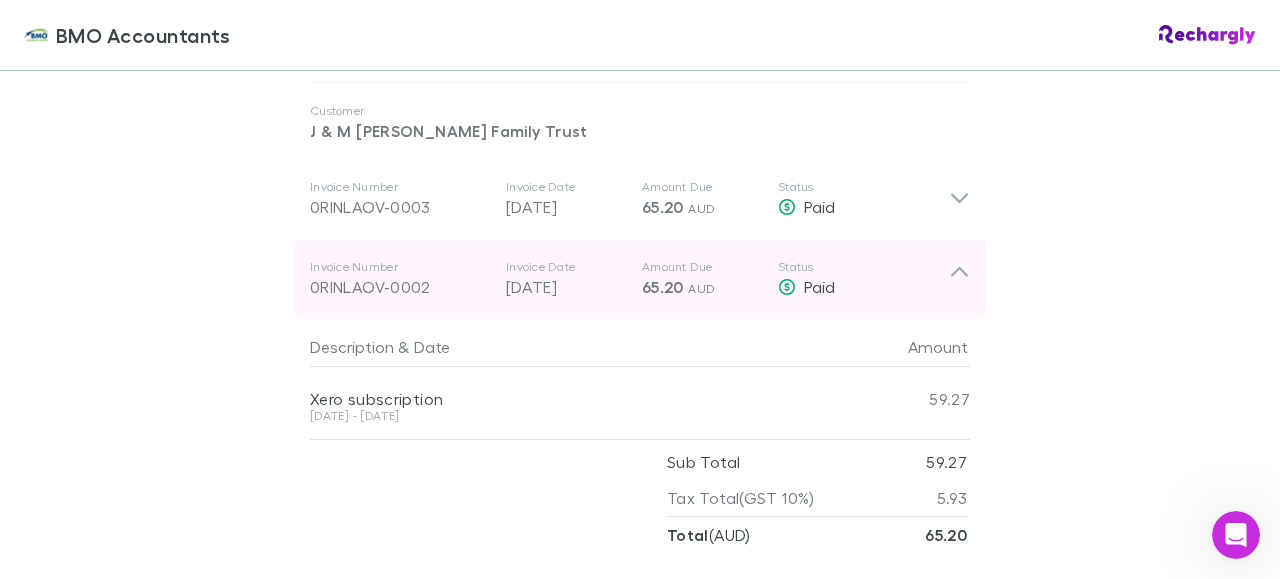 click 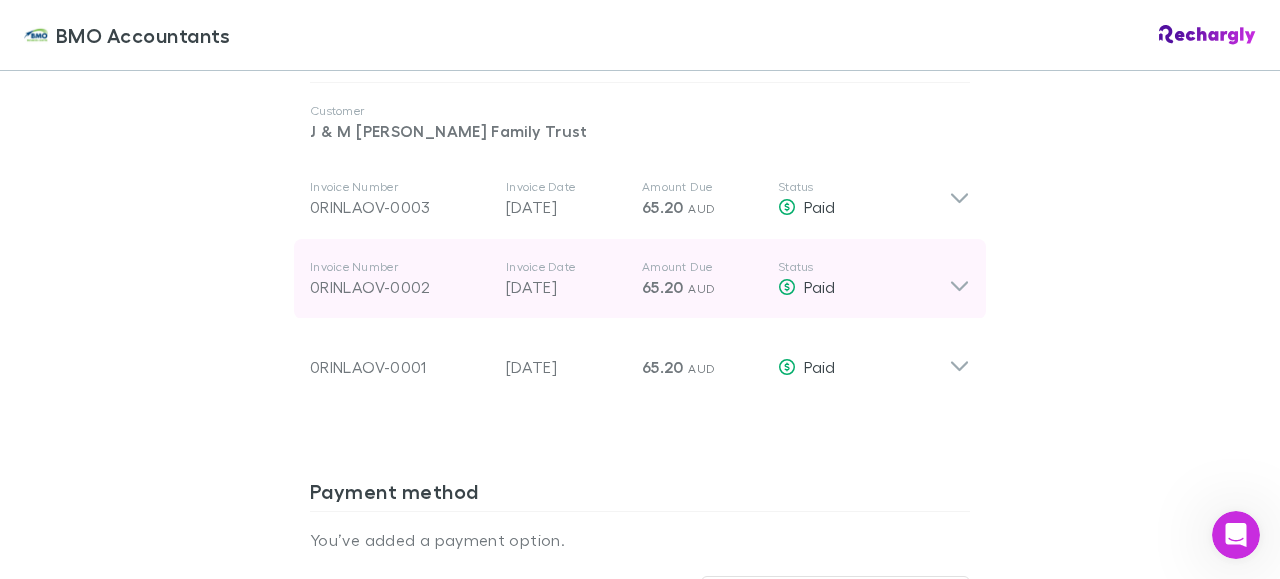 click 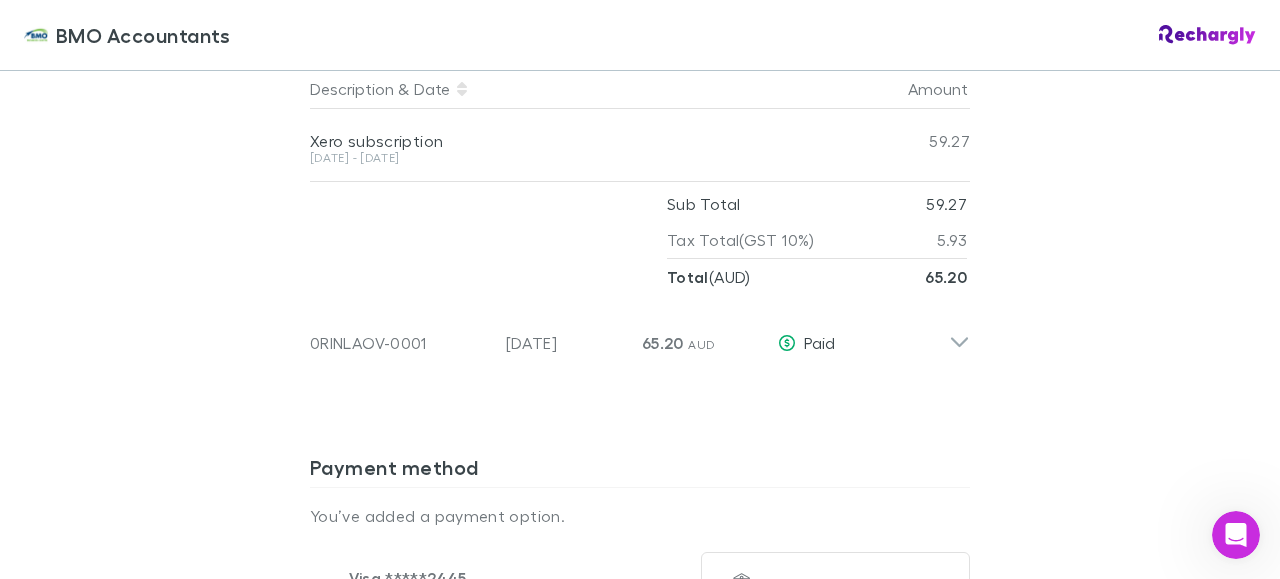 scroll, scrollTop: 1390, scrollLeft: 0, axis: vertical 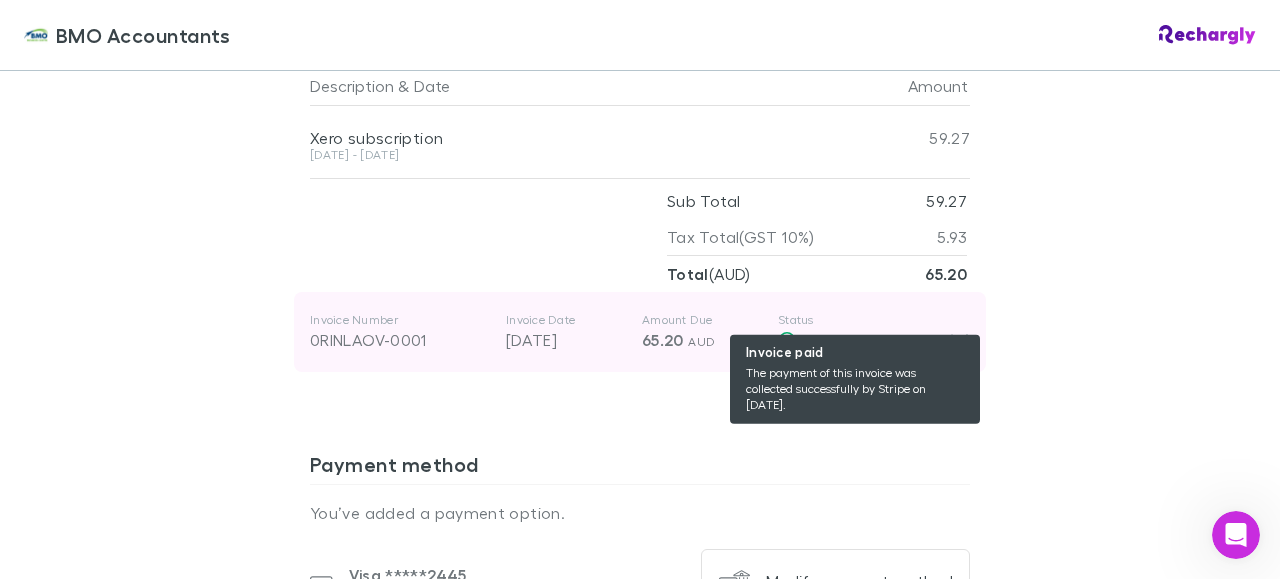 click on "Paid" at bounding box center [863, 340] 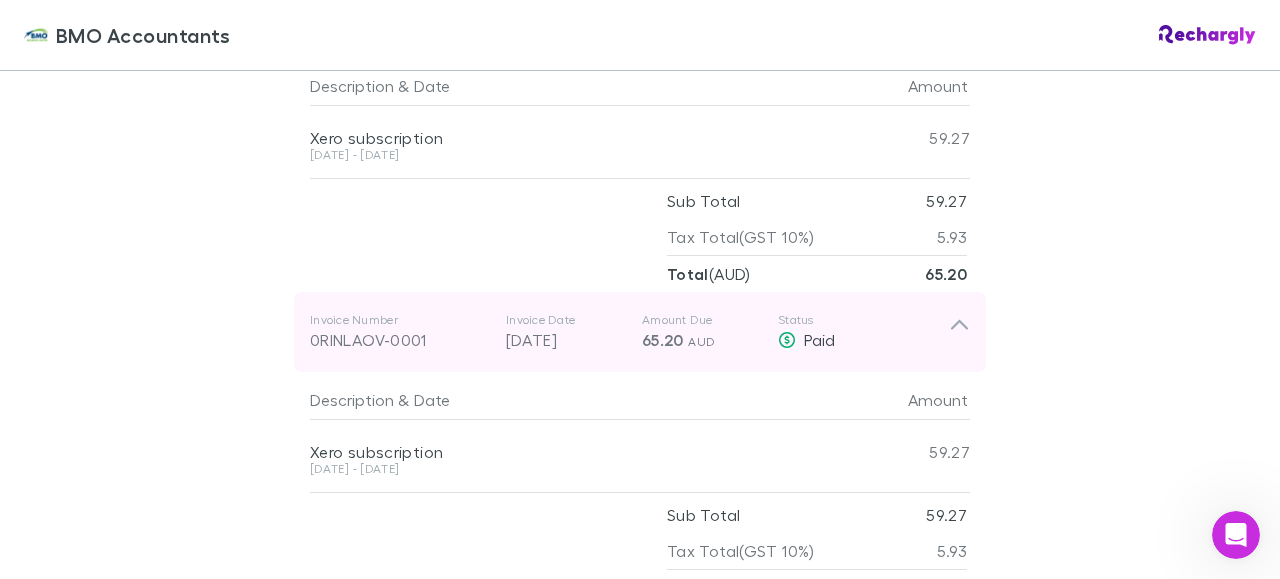click 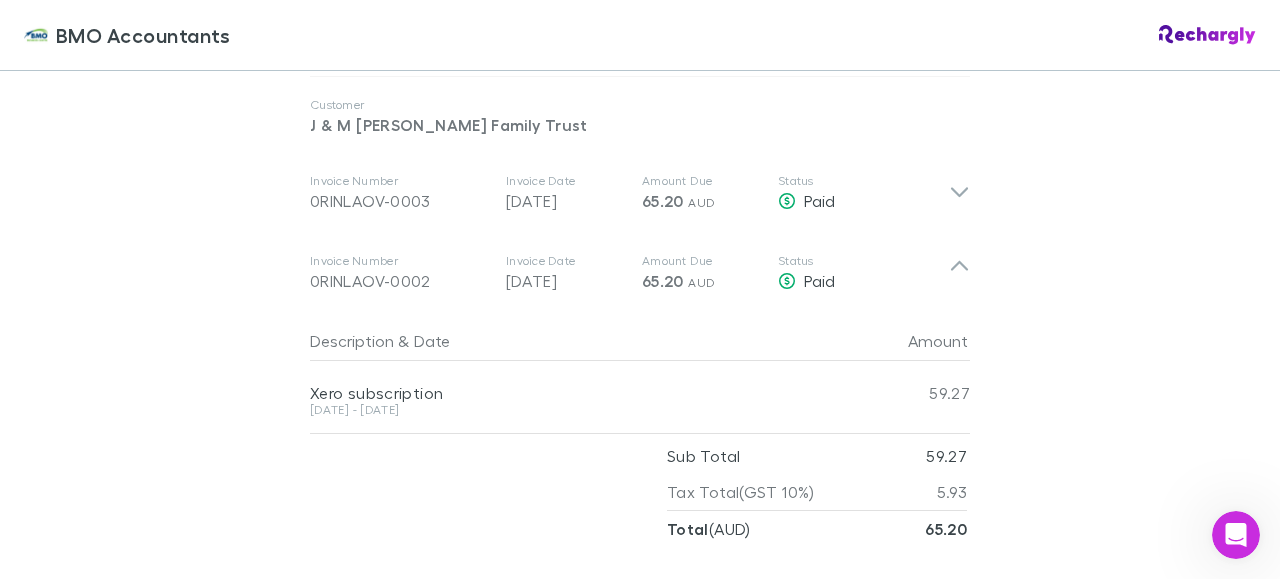 scroll, scrollTop: 1129, scrollLeft: 0, axis: vertical 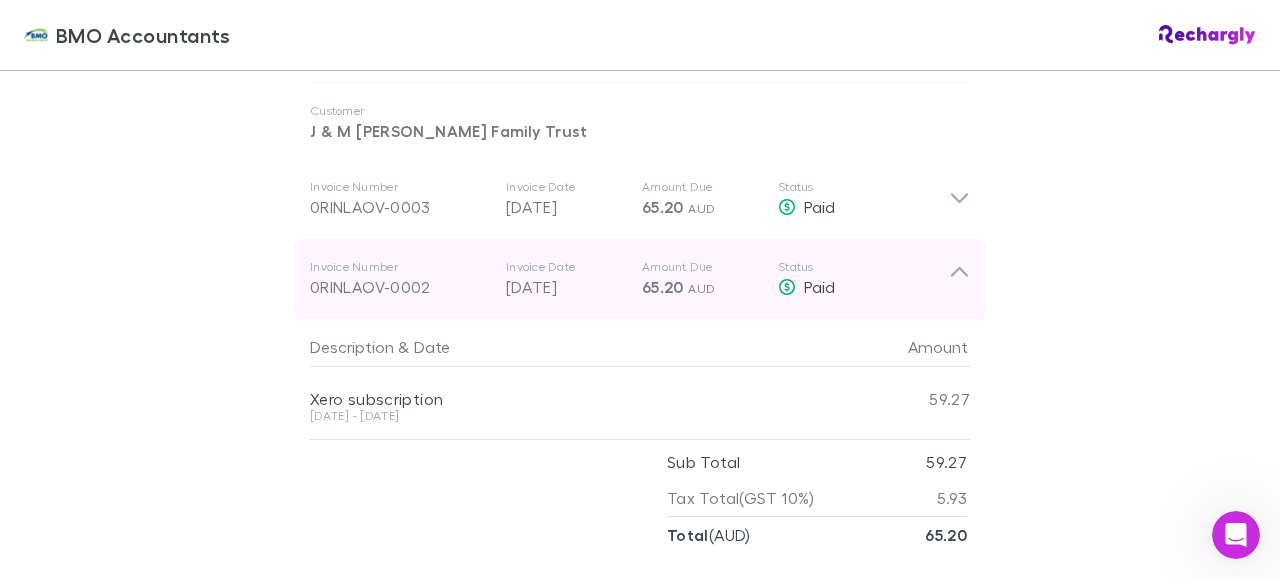 click 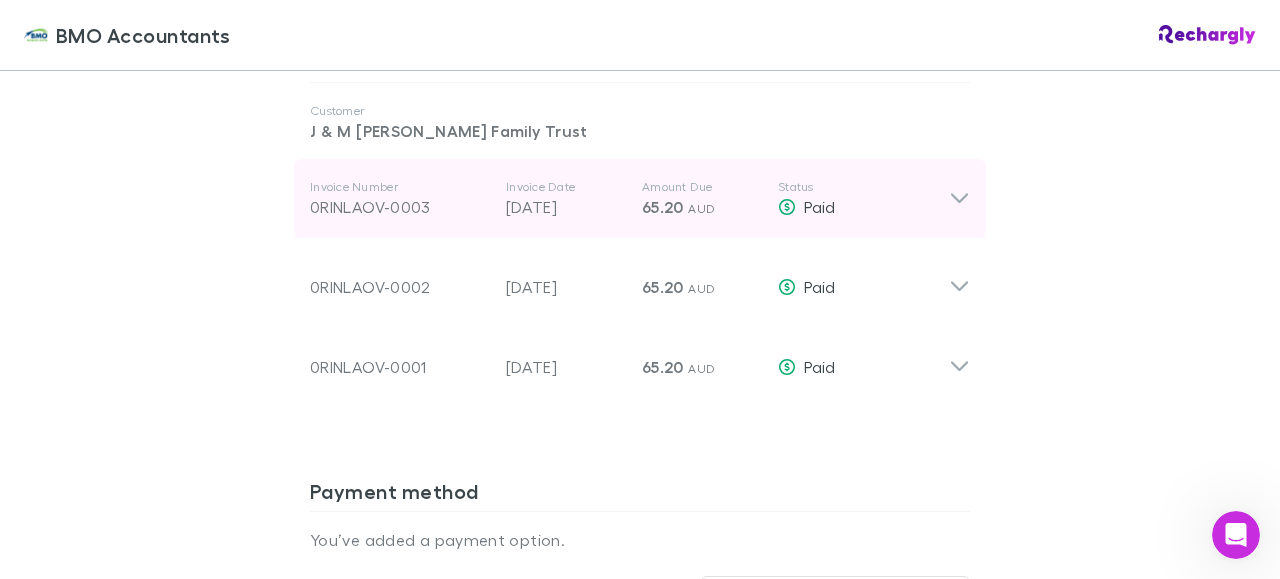 click 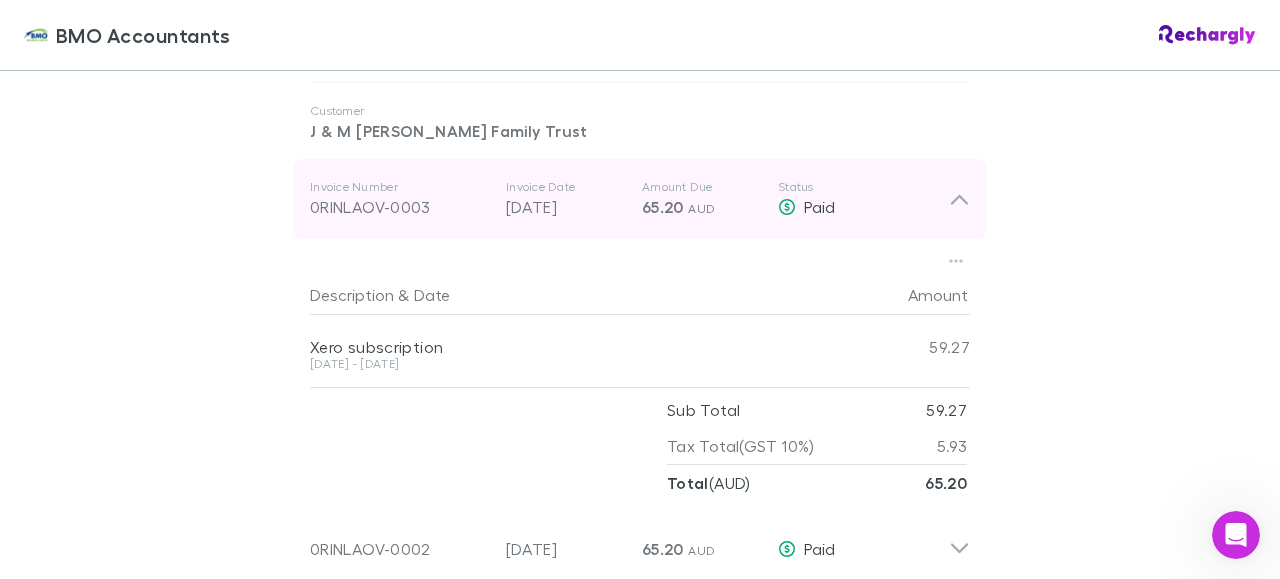 click 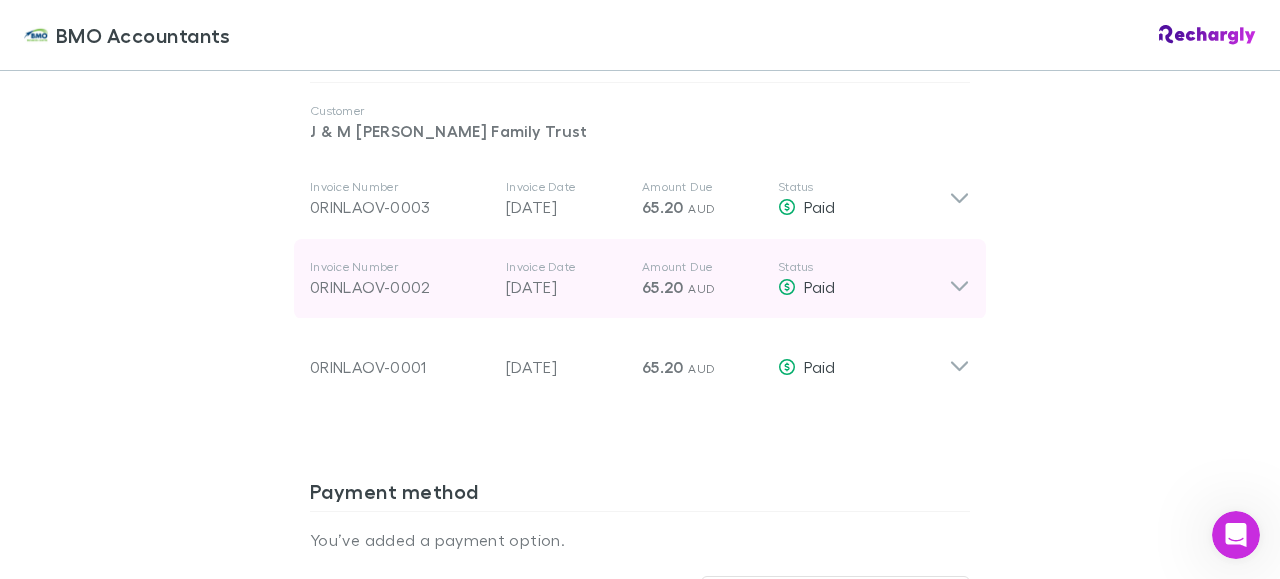 click 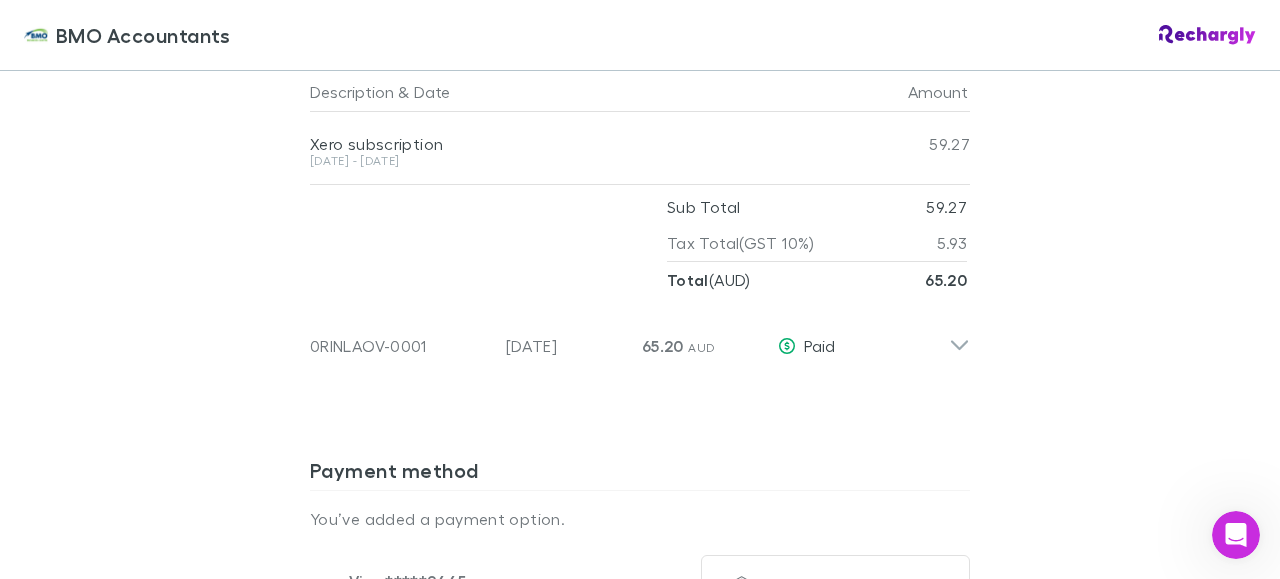 scroll, scrollTop: 1390, scrollLeft: 0, axis: vertical 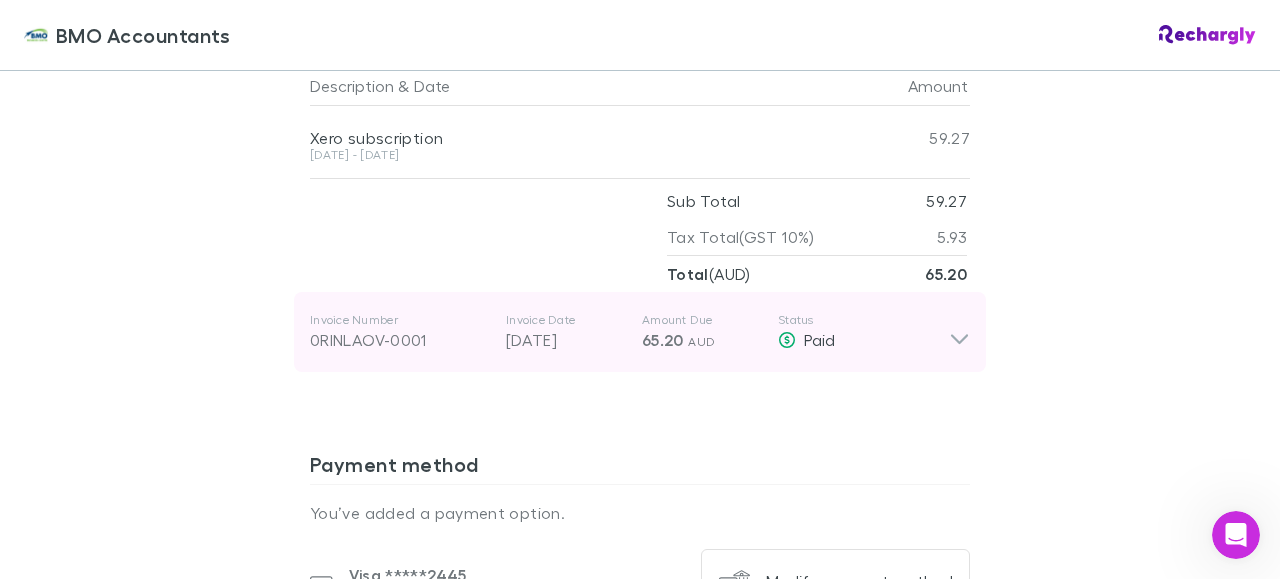 click 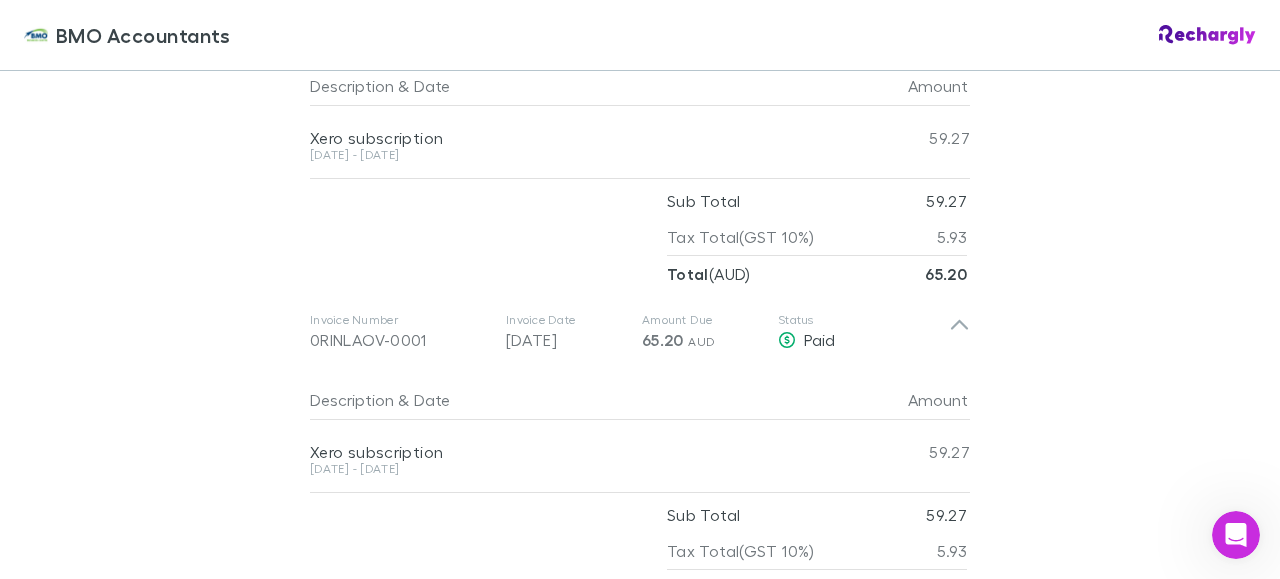 scroll, scrollTop: 1390, scrollLeft: 0, axis: vertical 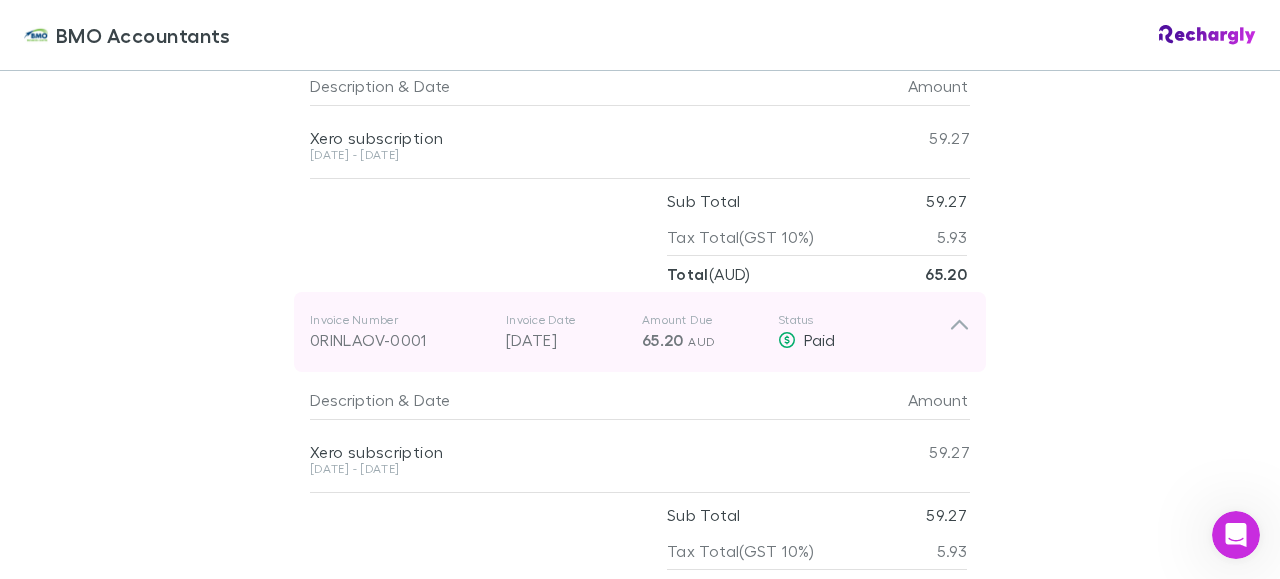 click 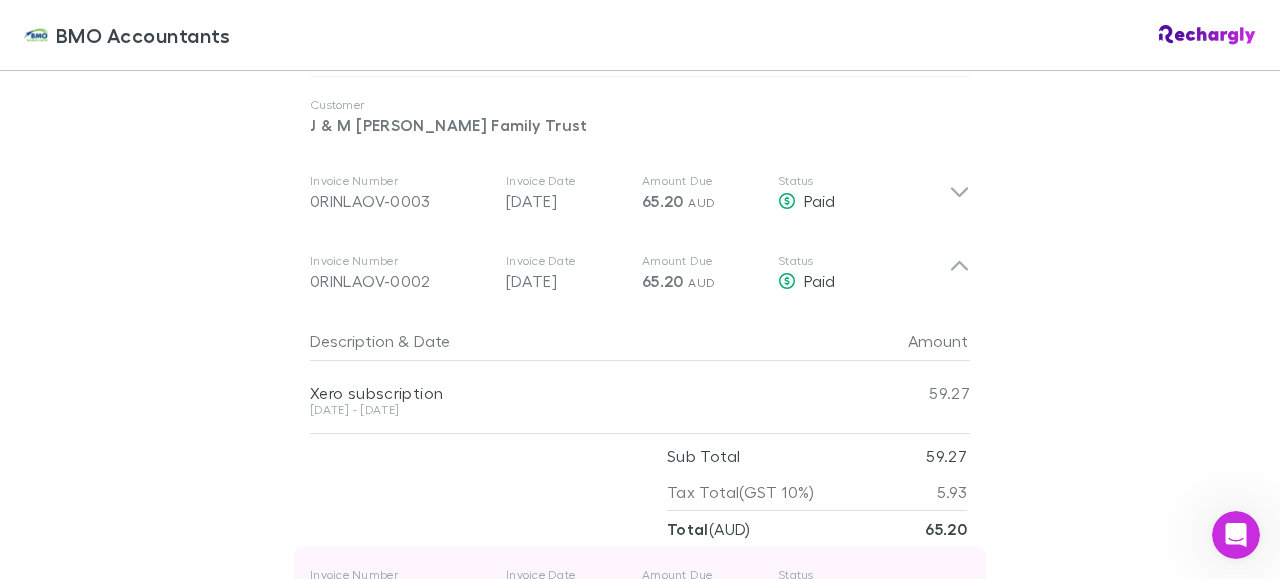 scroll, scrollTop: 1129, scrollLeft: 0, axis: vertical 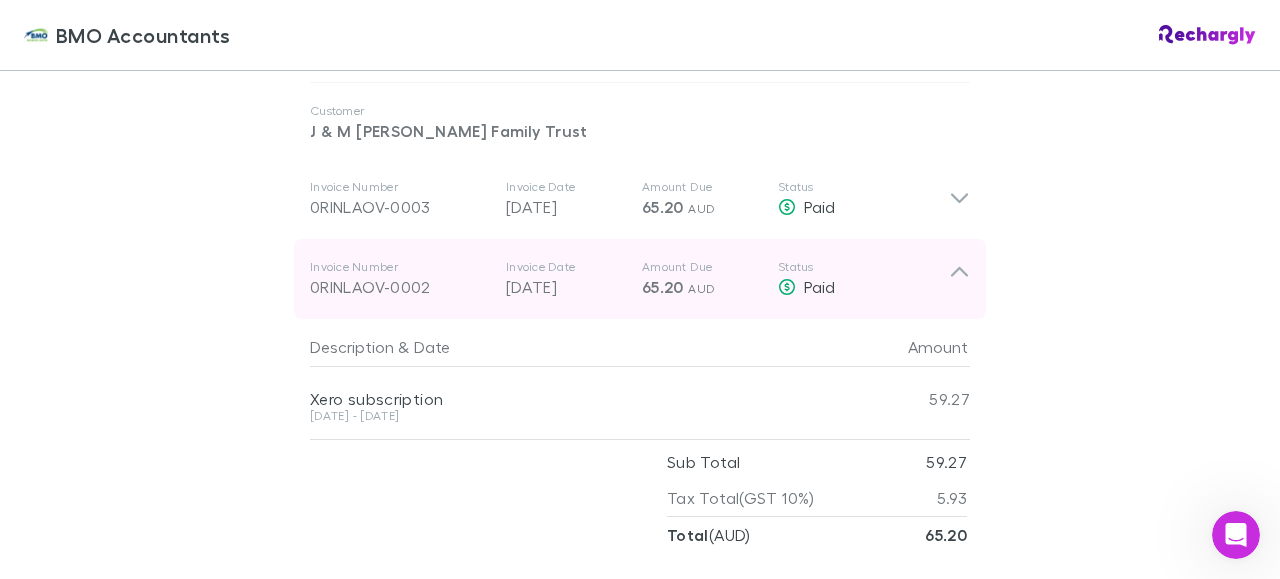 click 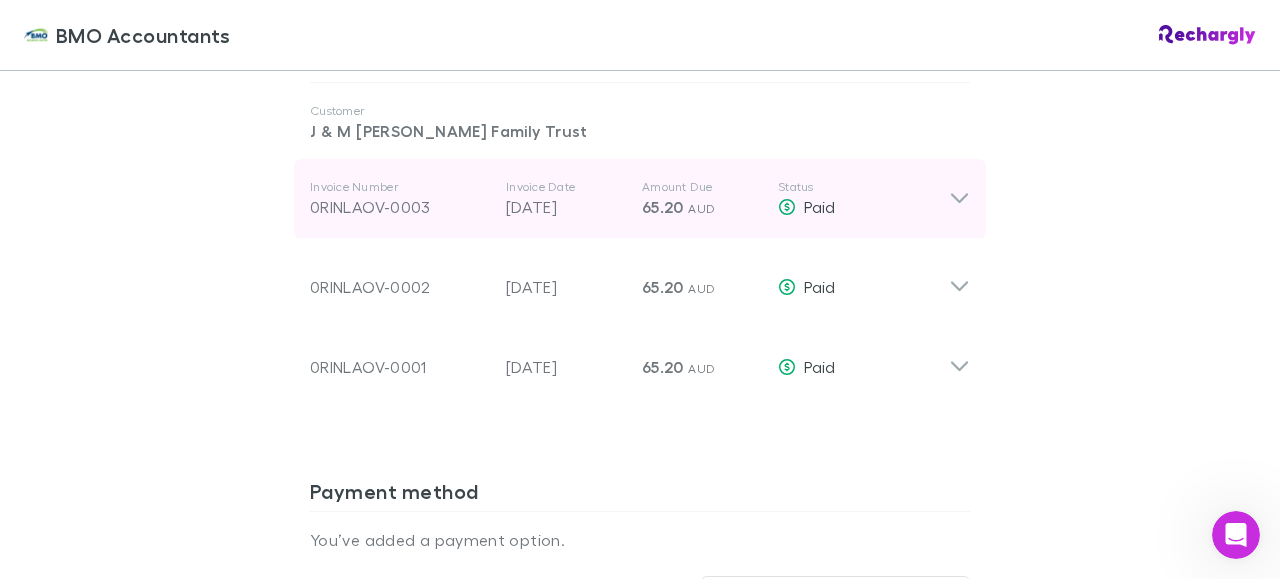 click 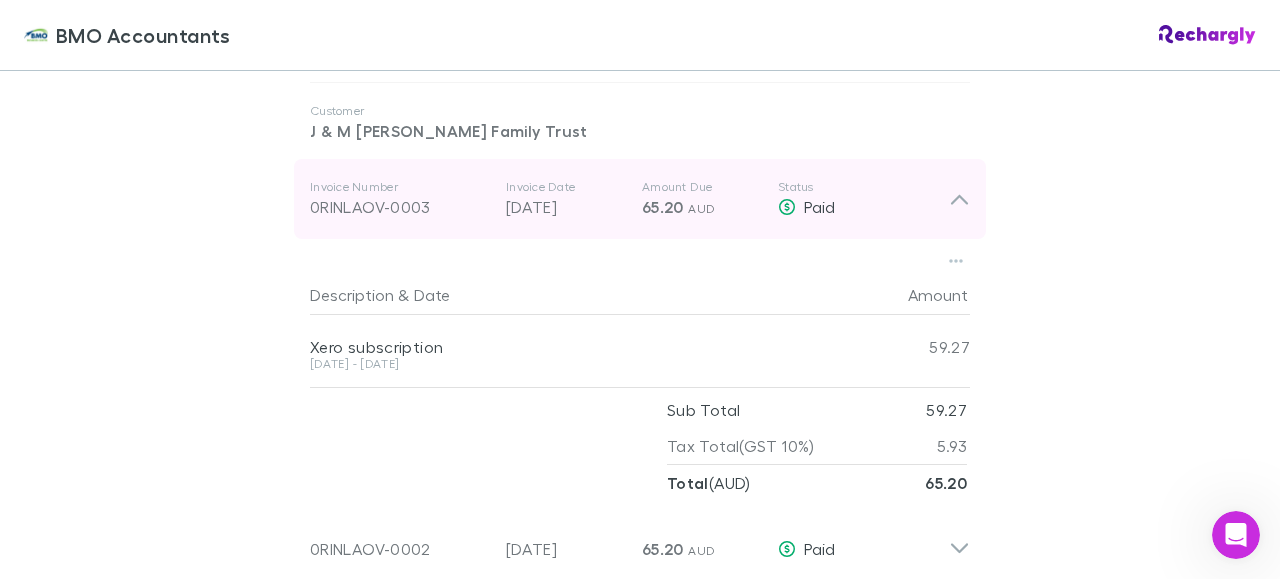 click 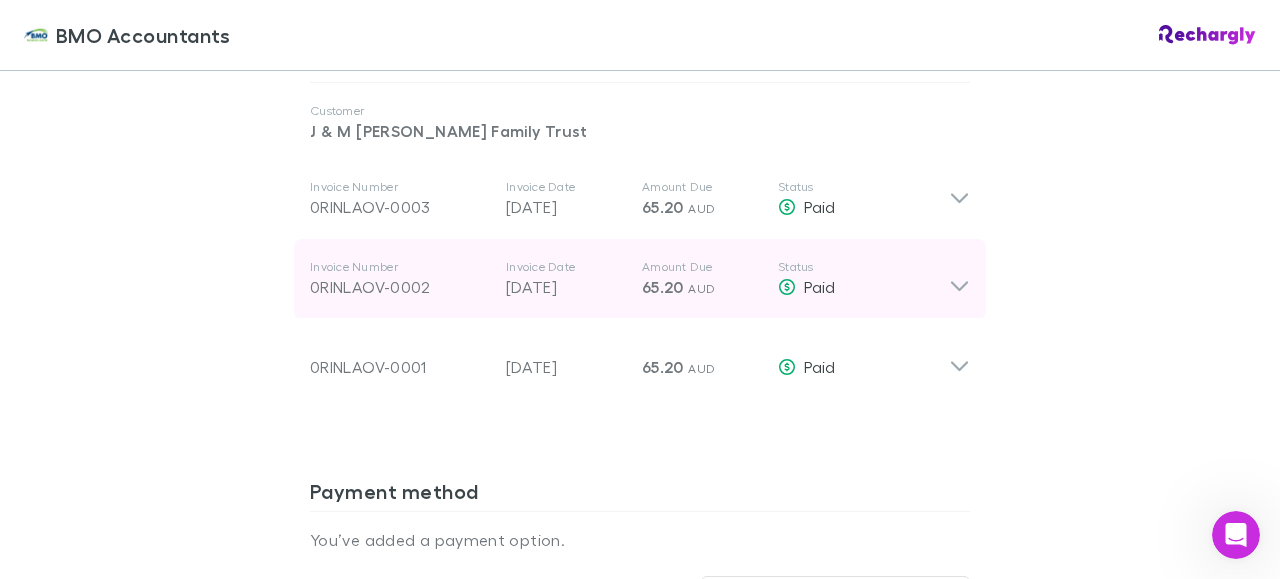 click 